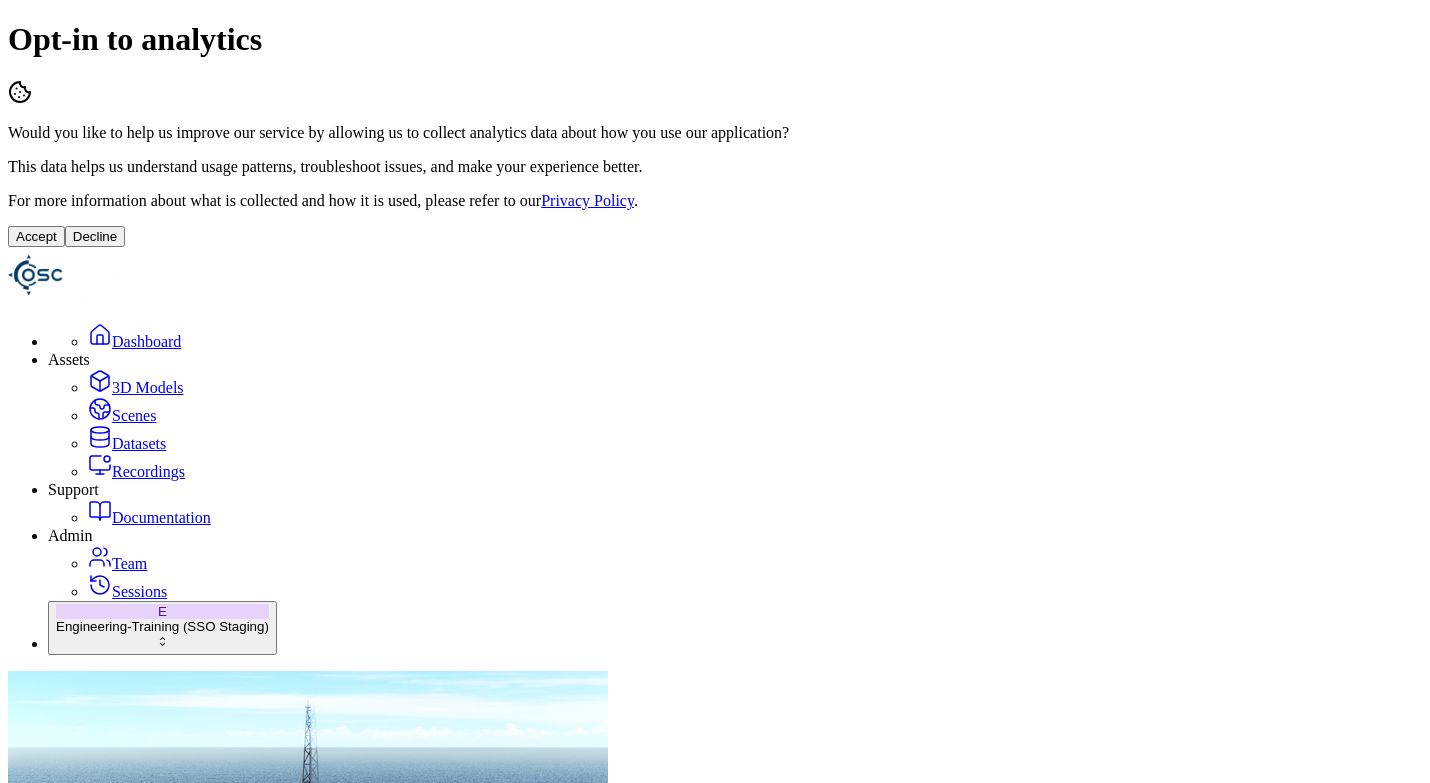 scroll, scrollTop: 0, scrollLeft: 0, axis: both 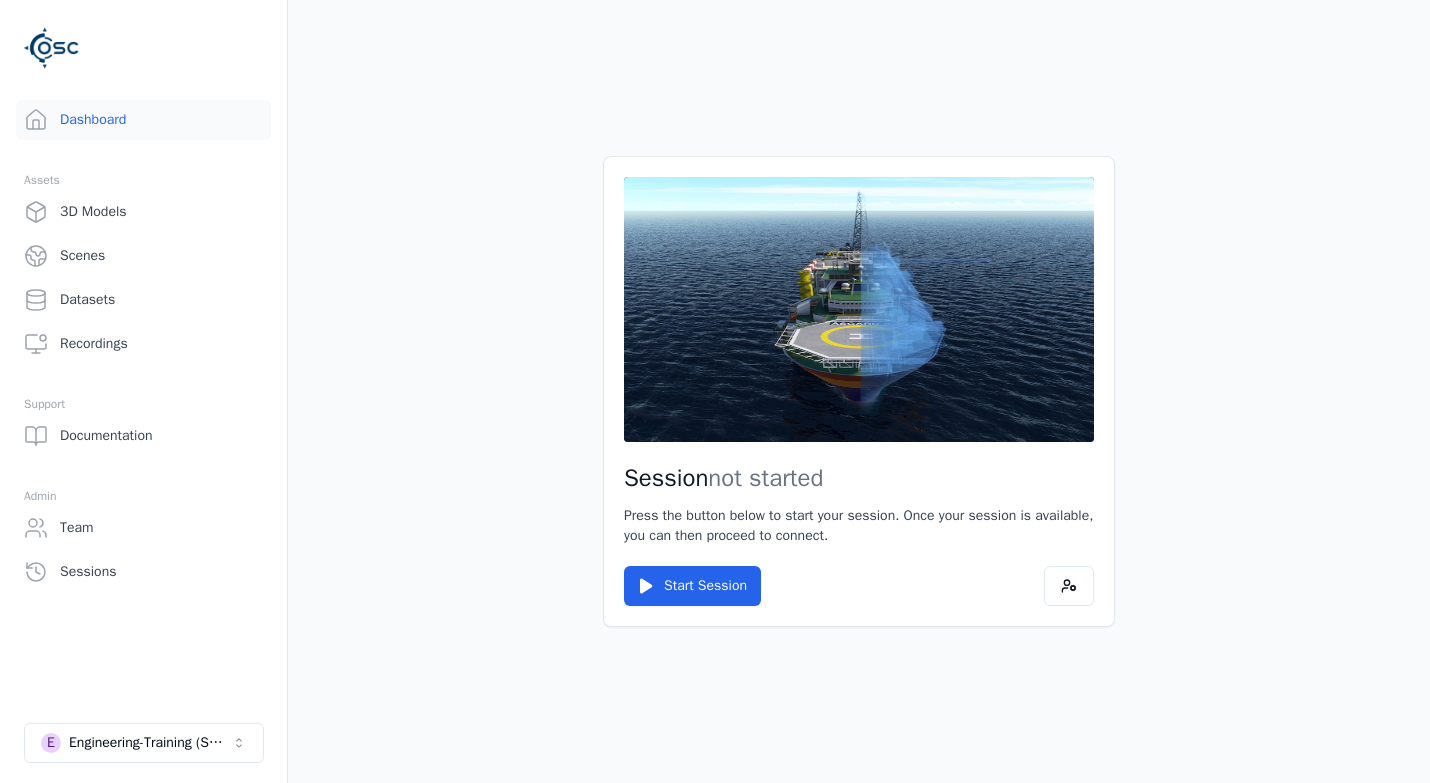 click on "Session  not started Press the button below to start your session. Once your session is available, you can then proceed to connect. Start Session" at bounding box center (859, 391) 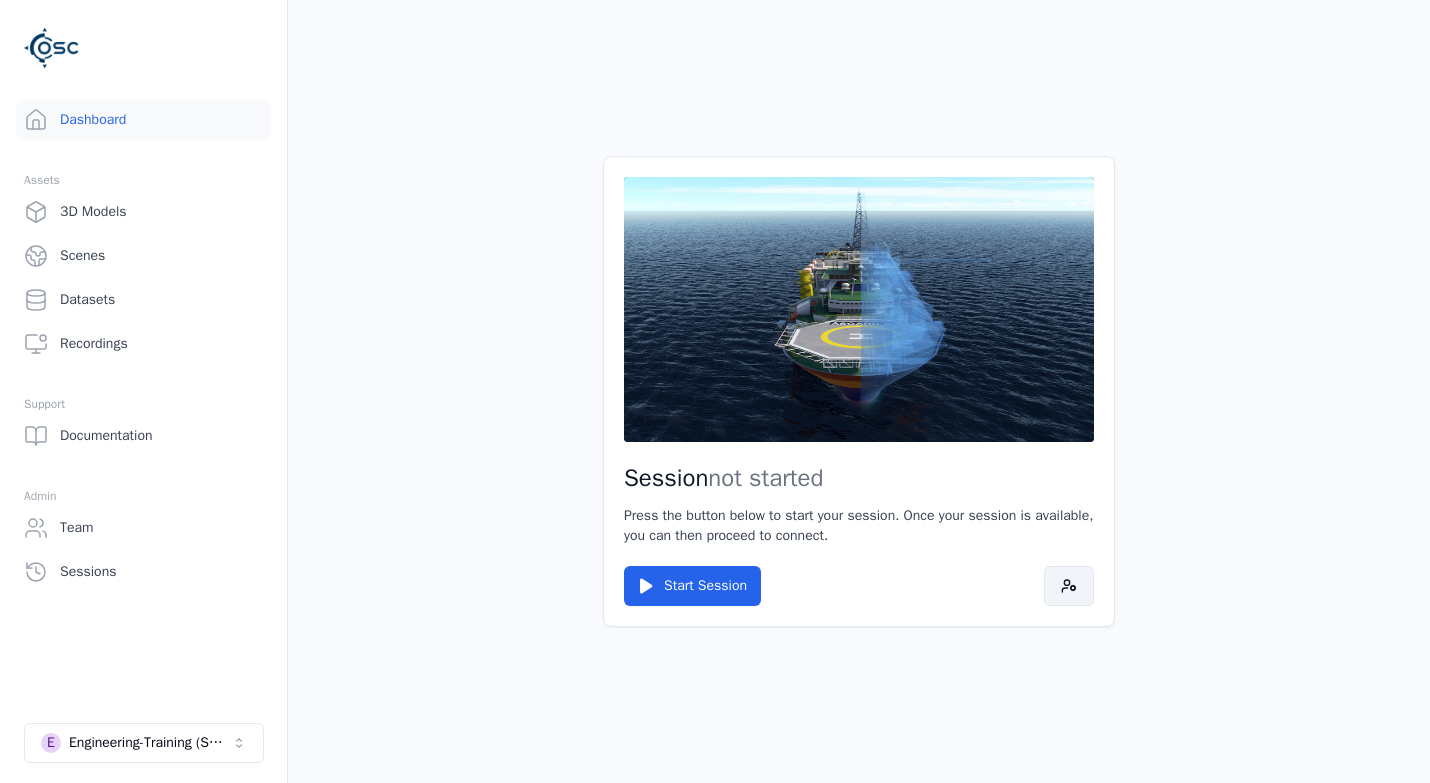 click 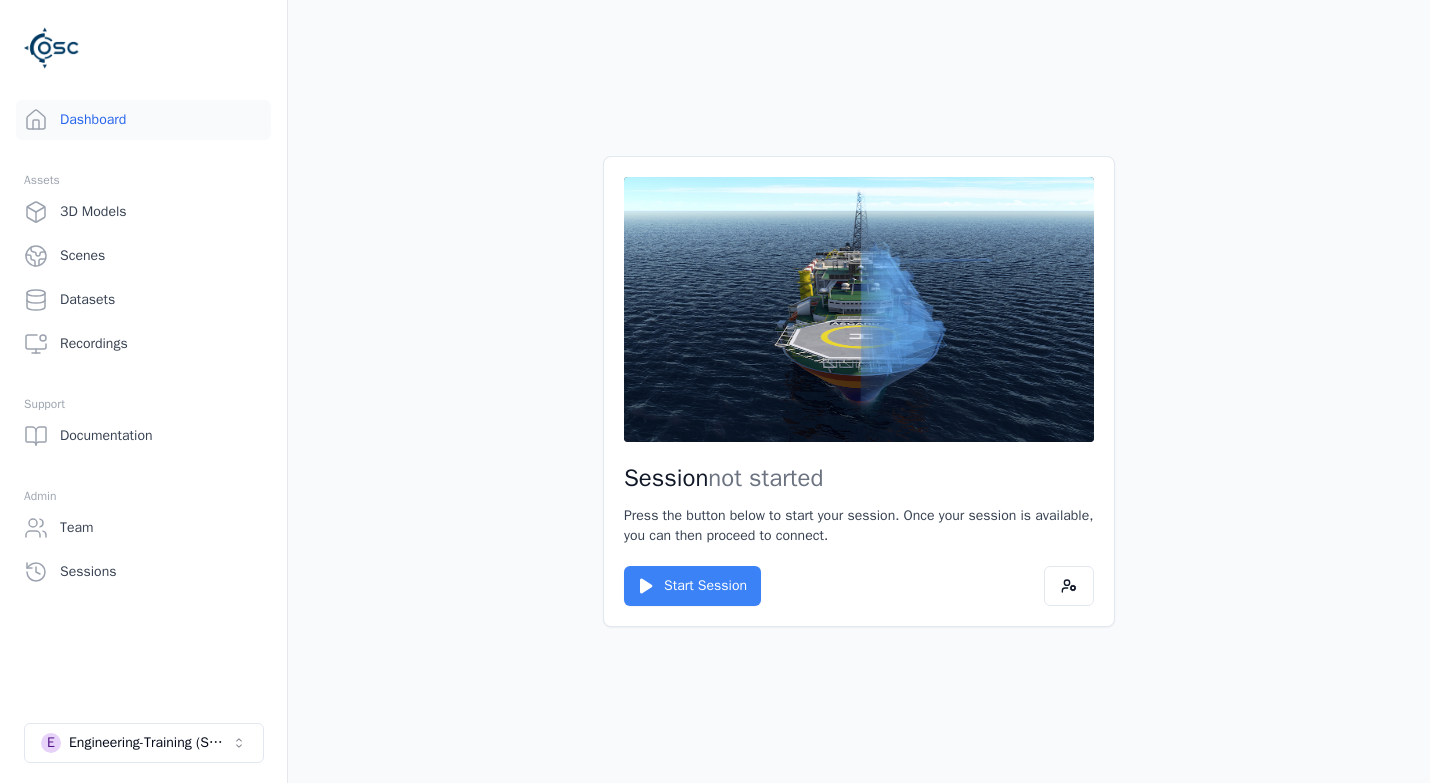 click on "Start Session" at bounding box center (692, 586) 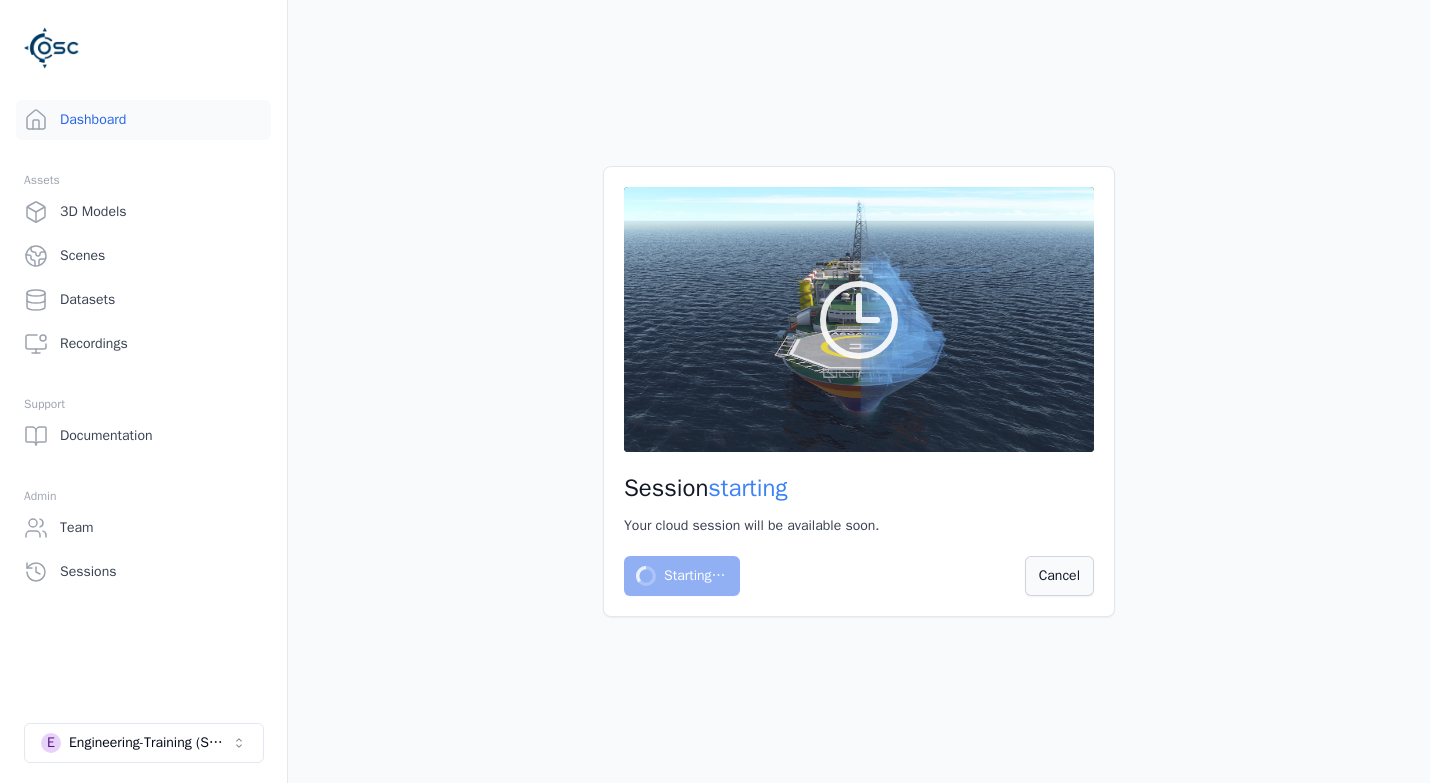 click on "Cancel" at bounding box center [1059, 576] 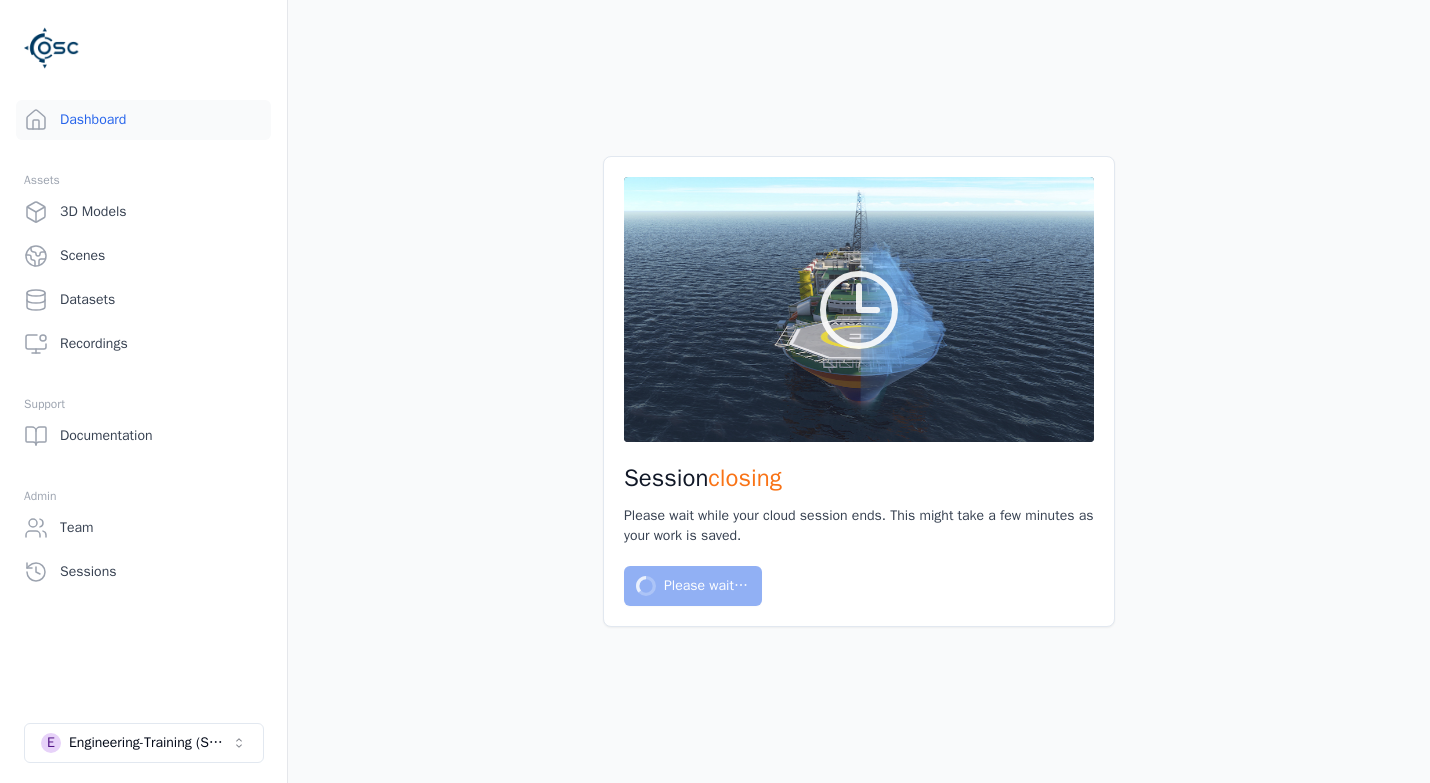 click on "Session  closing Please wait while your cloud session ends. This might take a few minutes as your work is saved. Please wait…" at bounding box center [859, 391] 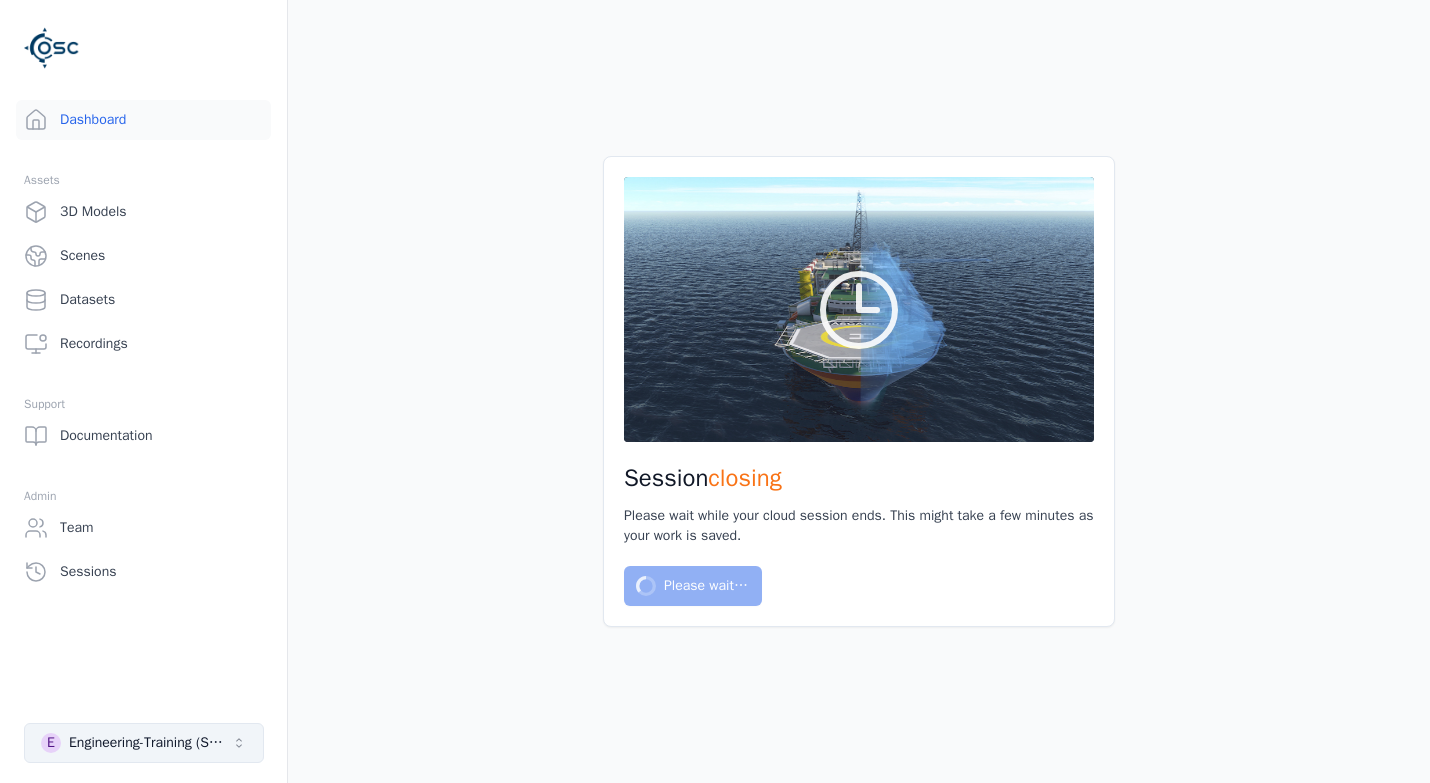 click on "Engineering-Training (SSO Staging)" at bounding box center [150, 743] 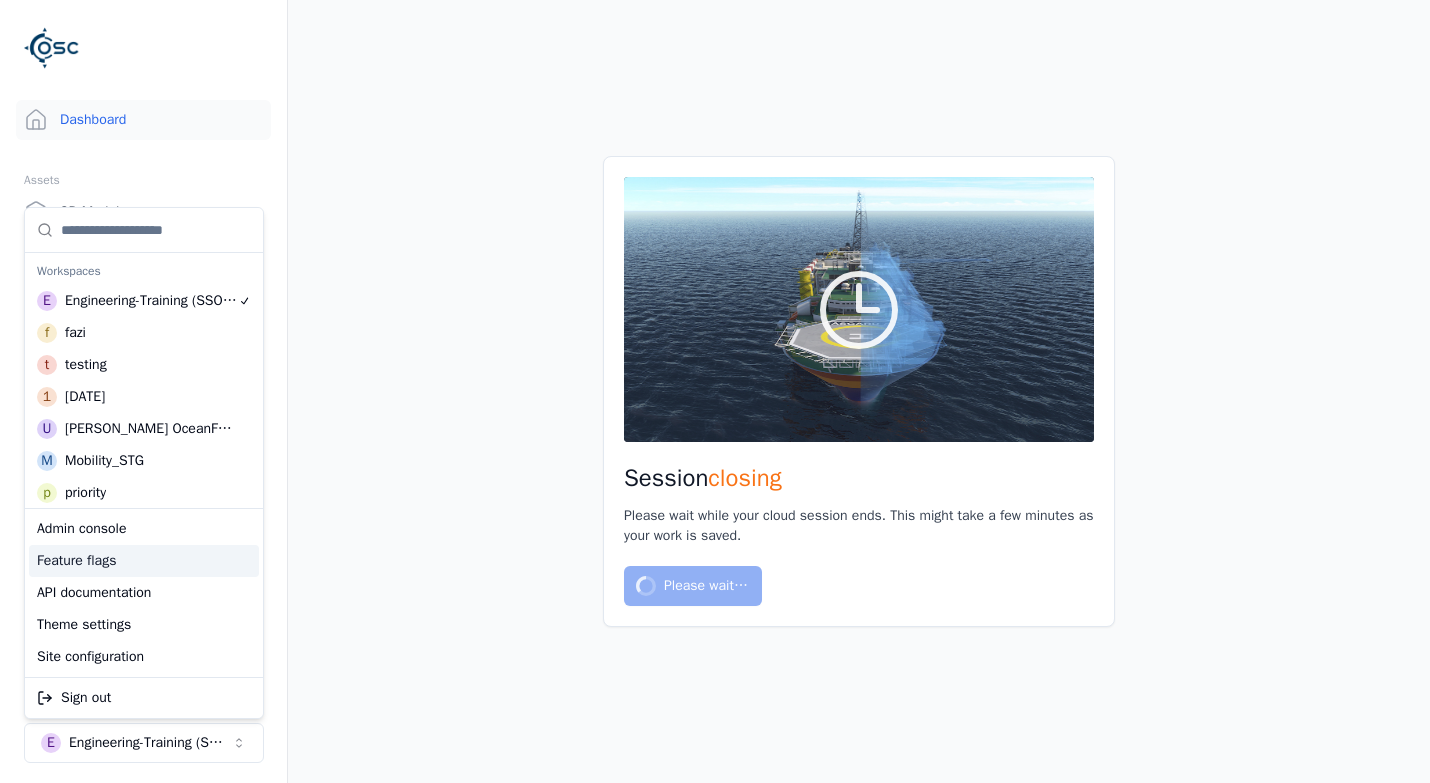 click on "Feature flags" at bounding box center [144, 561] 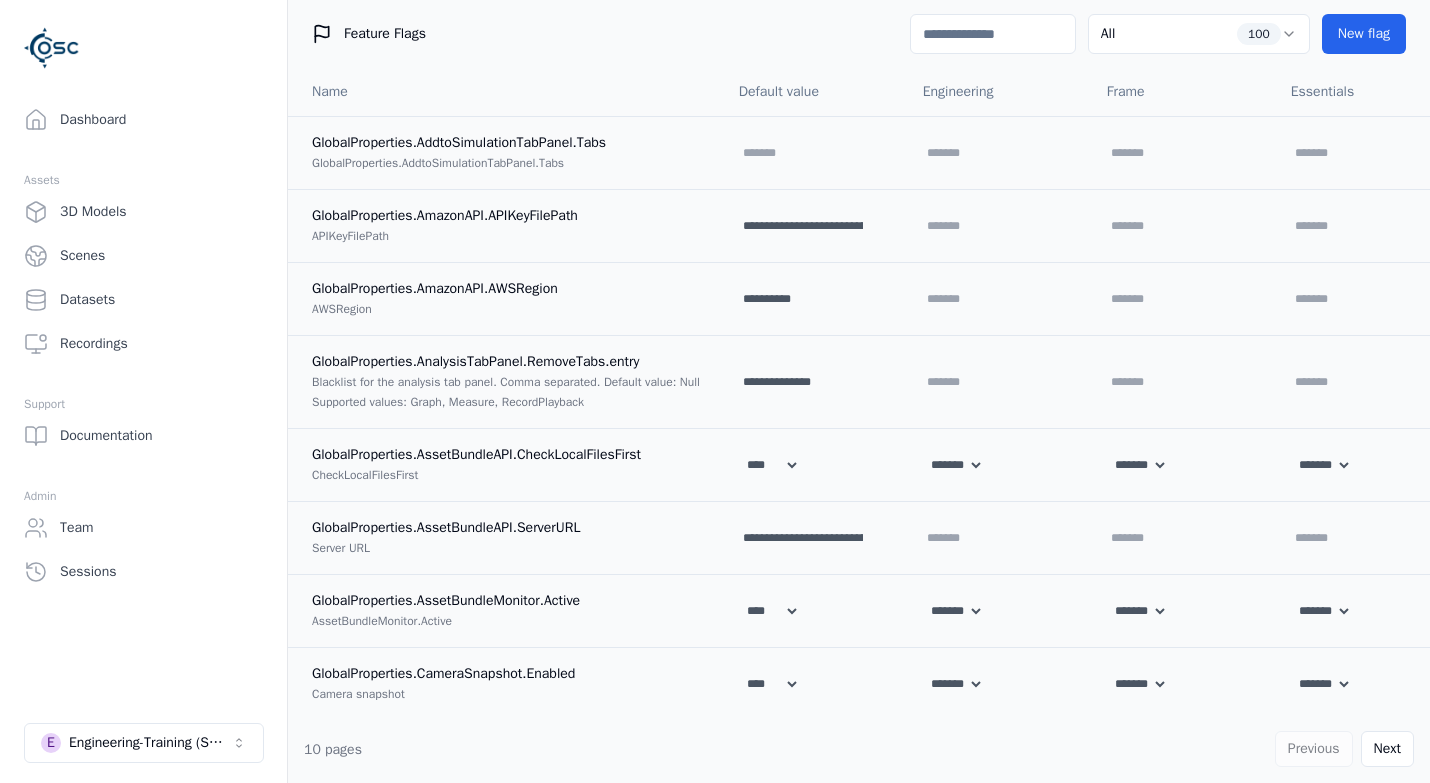 click at bounding box center (993, 34) 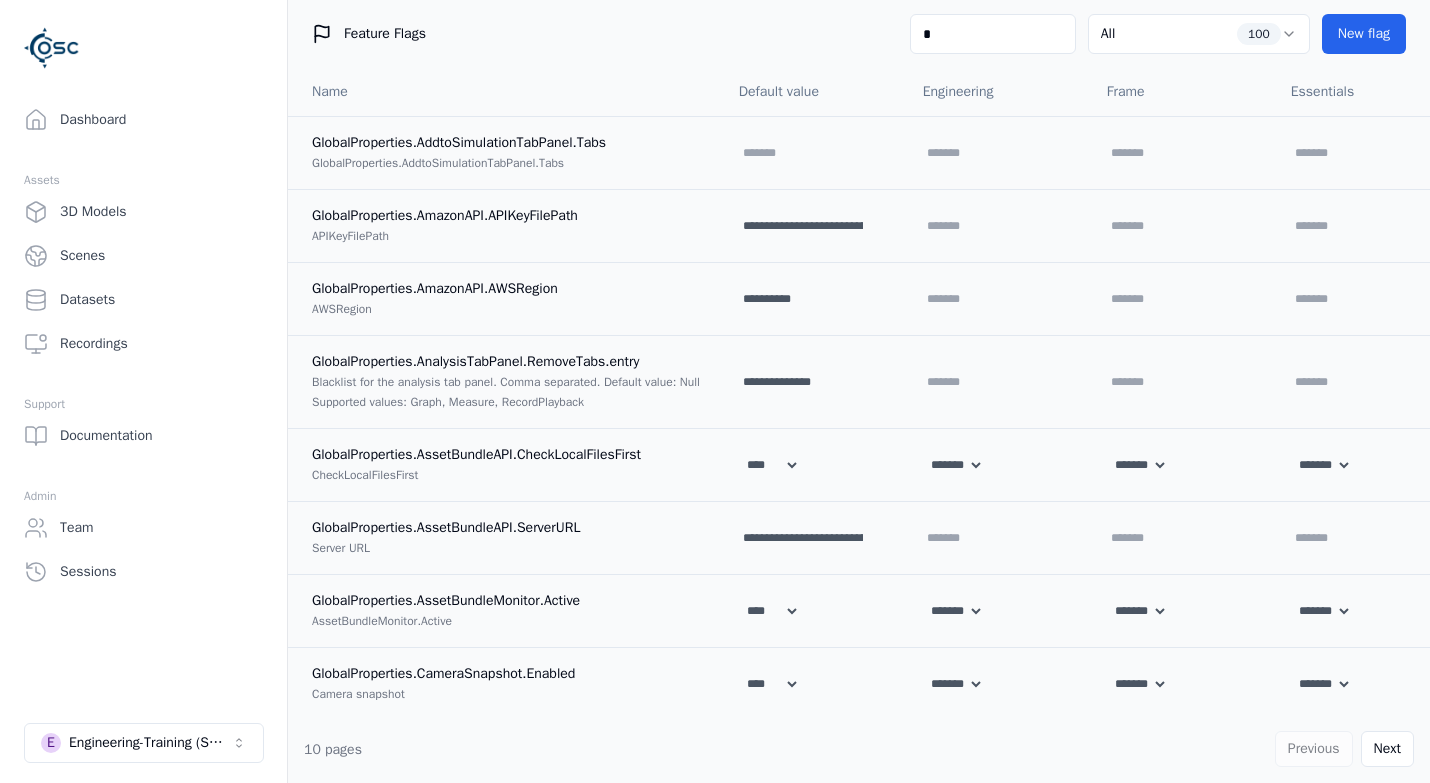 type on "**" 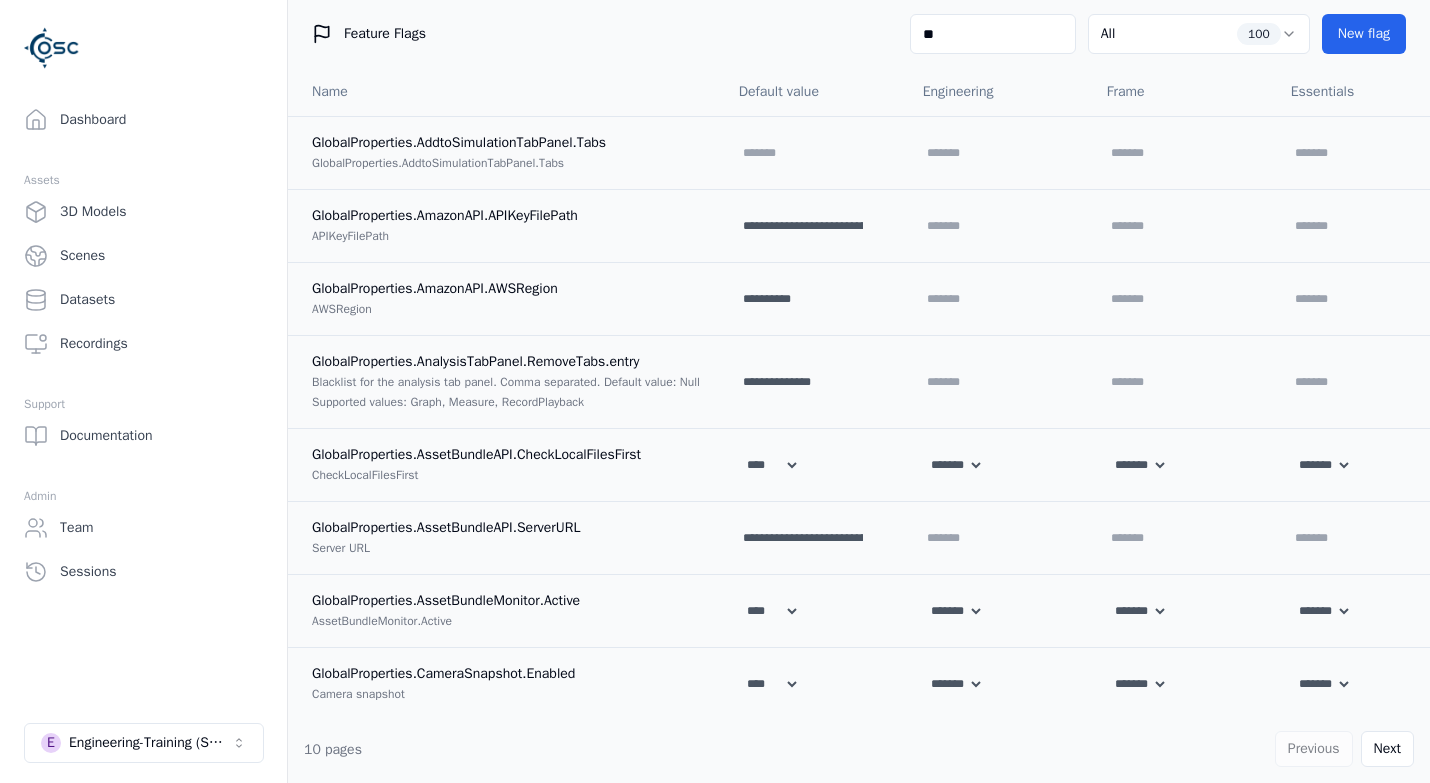 select on "****" 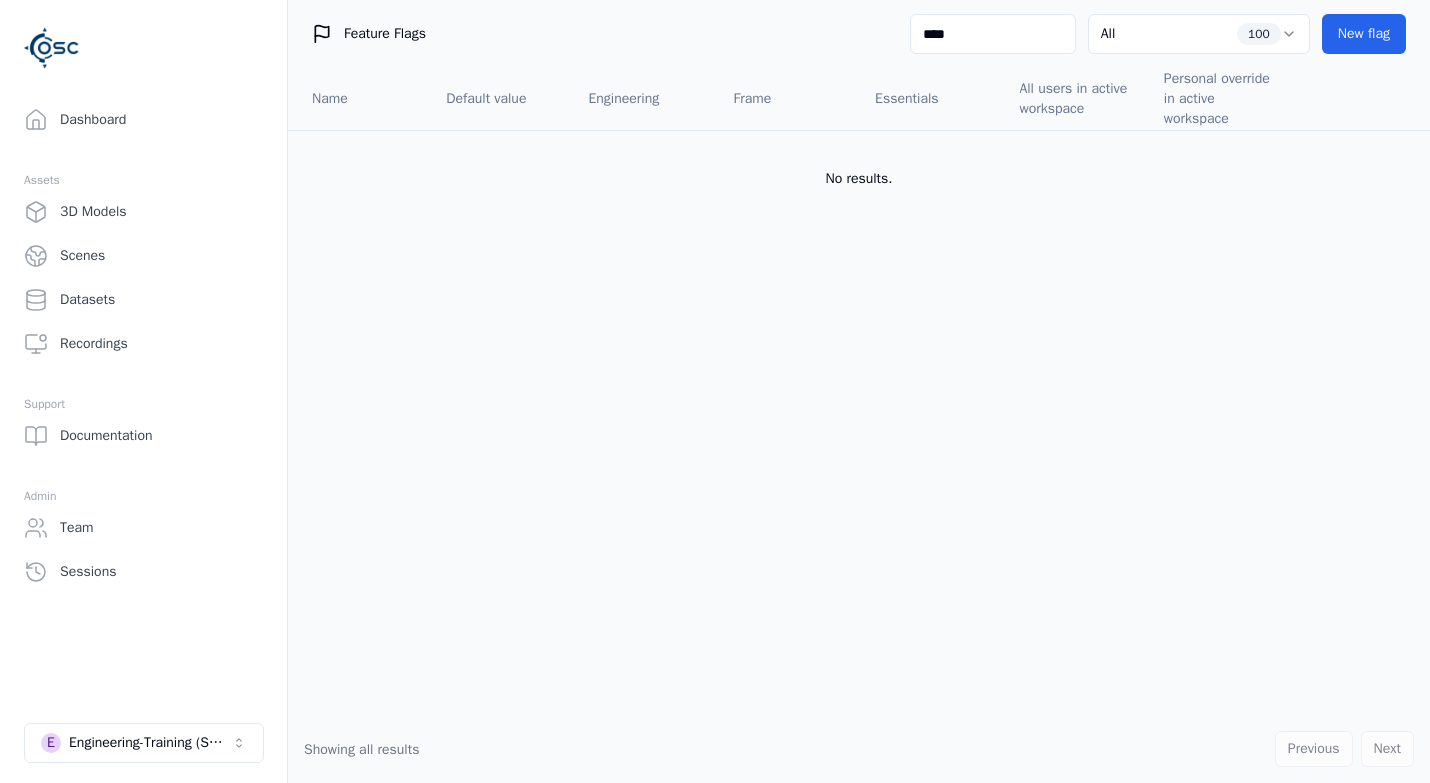 type on "***" 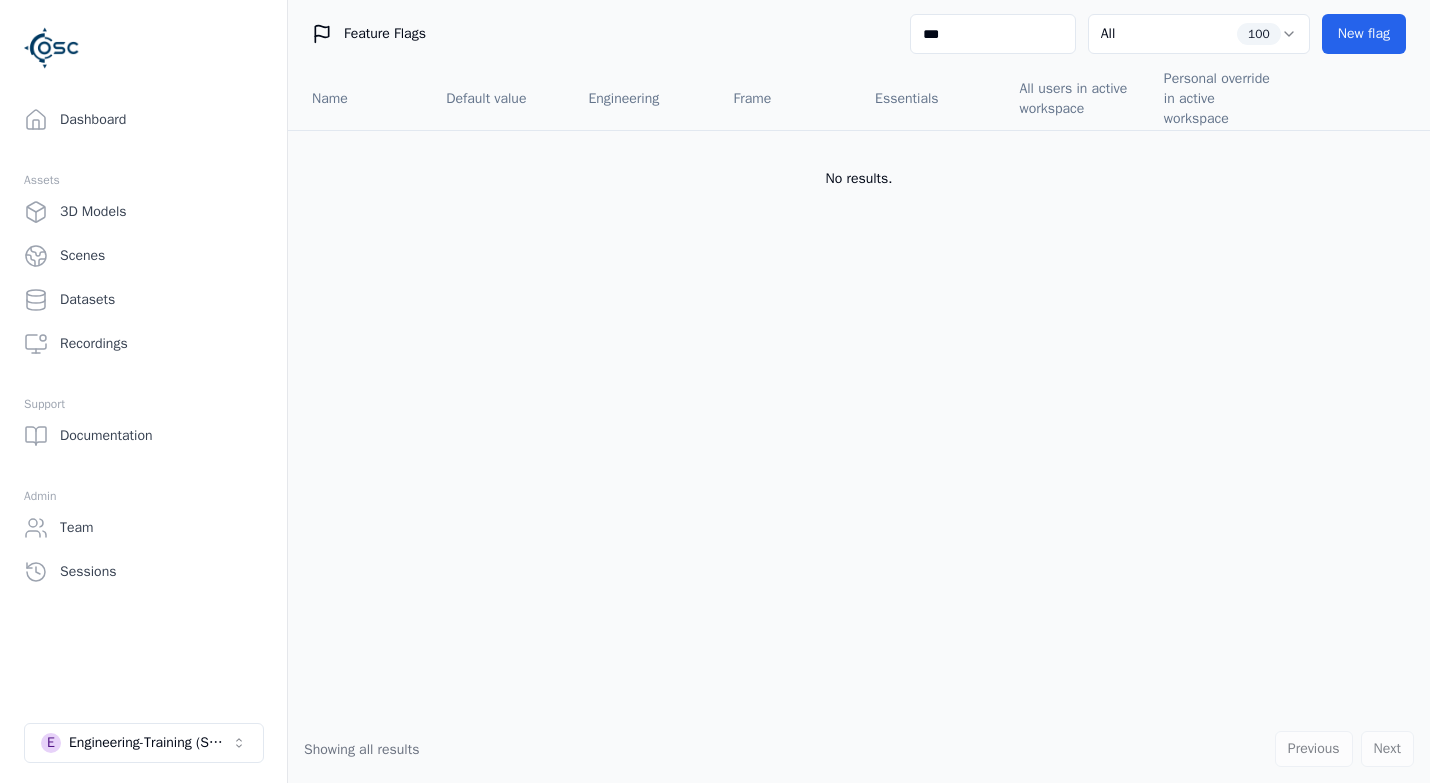 select on "****" 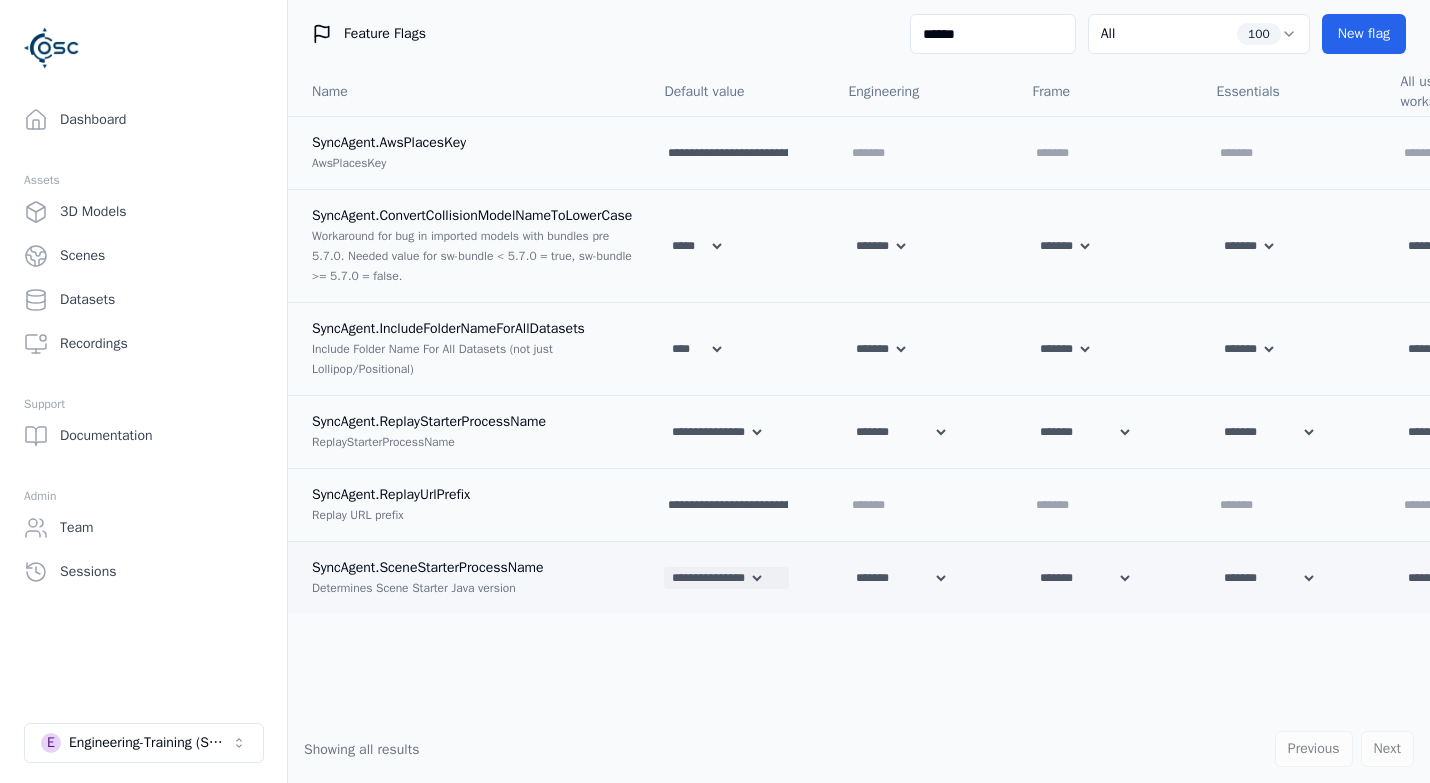 type on "******" 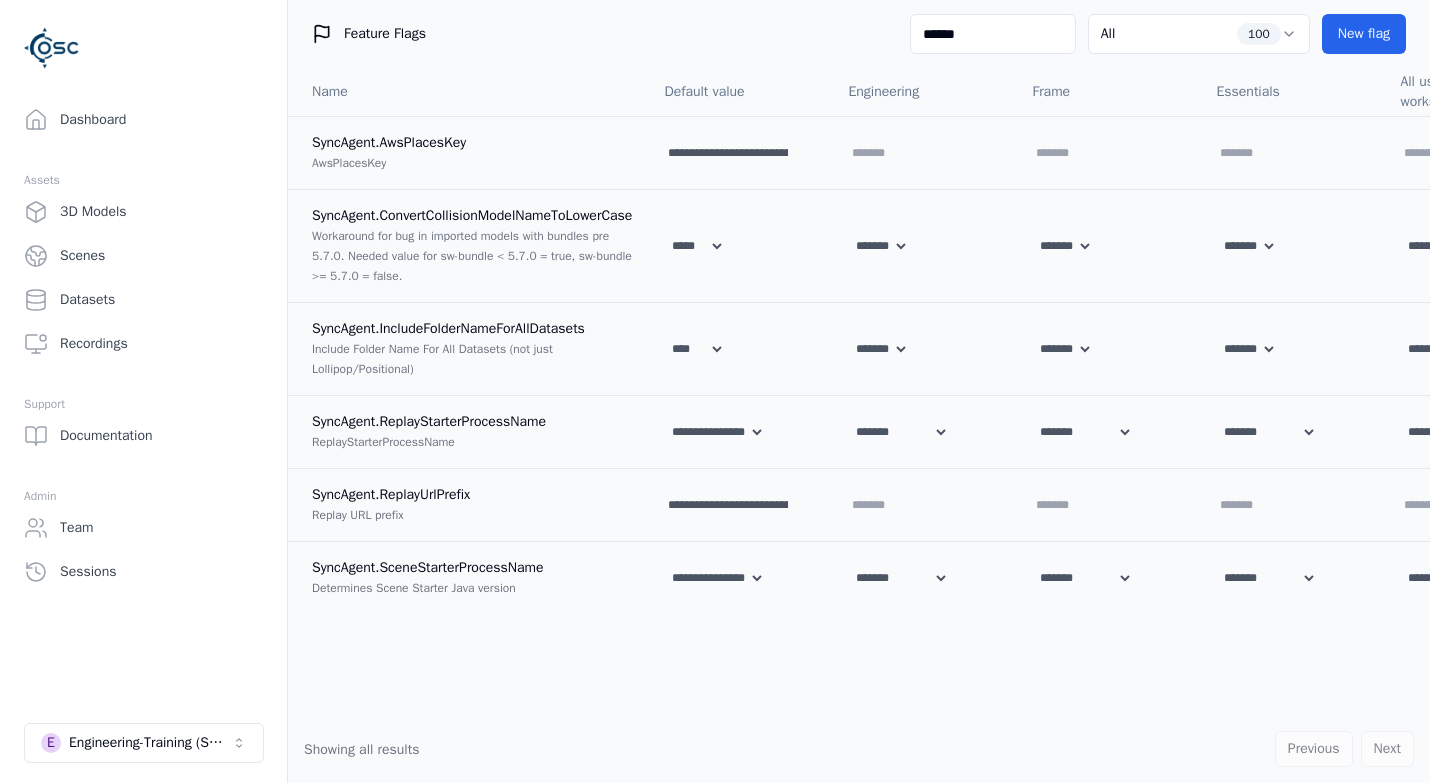 click on "**********" at bounding box center (859, 391) 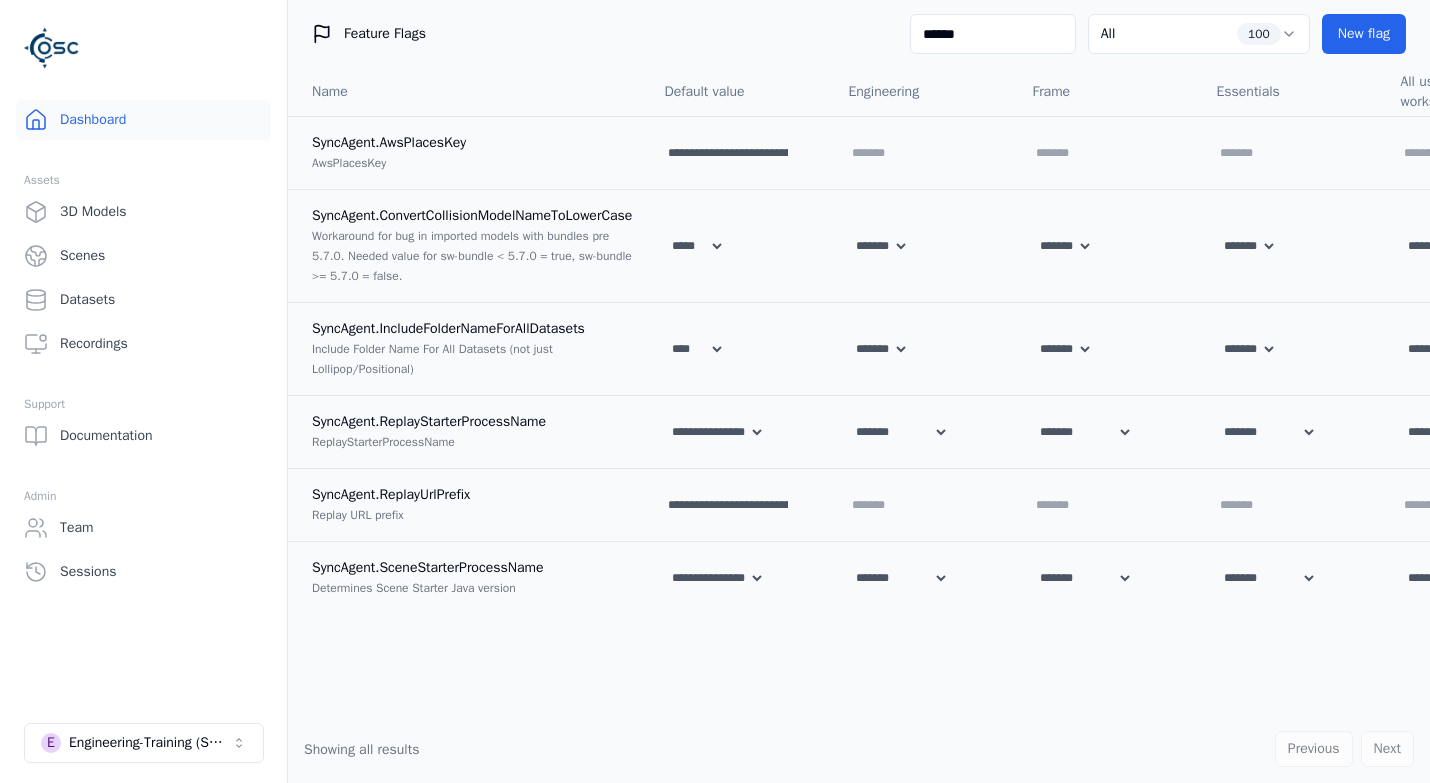 click on "Dashboard" at bounding box center [143, 120] 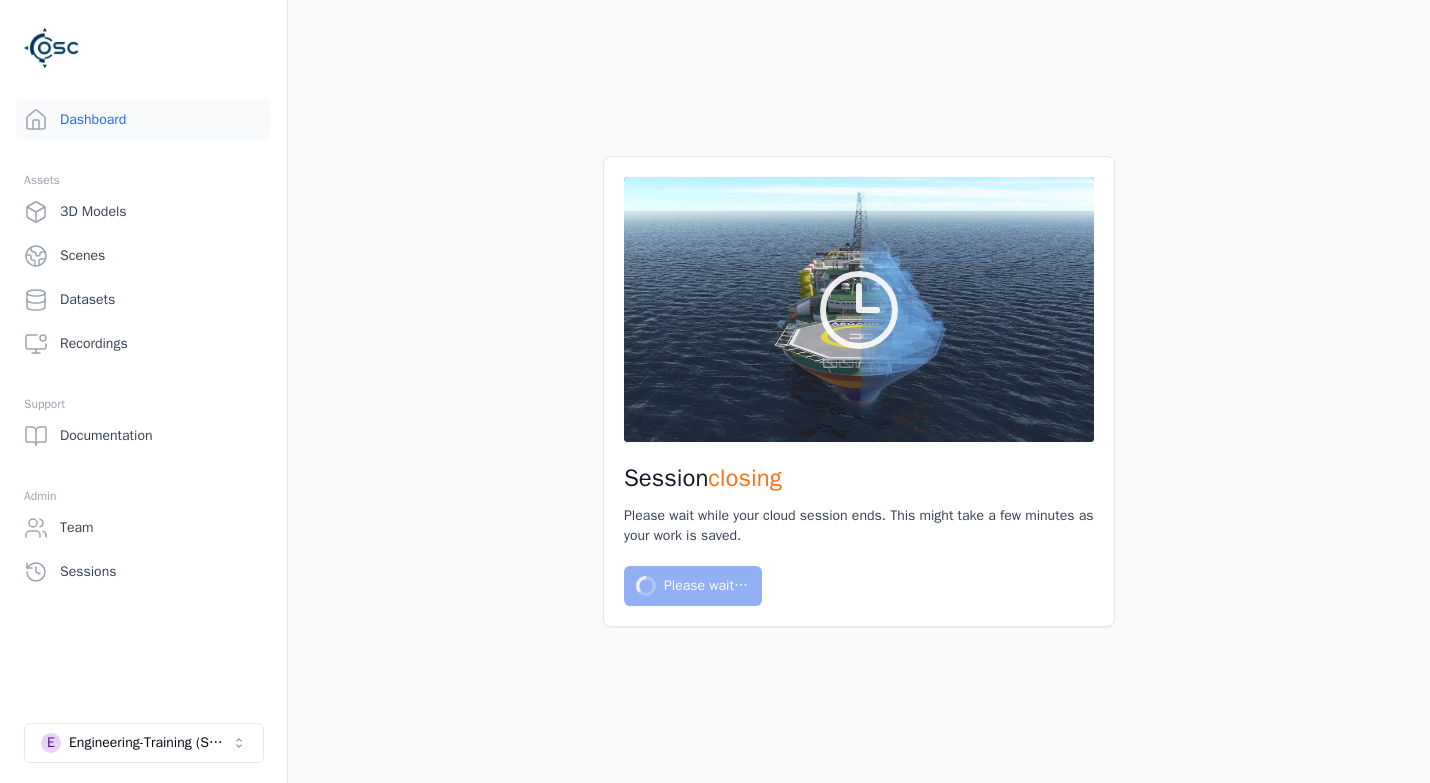 click on "Session  closing Please wait while your cloud session ends. This might take a few minutes as your work is saved. Please wait…" at bounding box center [859, 391] 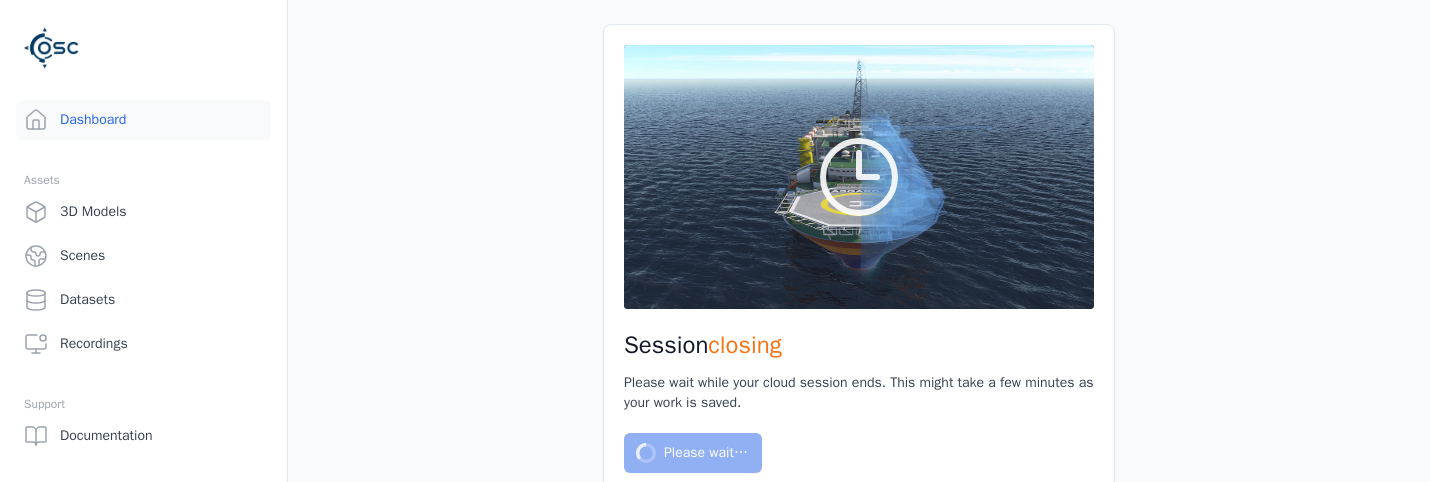 click on "Session  closing Please wait while your cloud session ends. This might take a few minutes as your work is saved. Please wait…" at bounding box center (859, 241) 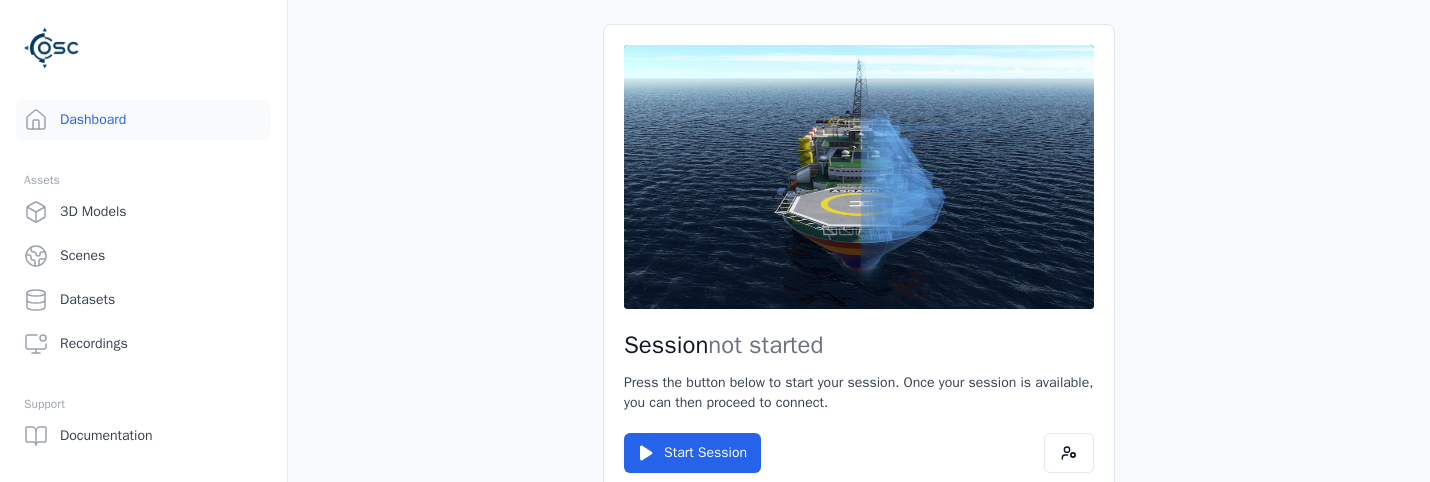 click on "Session  not started Press the button below to start your session. Once your session is available, you can then proceed to connect. Start Session" at bounding box center [859, 241] 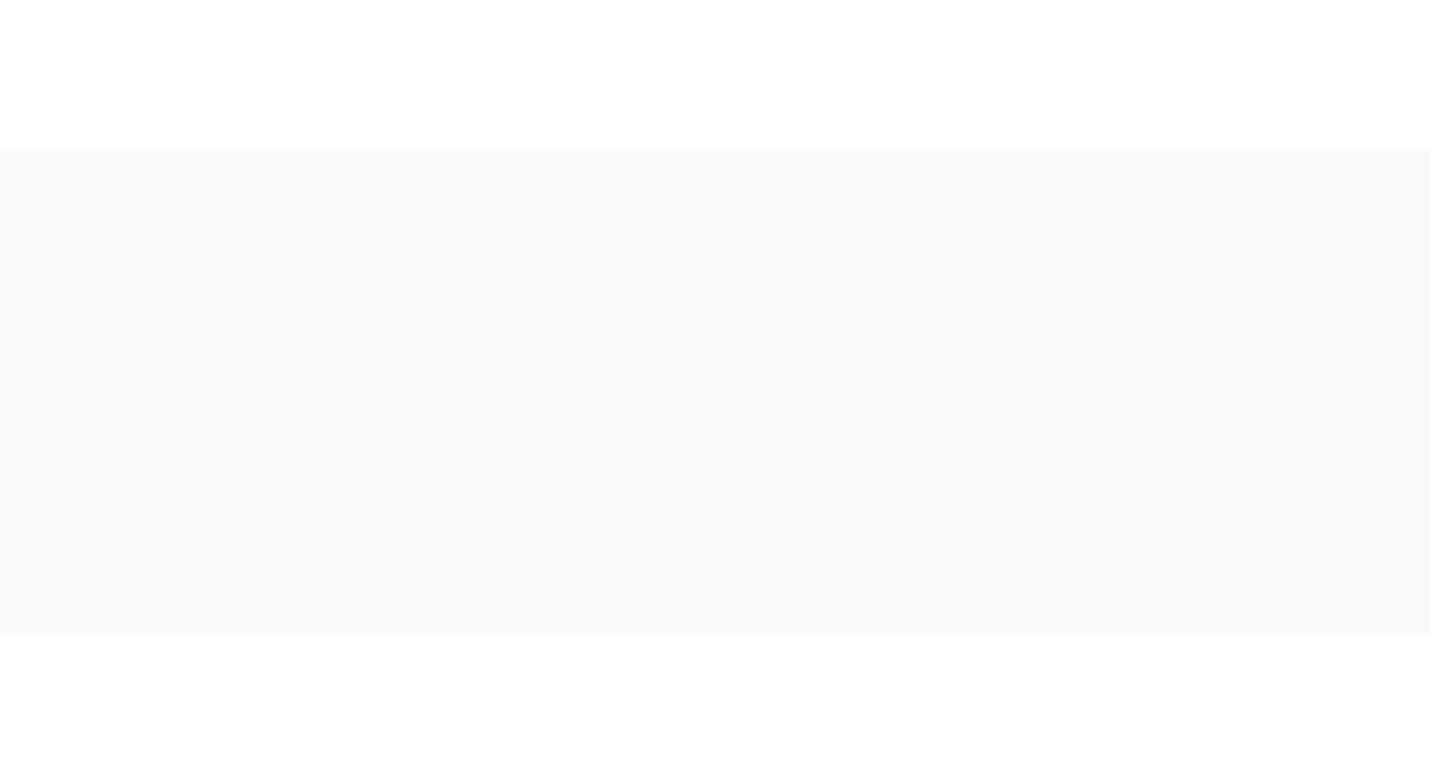 scroll, scrollTop: 0, scrollLeft: 0, axis: both 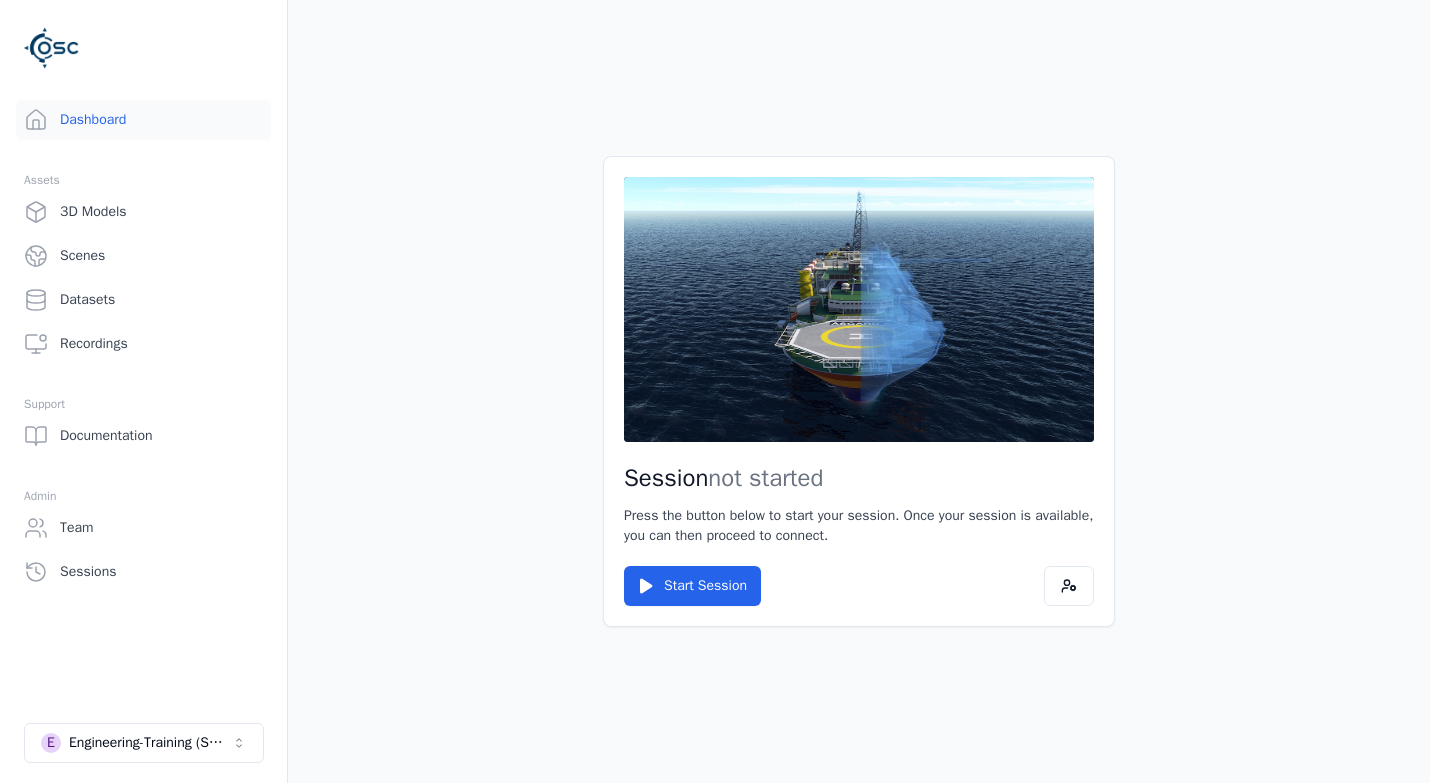 click on "Session  not started Press the button below to start your session. Once your session is available, you can then proceed to connect. Start Session" at bounding box center [859, 391] 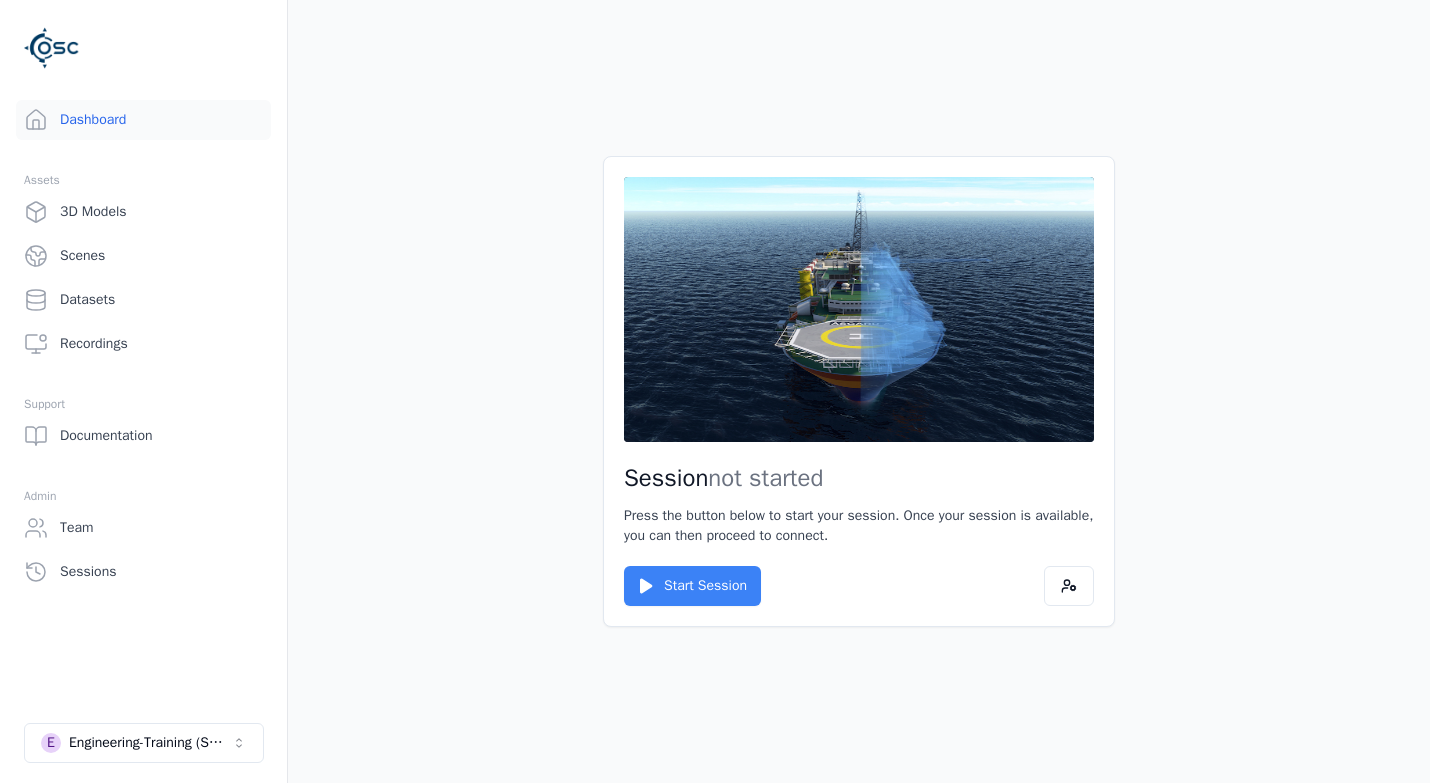 click on "Start Session" at bounding box center [692, 586] 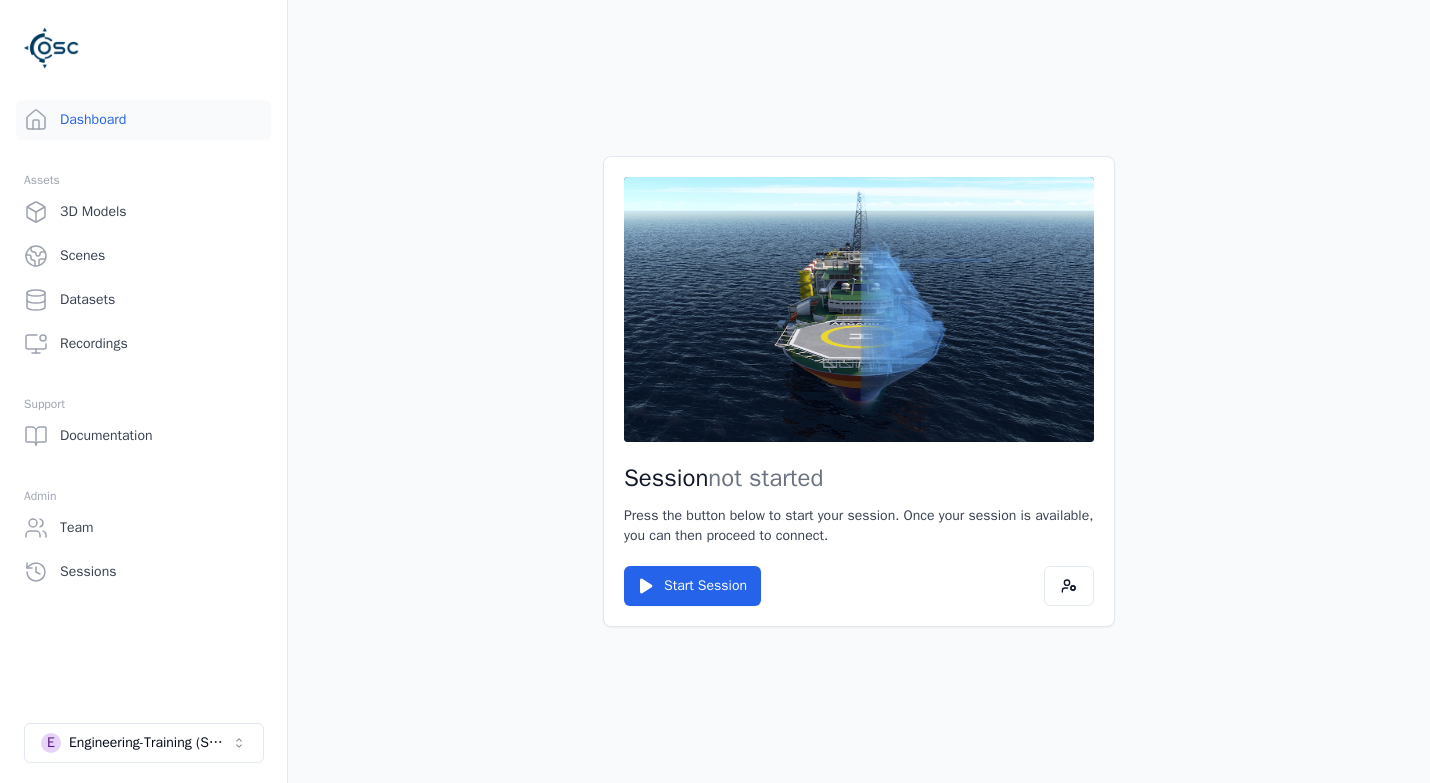 click on "Start Session" at bounding box center [692, 586] 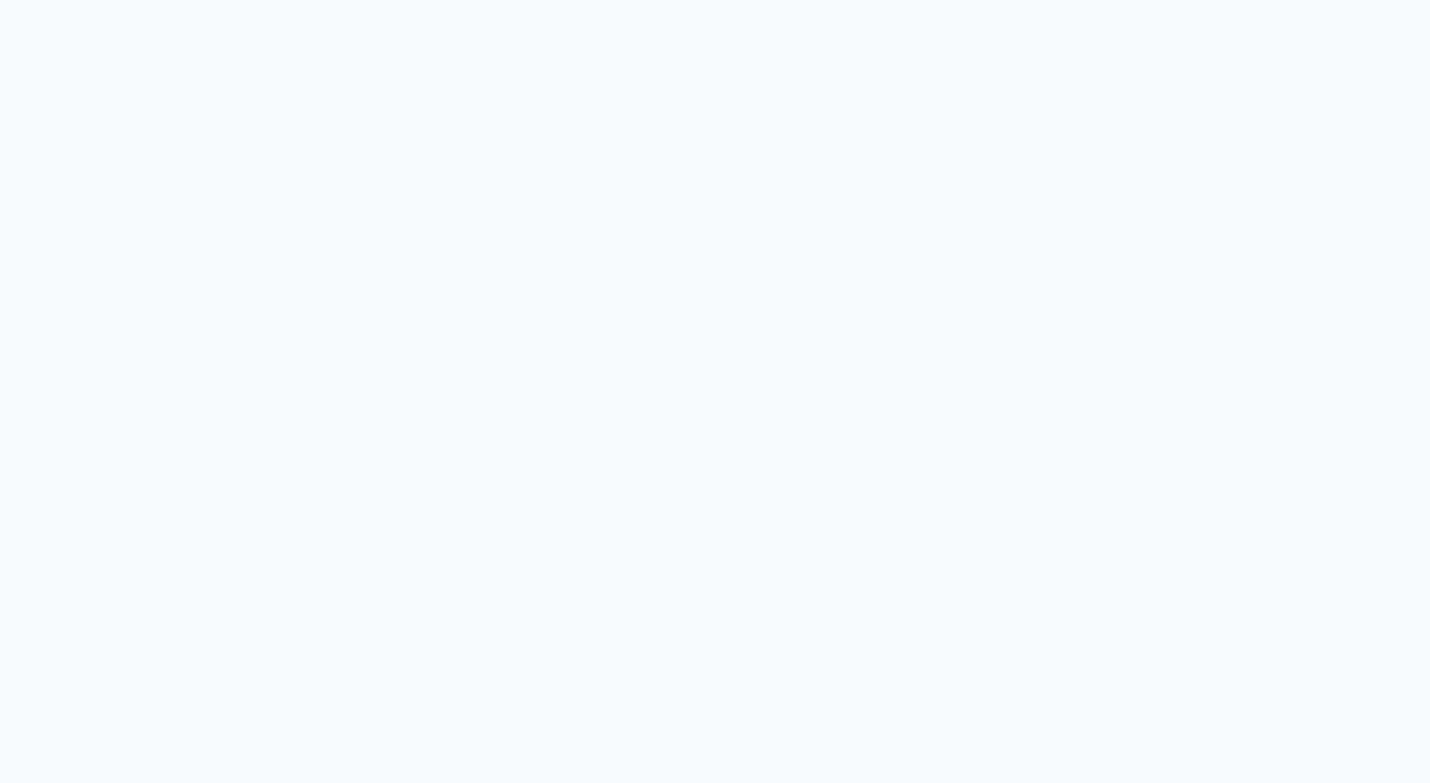 scroll, scrollTop: 0, scrollLeft: 0, axis: both 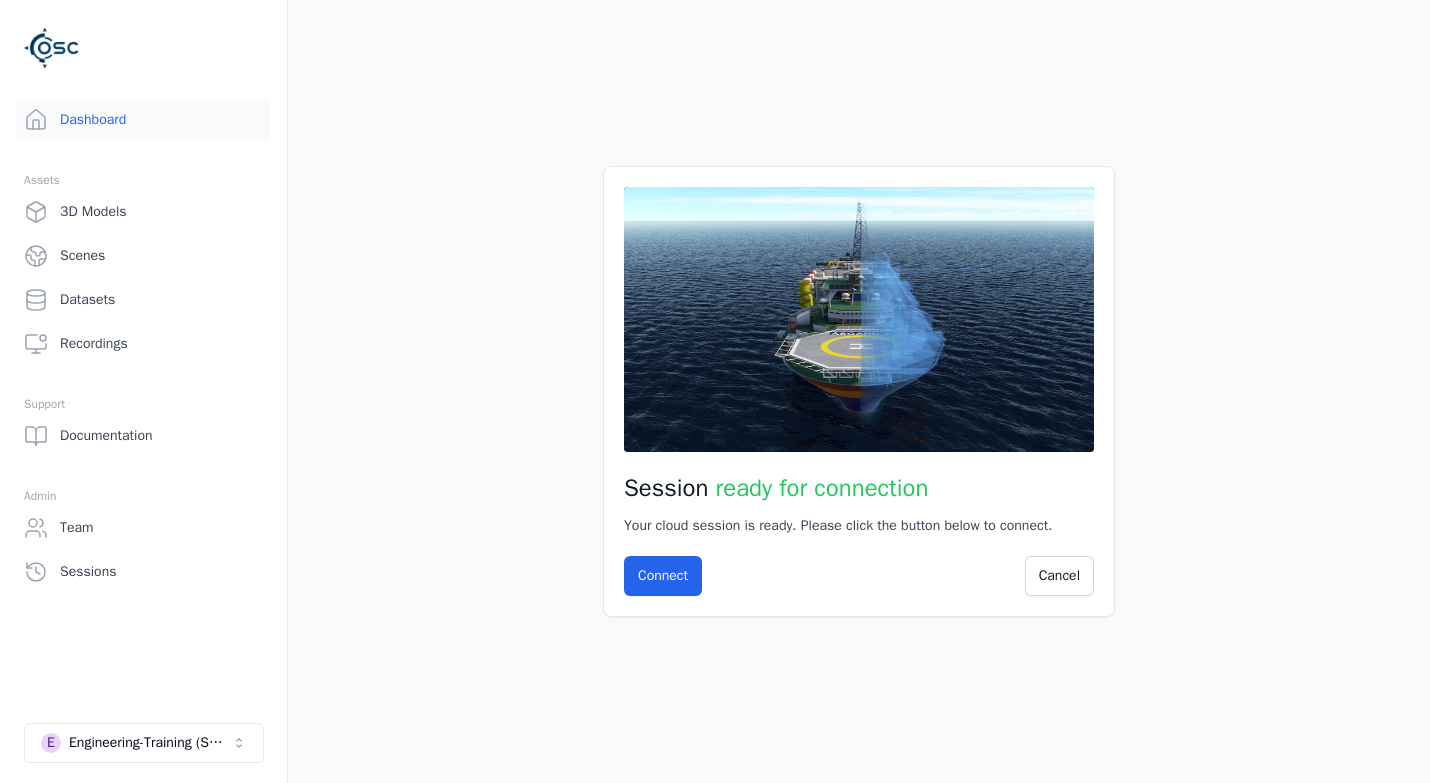 drag, startPoint x: 533, startPoint y: 502, endPoint x: 554, endPoint y: 495, distance: 22.135944 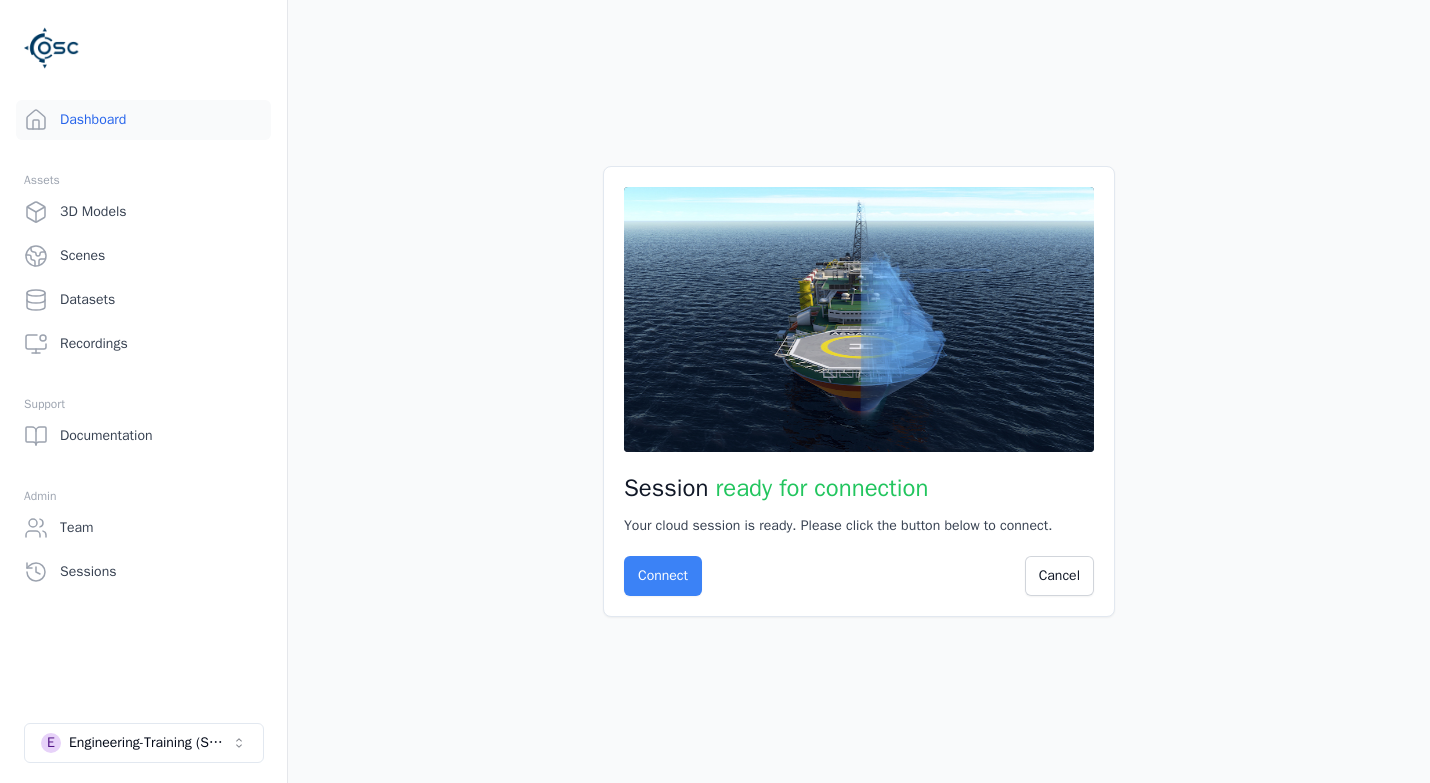 click on "Connect" at bounding box center (663, 576) 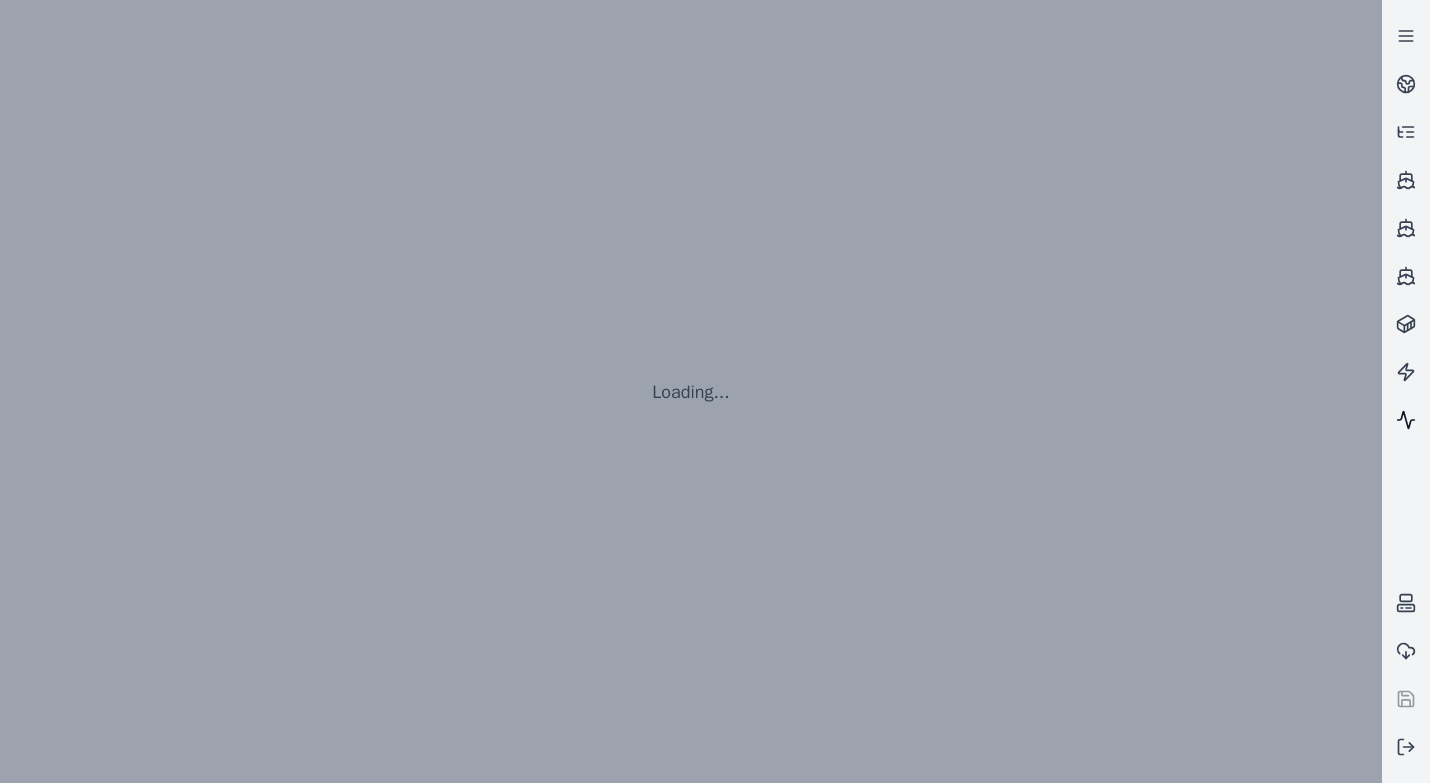 click 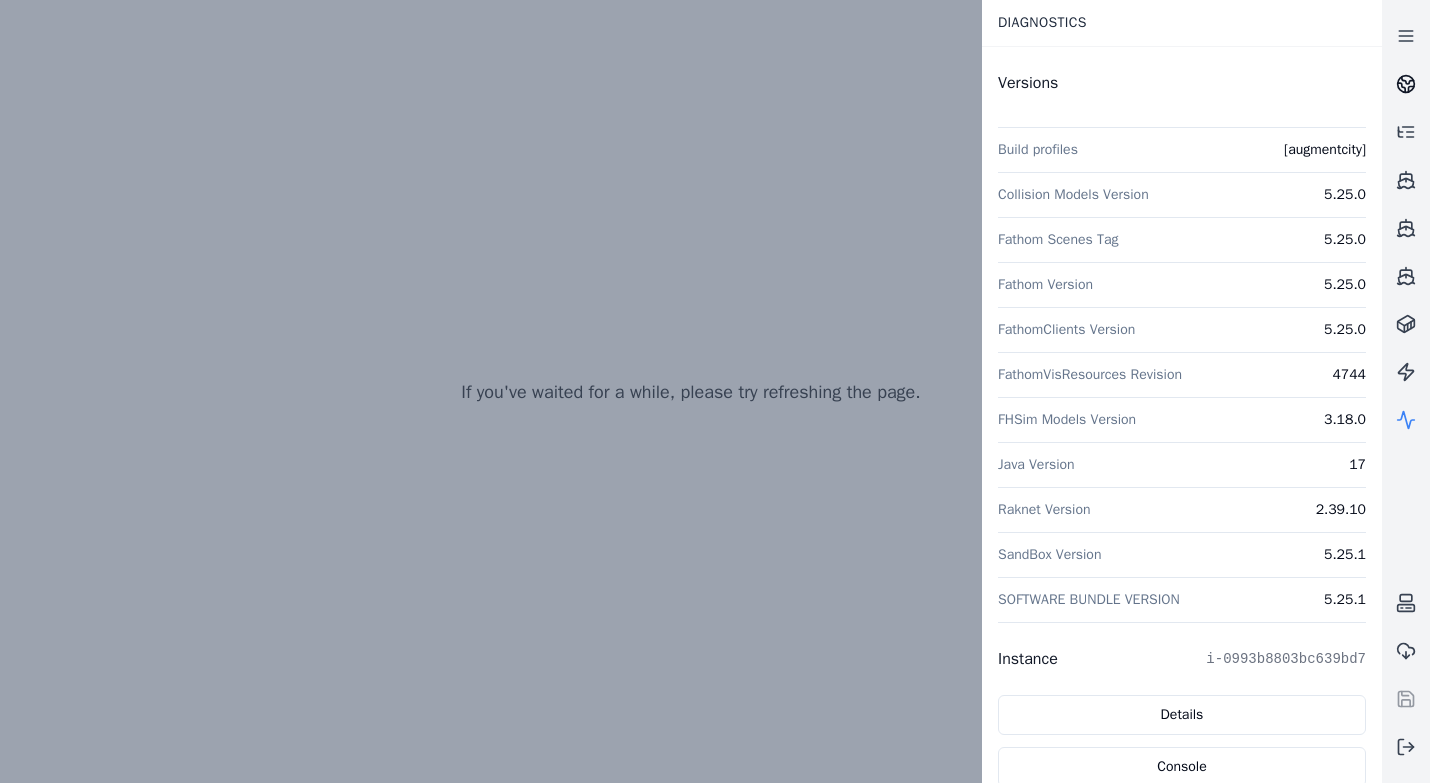 click 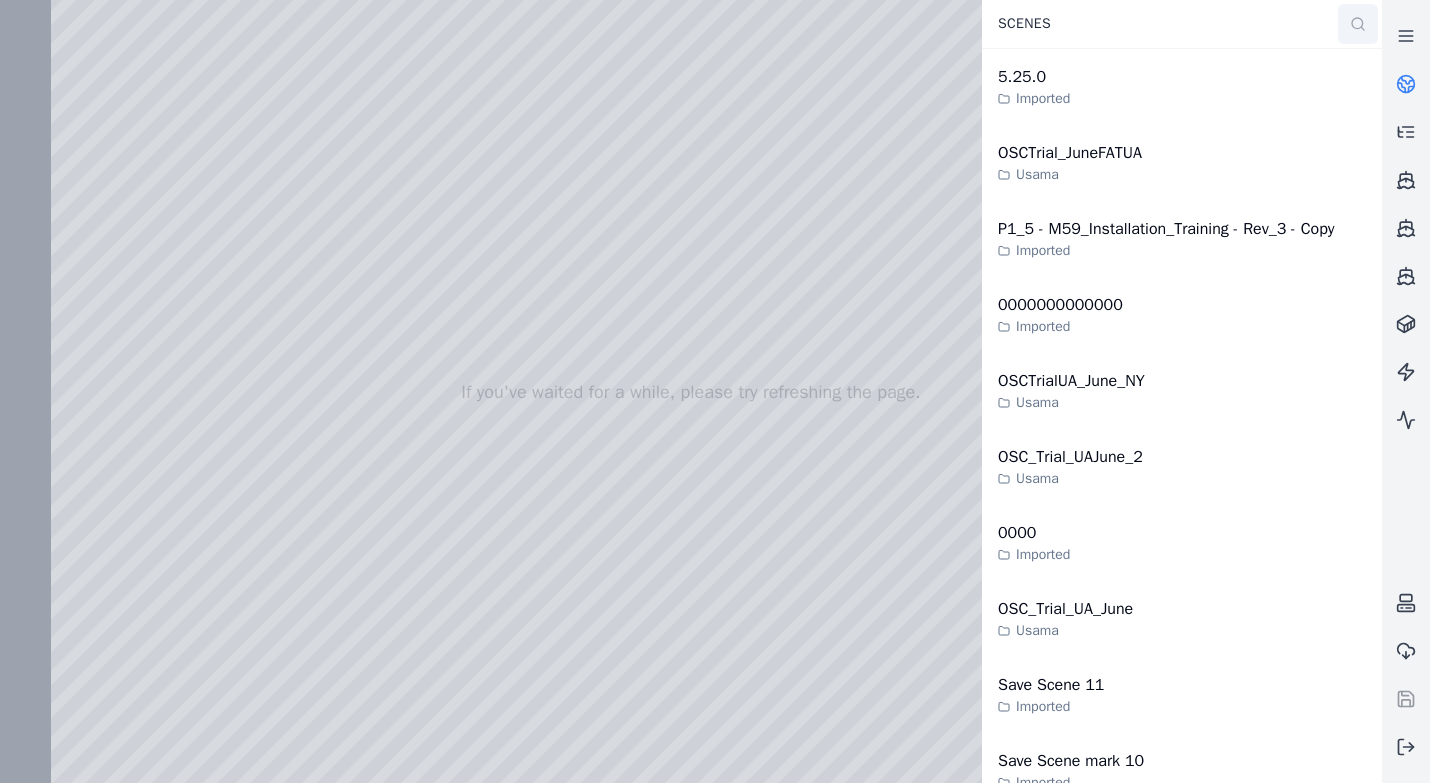 click 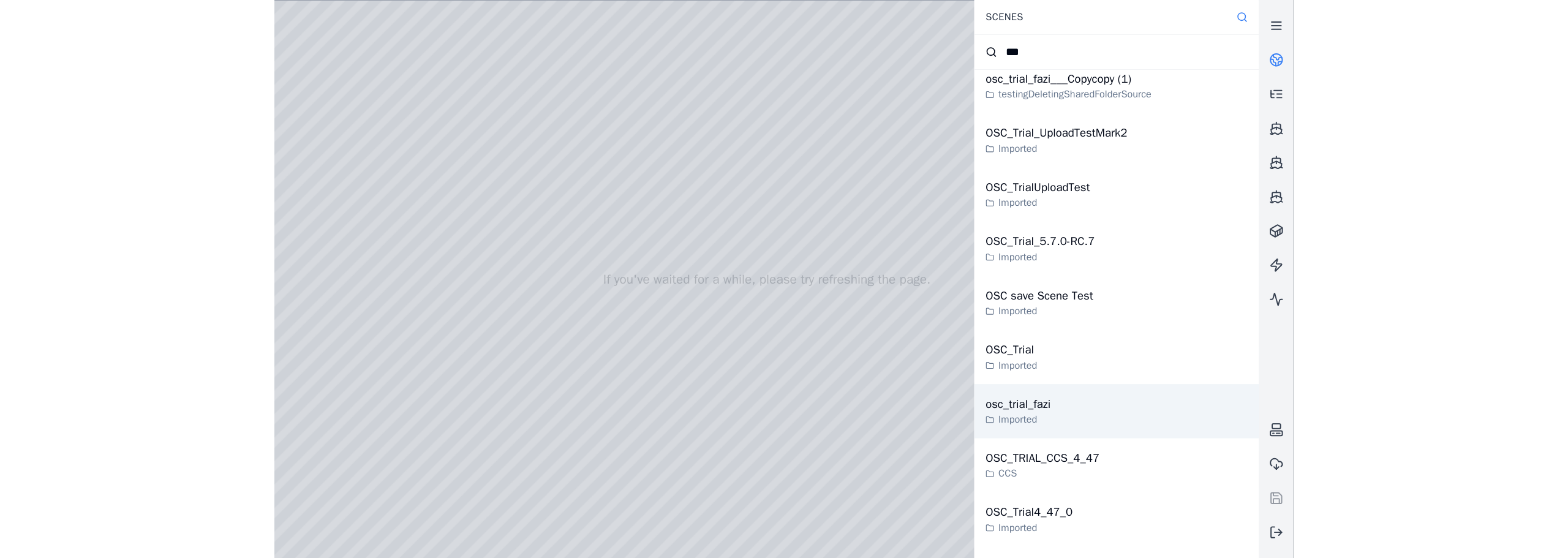 scroll, scrollTop: 884, scrollLeft: 0, axis: vertical 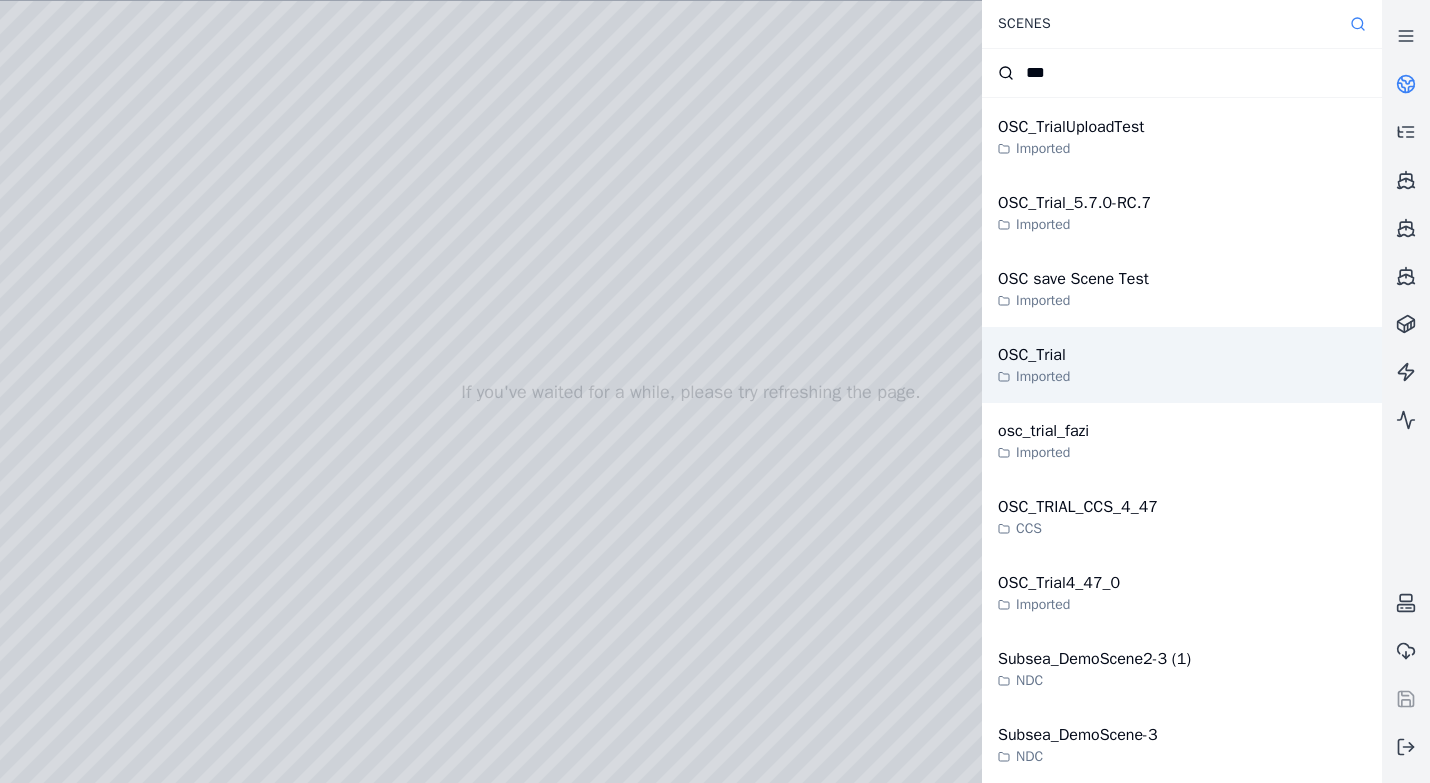 type on "***" 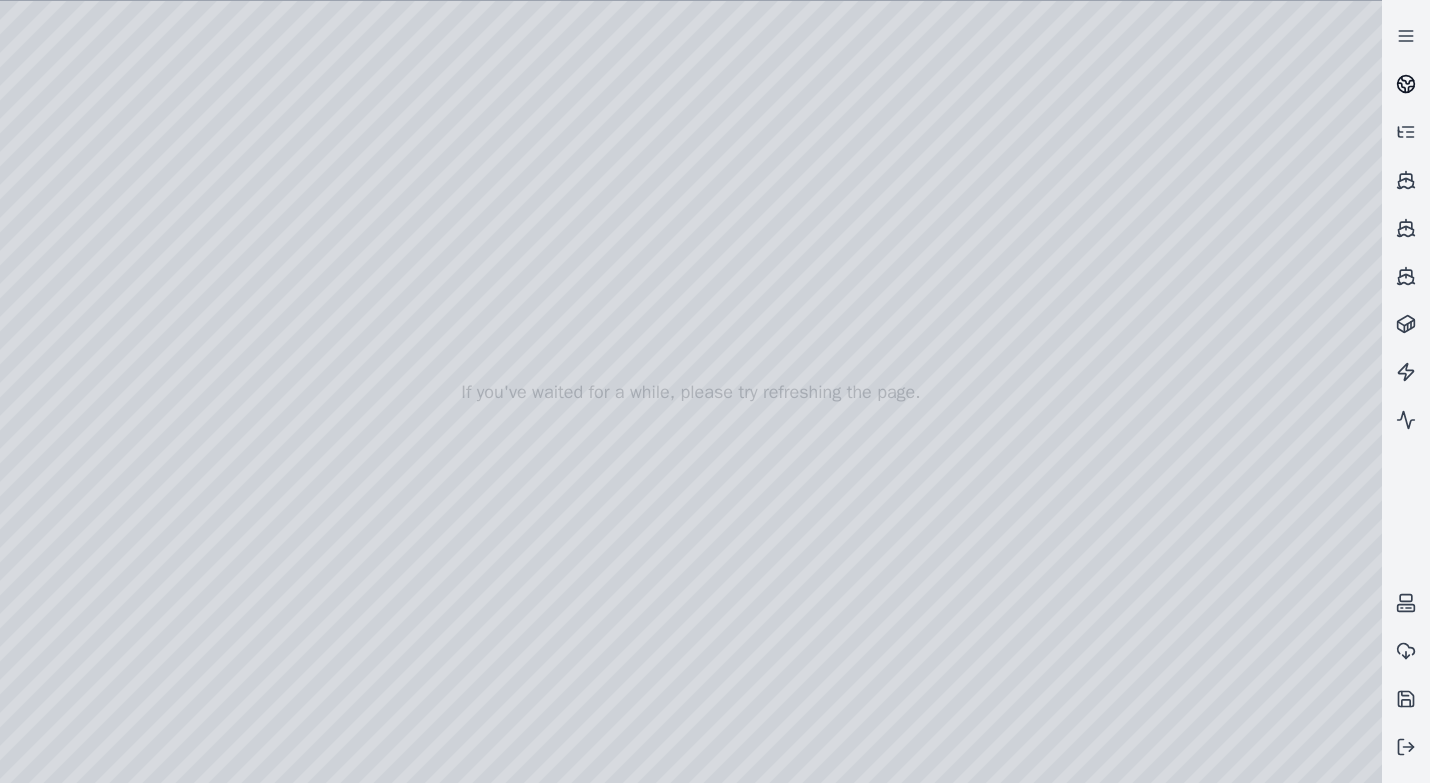 click at bounding box center [1406, 84] 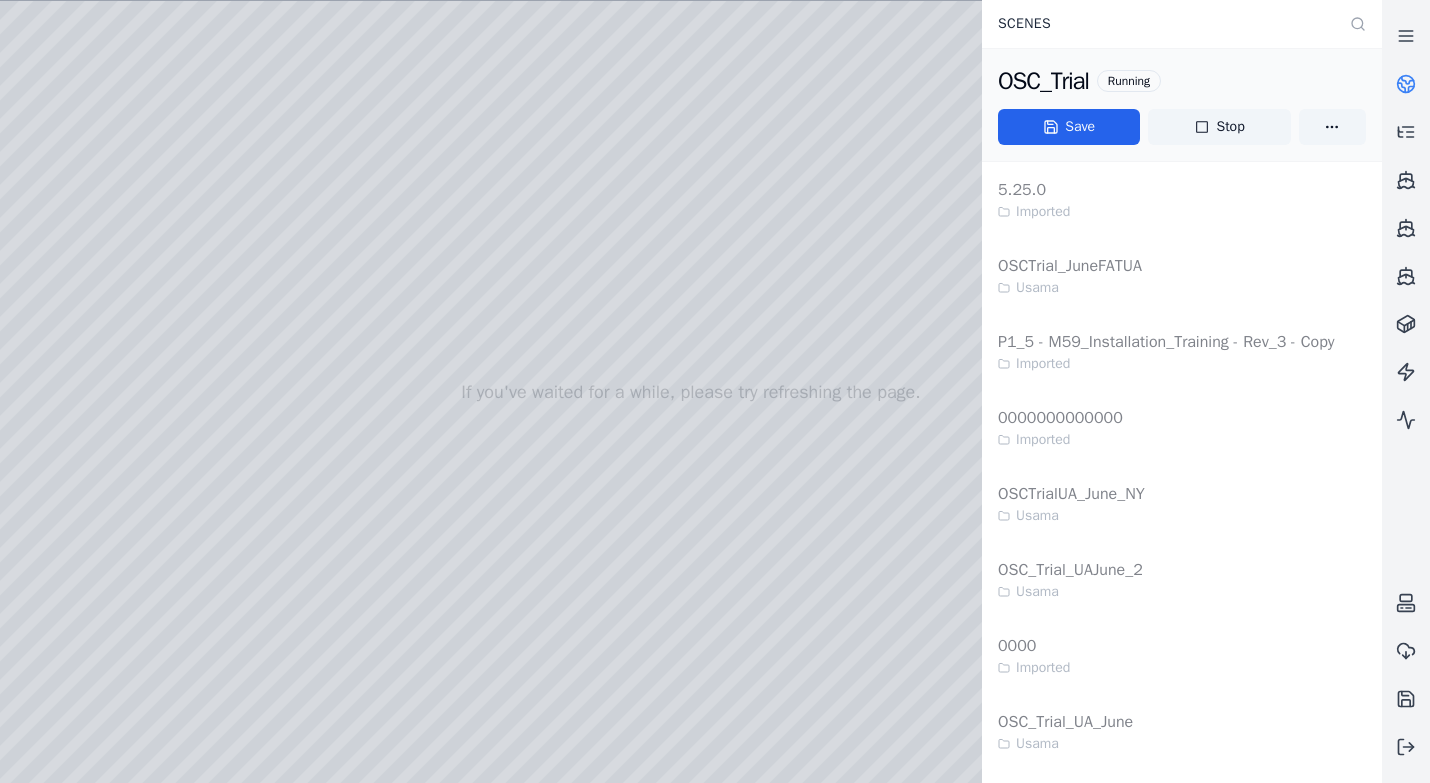 drag, startPoint x: 662, startPoint y: 276, endPoint x: 750, endPoint y: 278, distance: 88.02273 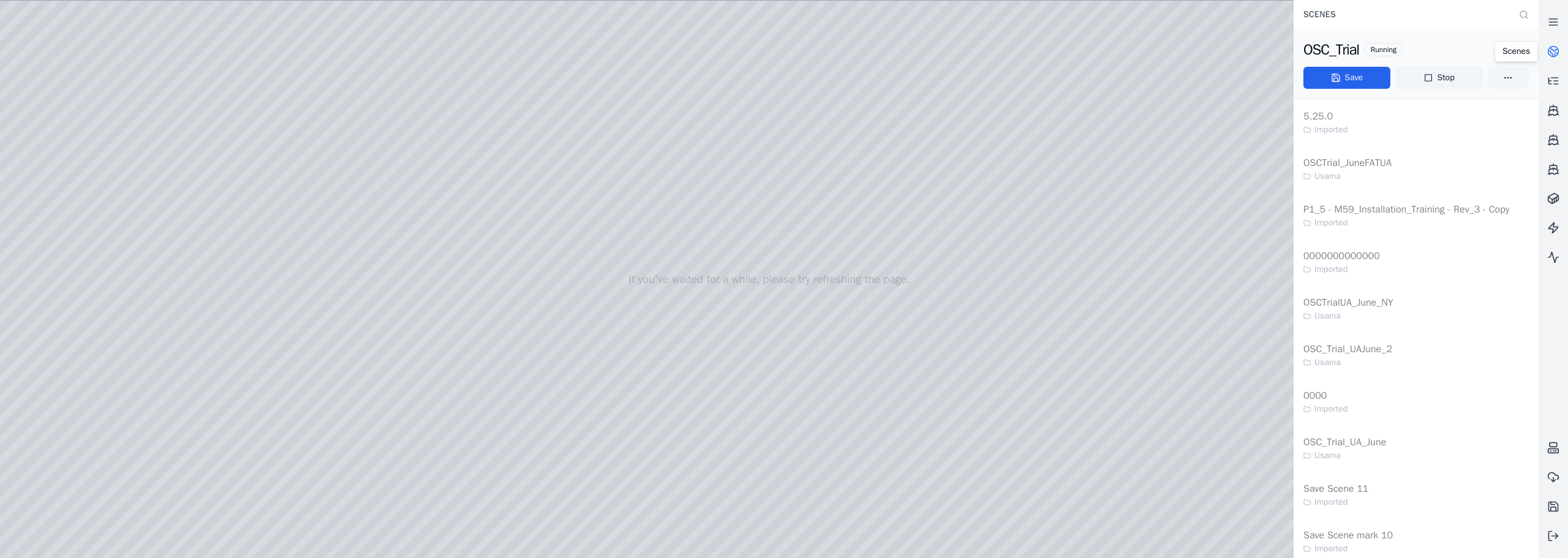 click at bounding box center (1553, 51) 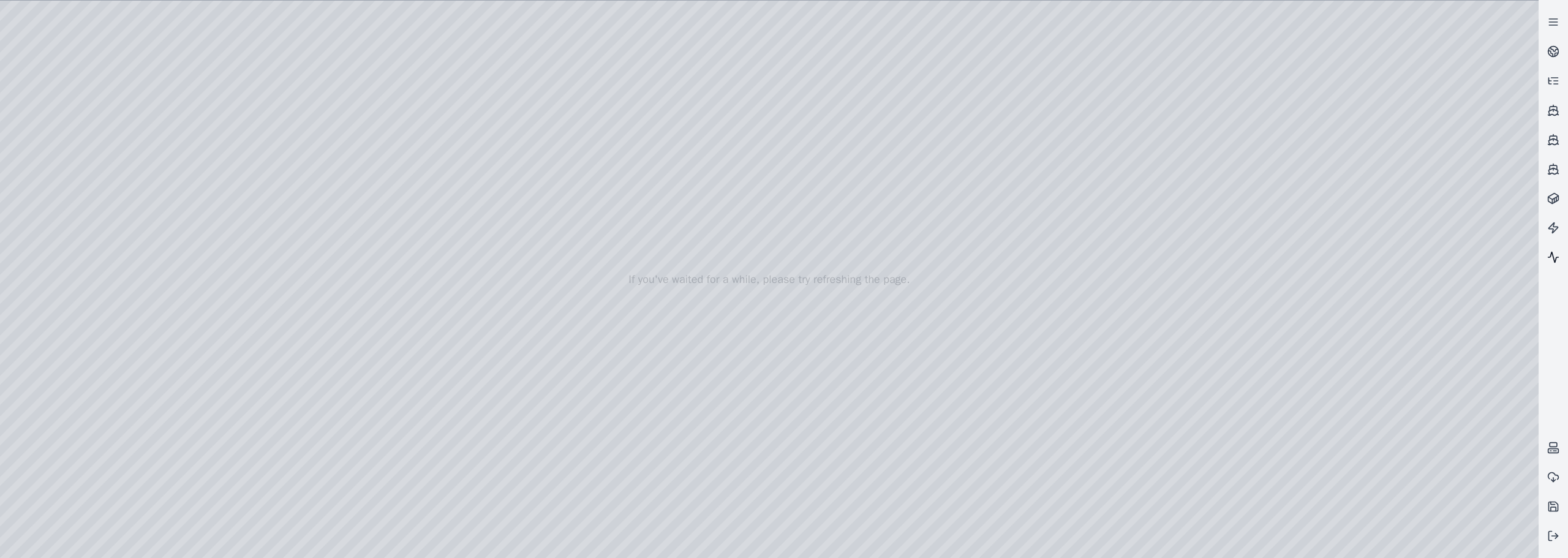click 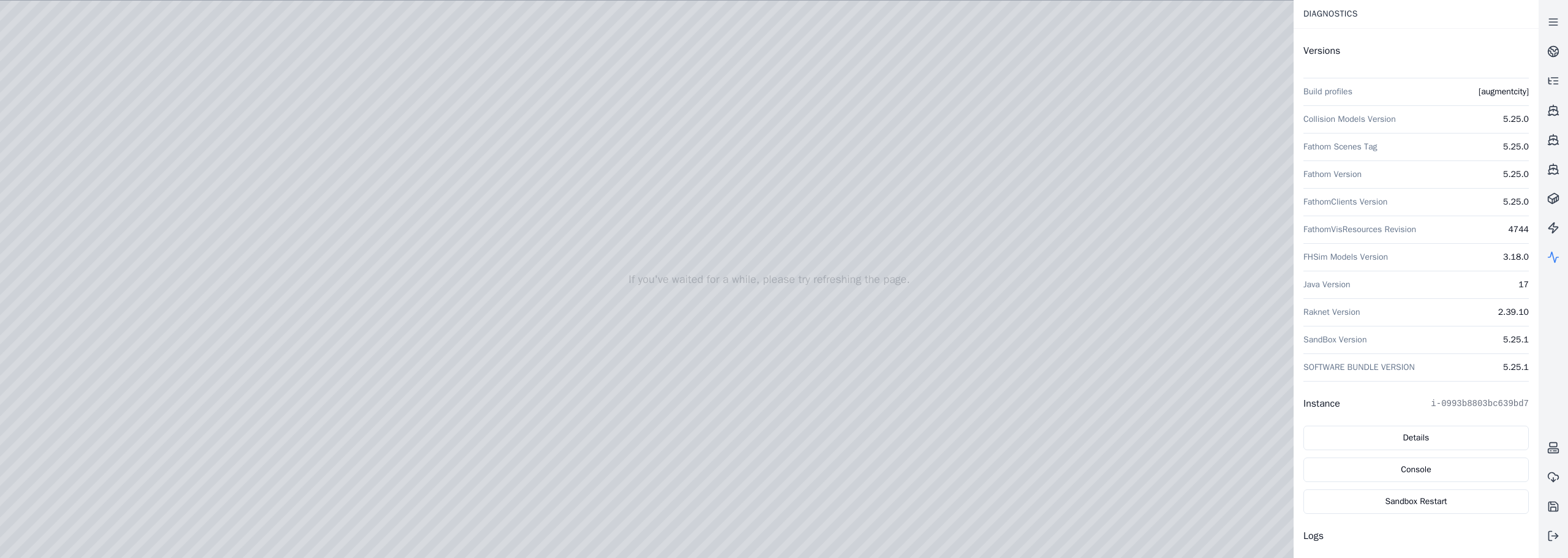 click 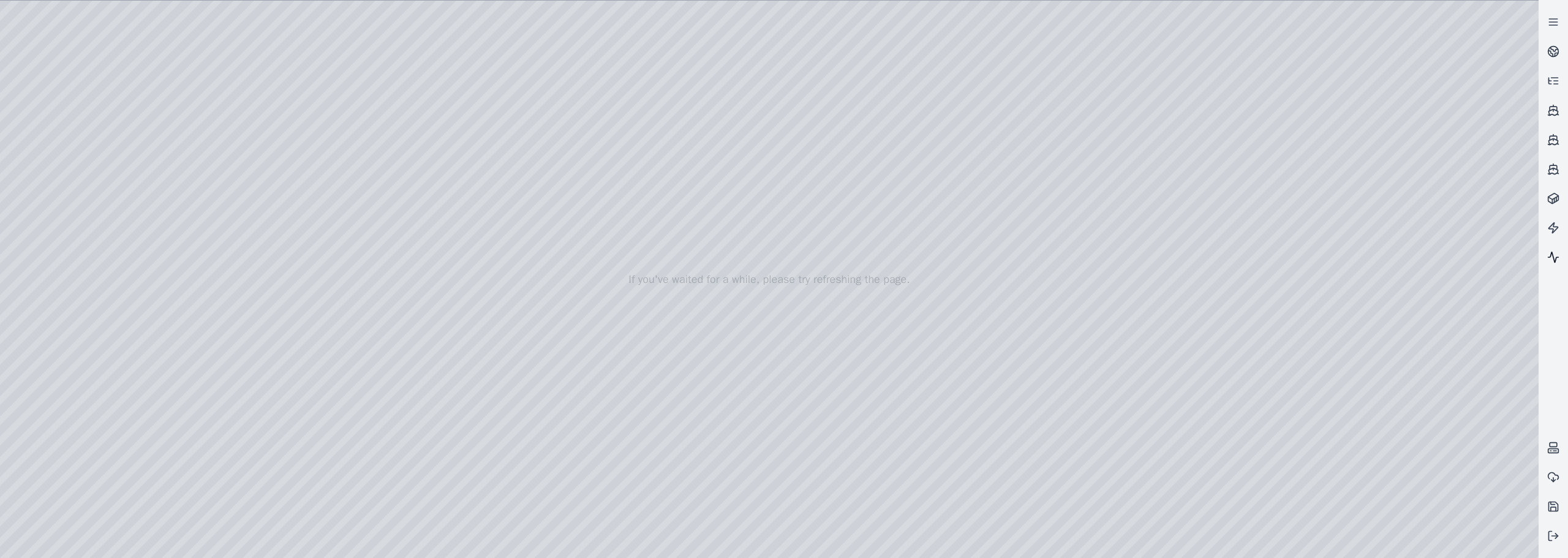 click 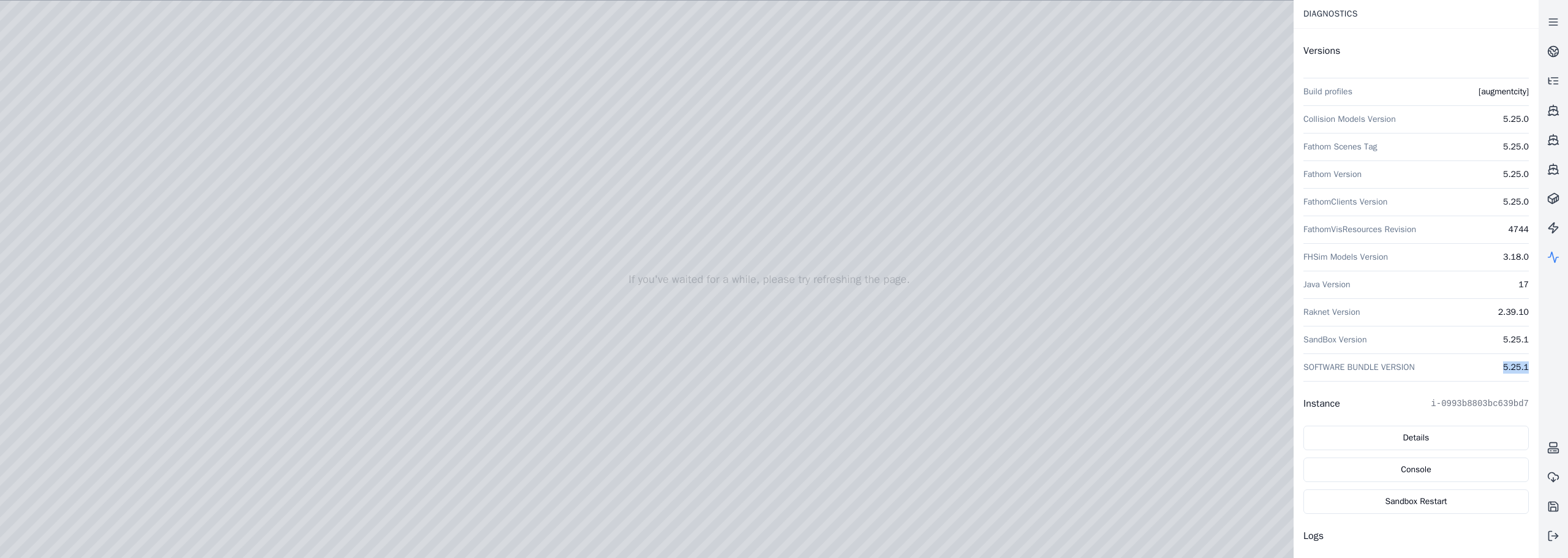 drag, startPoint x: 1534, startPoint y: 366, endPoint x: 1499, endPoint y: 364, distance: 35.057096 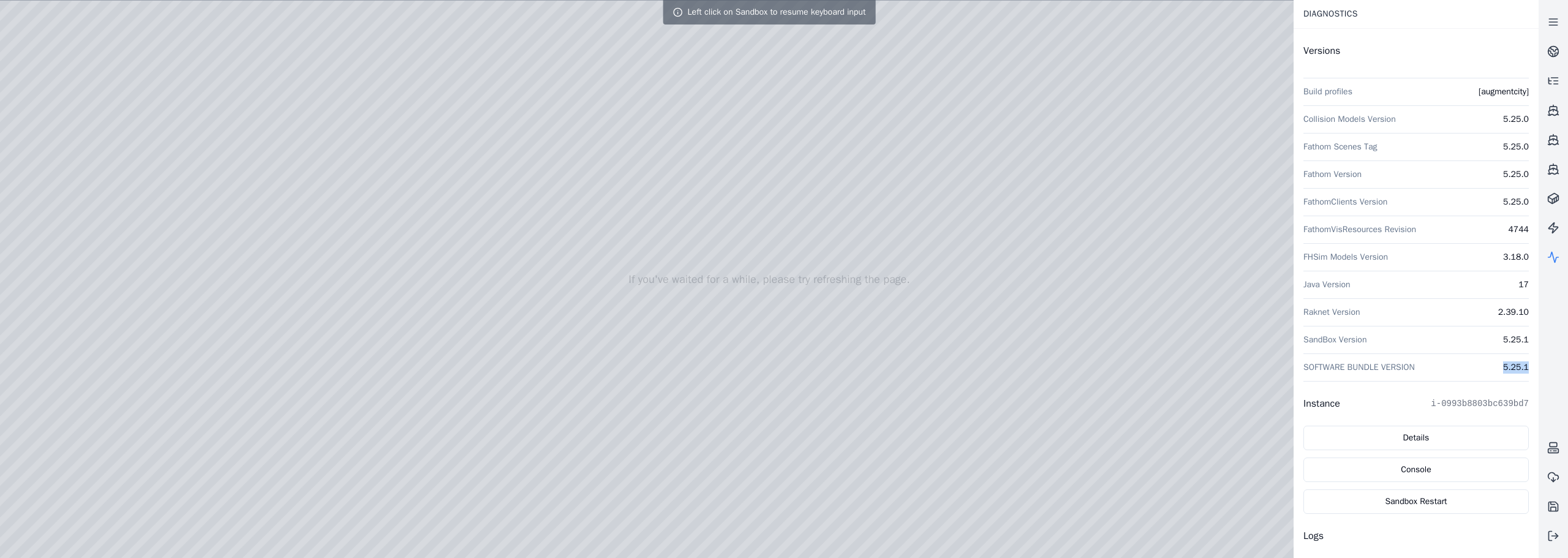 copy on "5.25.1" 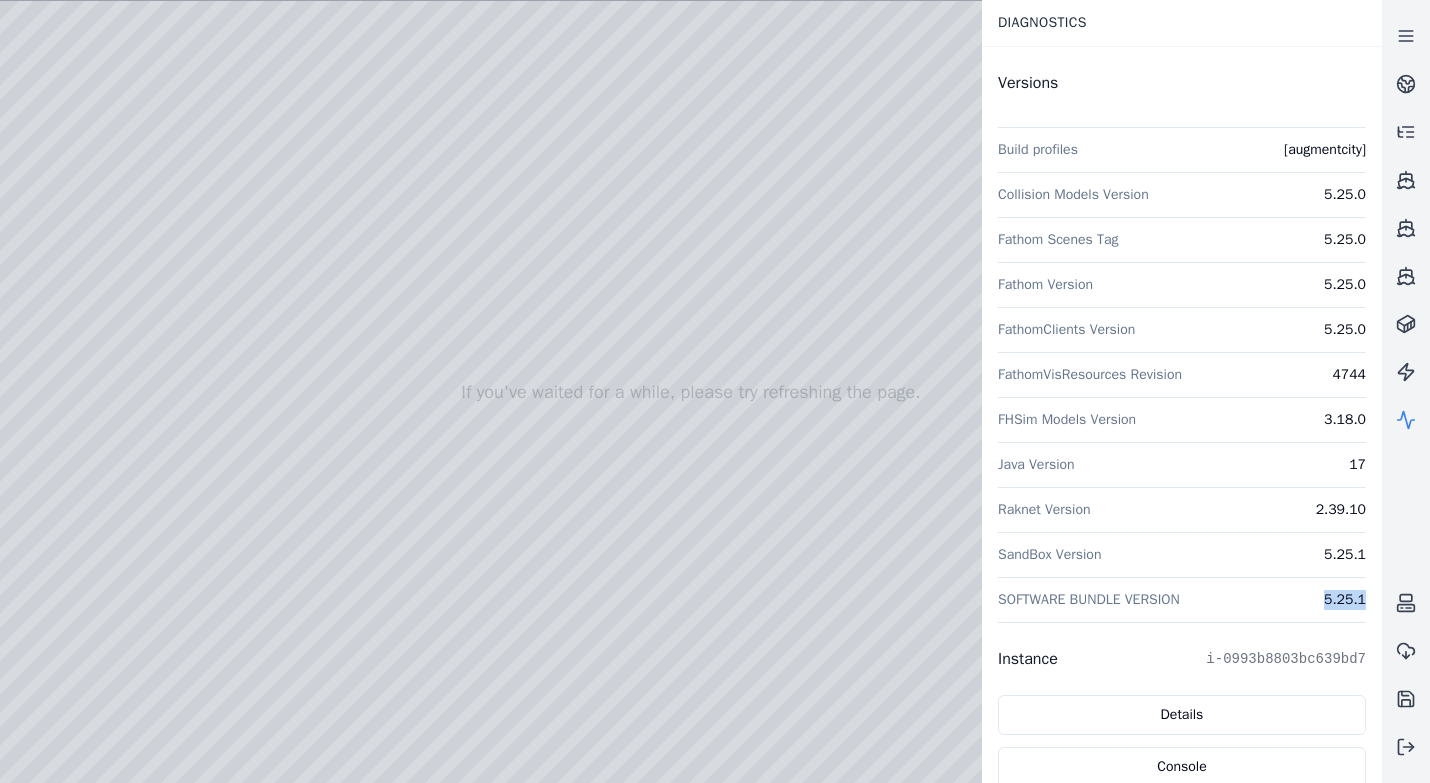 drag, startPoint x: 747, startPoint y: 72, endPoint x: 762, endPoint y: 44, distance: 31.764761 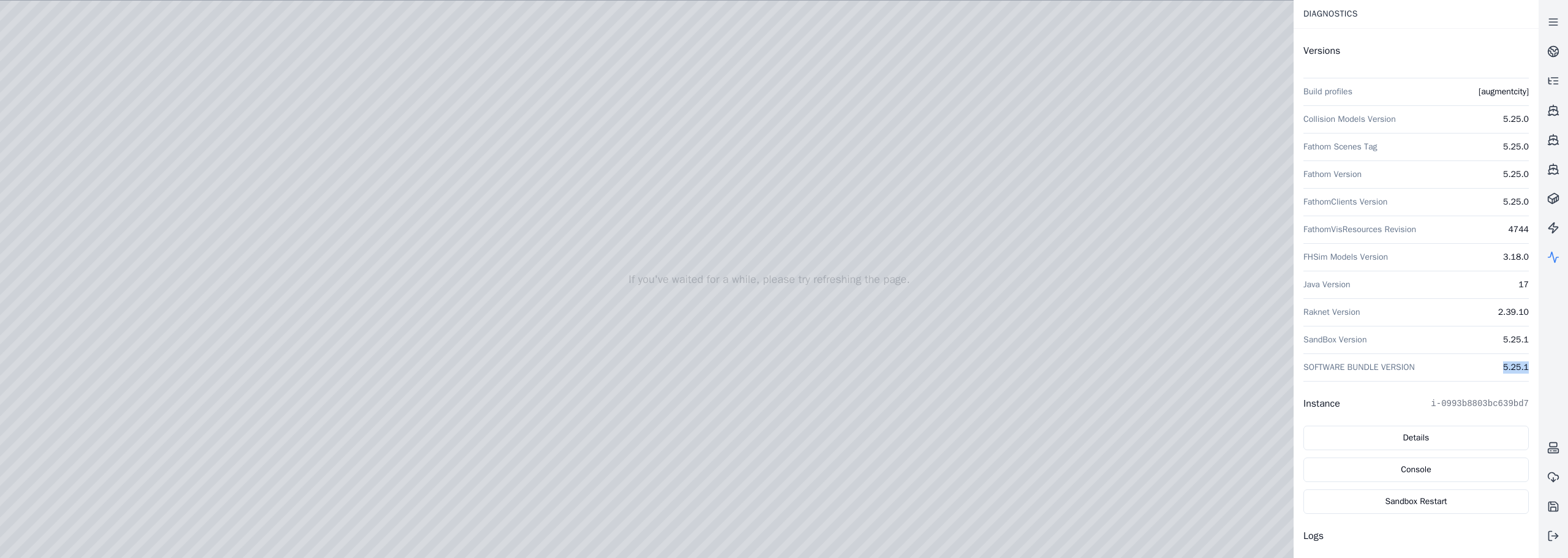 drag, startPoint x: 921, startPoint y: 230, endPoint x: 838, endPoint y: 228, distance: 83.0241 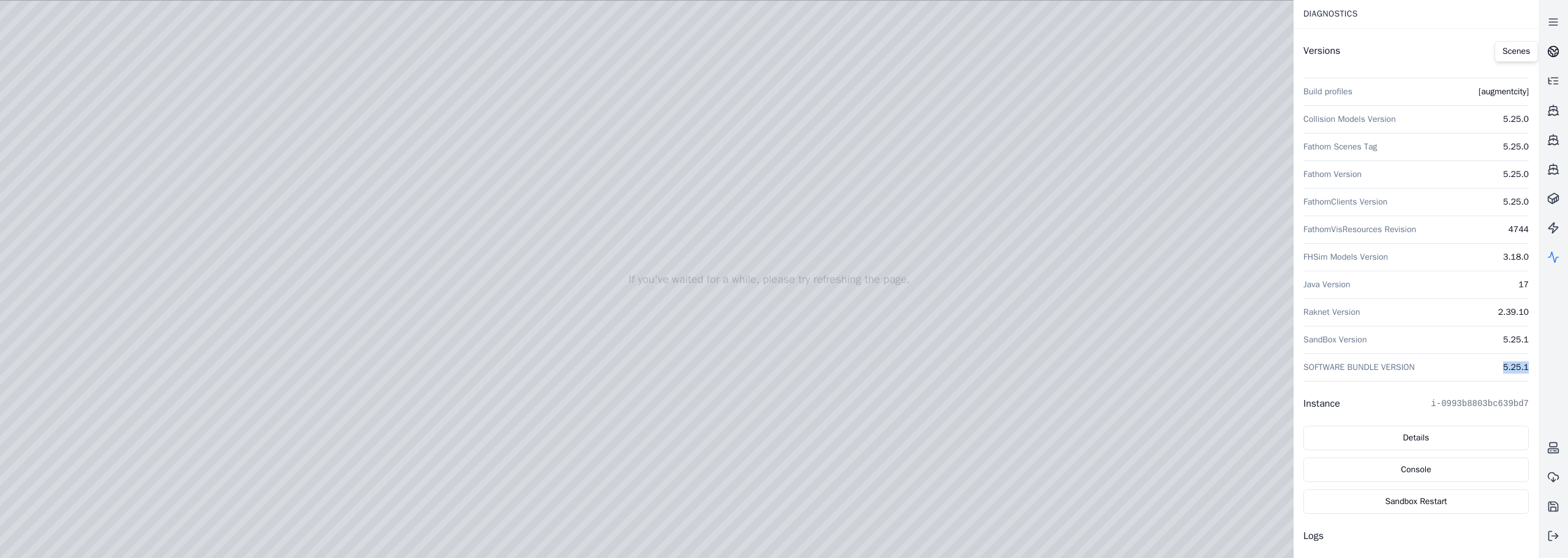 click 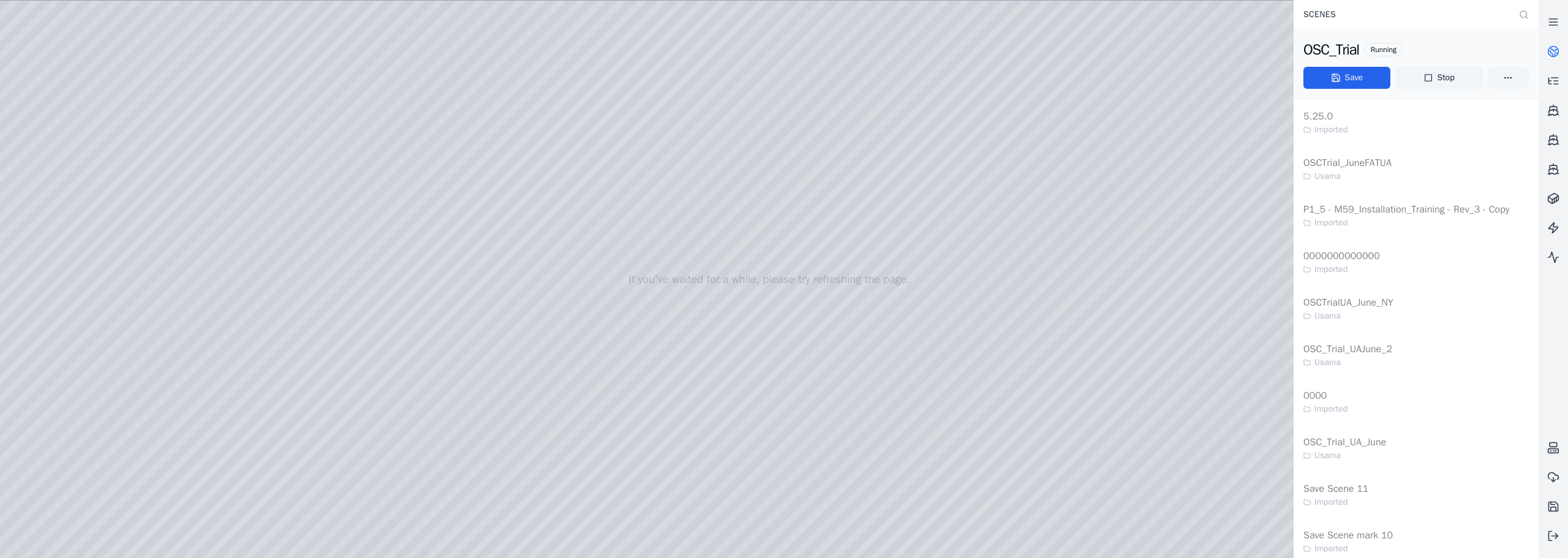 click 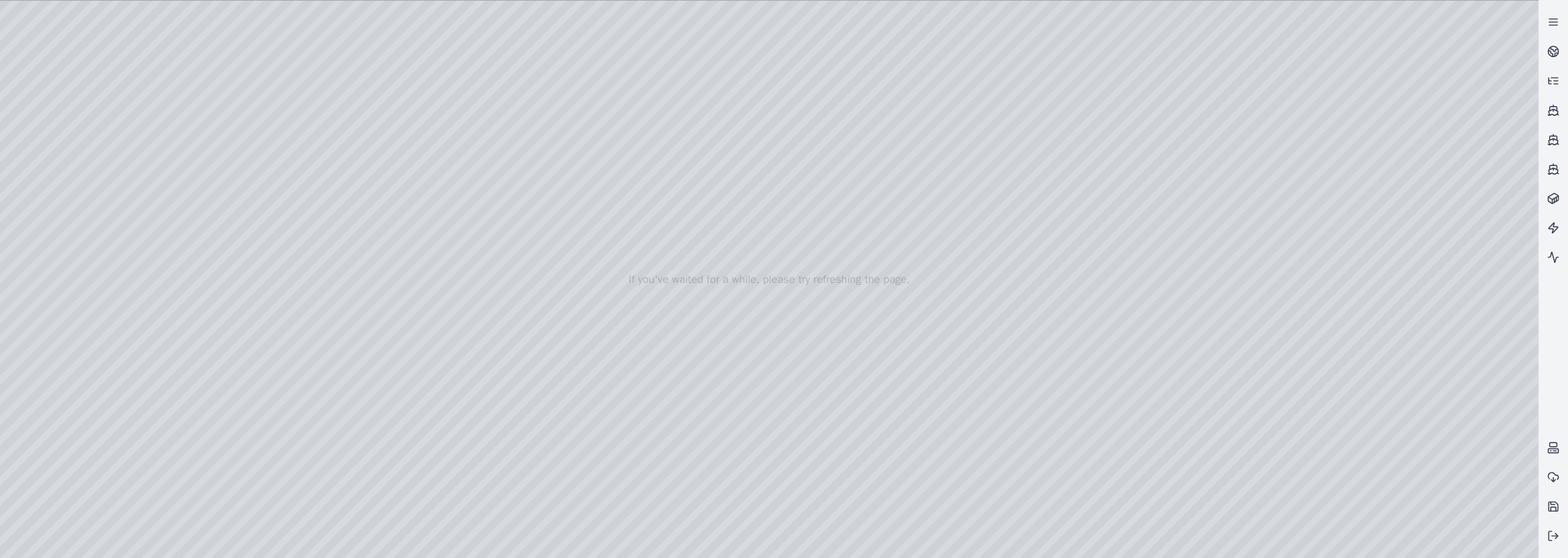 click at bounding box center (769, 279) 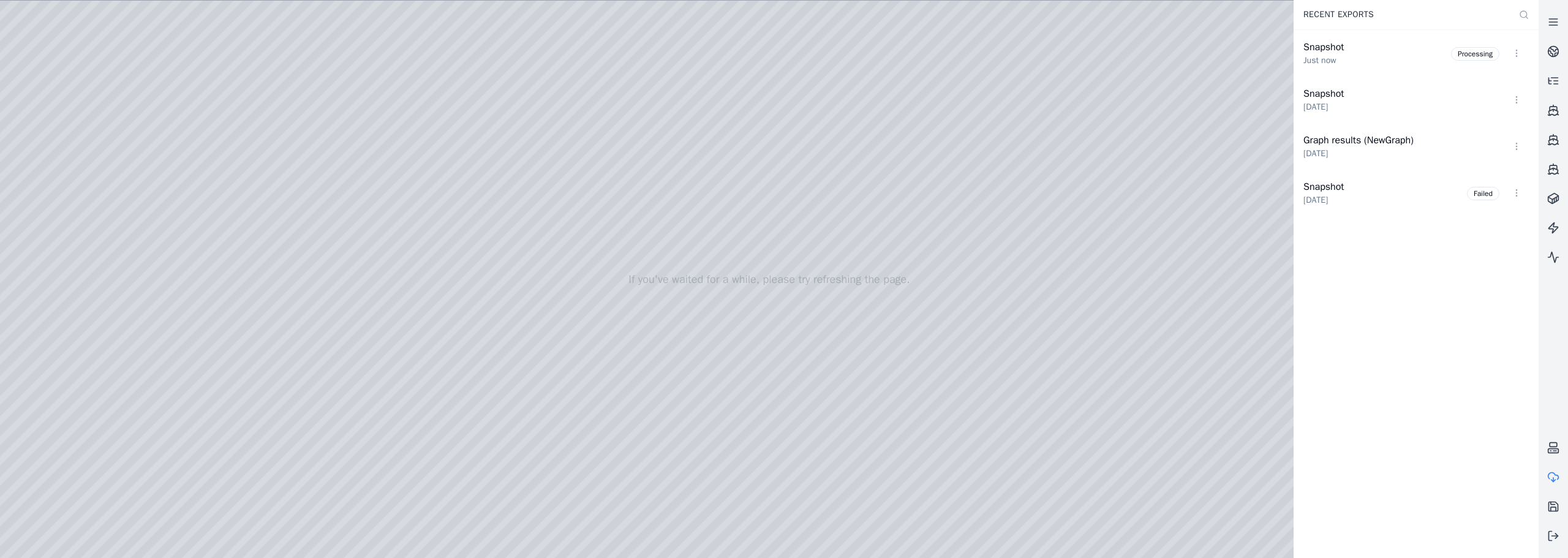 click at bounding box center [769, 279] 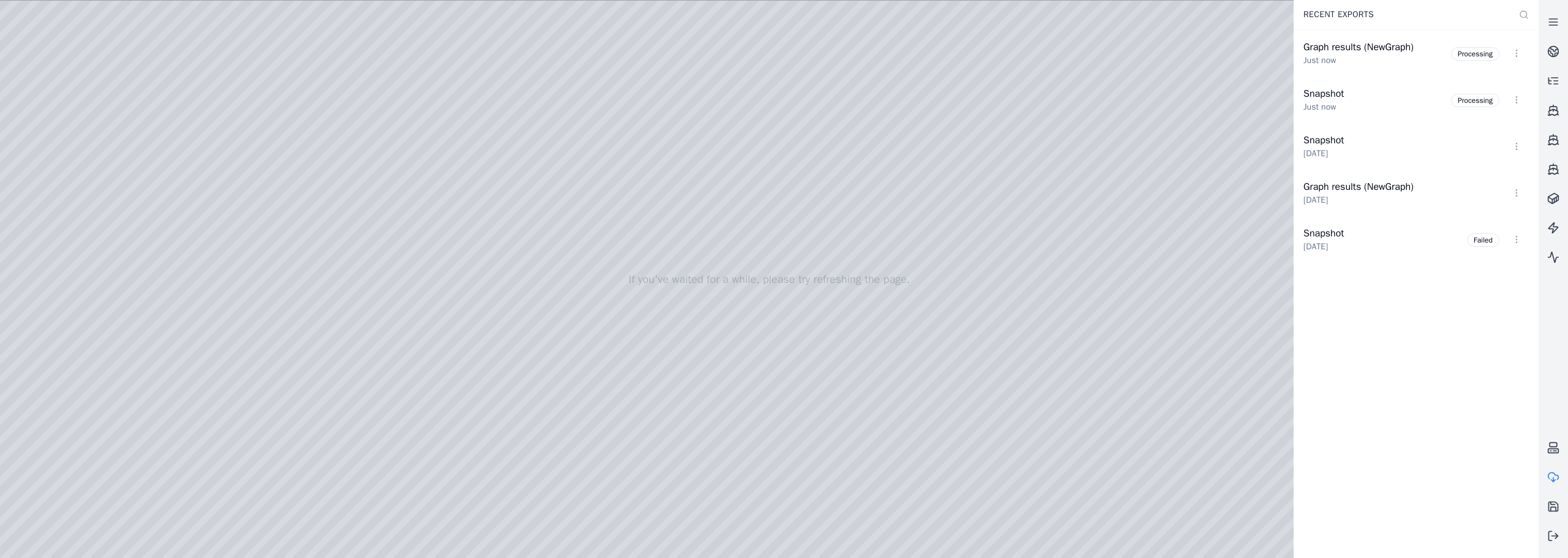 click at bounding box center (769, 279) 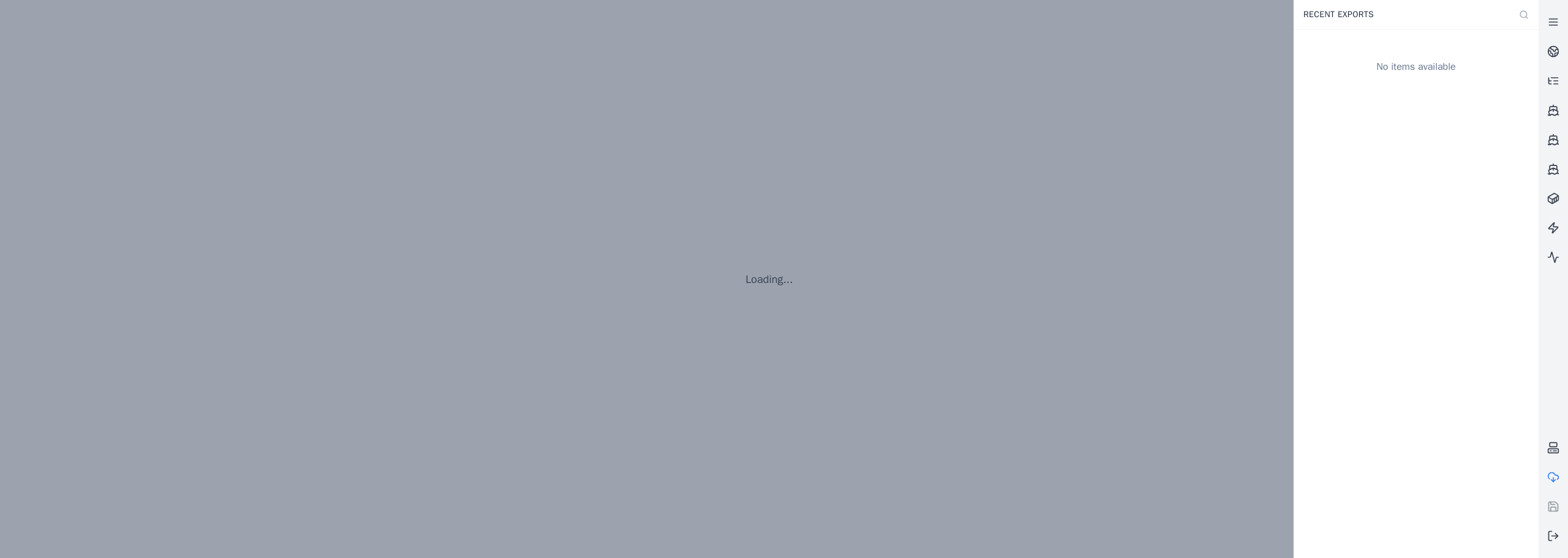scroll, scrollTop: 0, scrollLeft: 0, axis: both 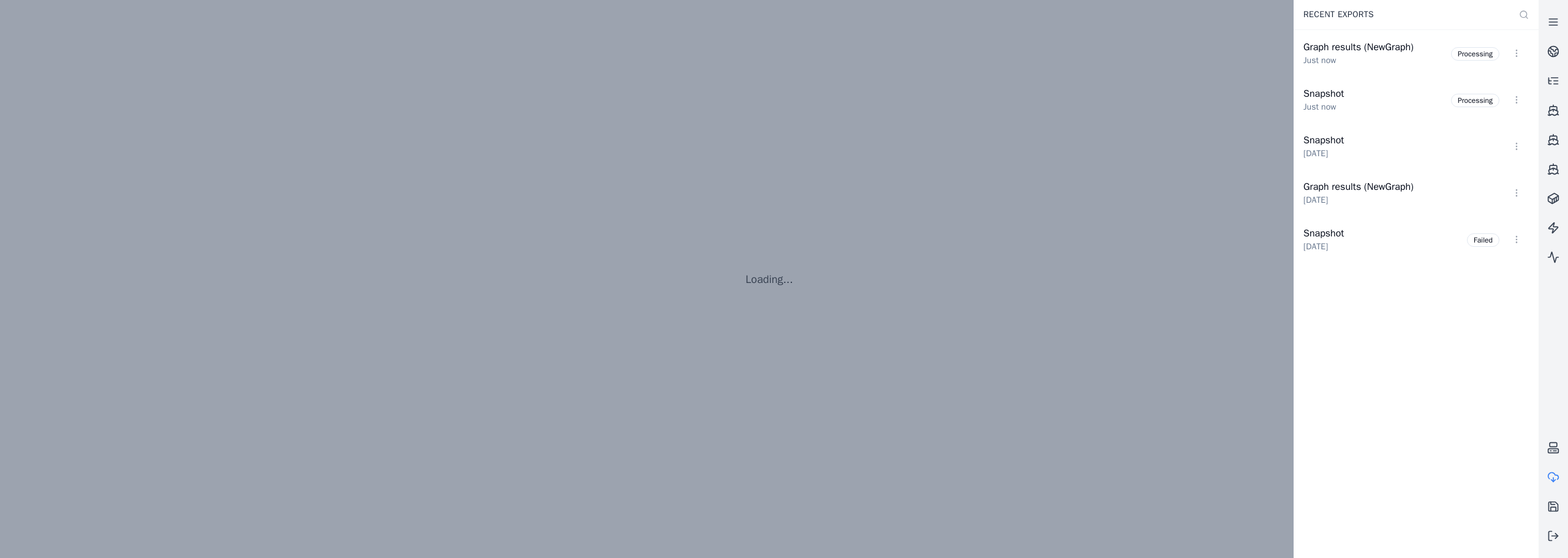 click 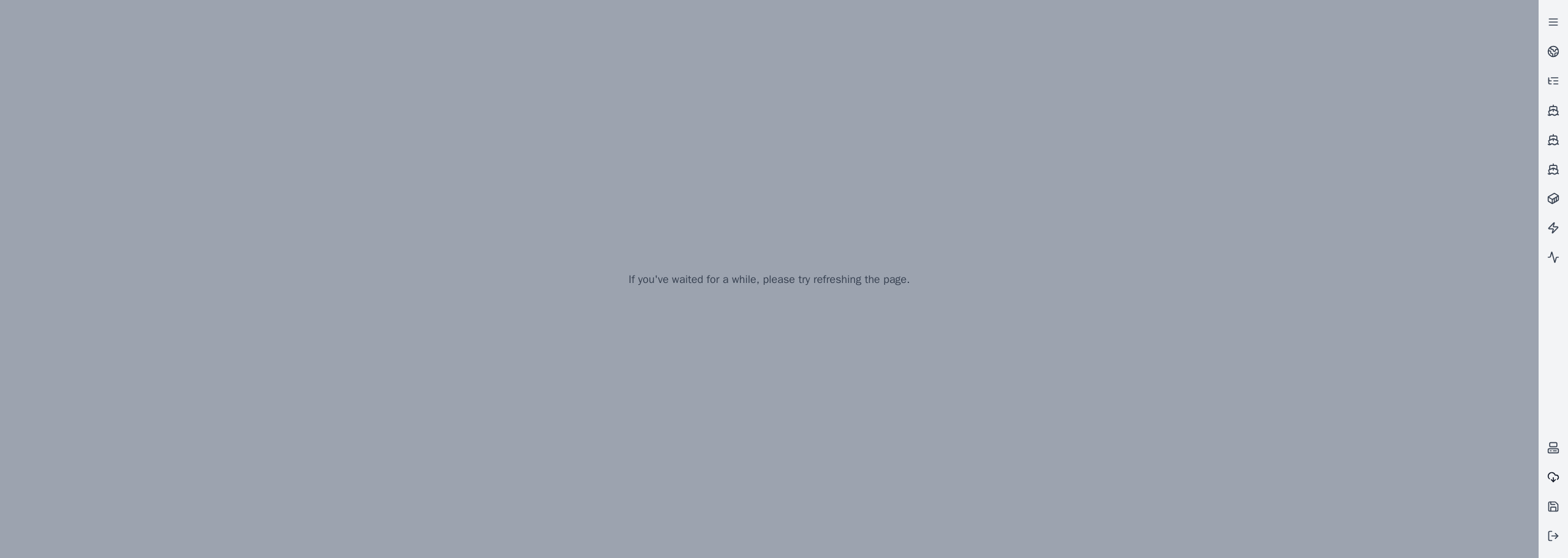 click 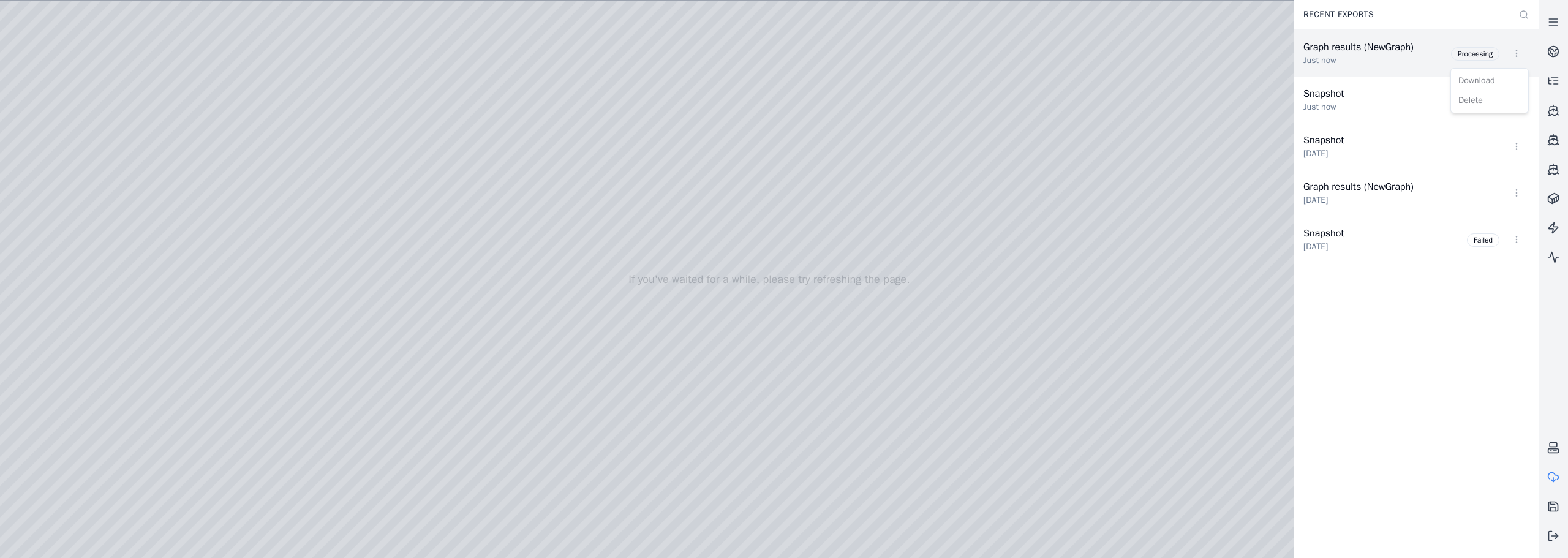 click on "Opt-in to analytics Would you like to help us improve our service by allowing us to collect analytics data about how you use our application? This data helps us understand usage patterns, troubleshoot issues, and make your experience better. For more information about what is collected and how it is used, please refer to our  Privacy Policy . Accept Decline If you've waited for a while, please try refreshing the page. Recent Exports Graph results (NewGraph) Just now Processing Snapshot Just now Processing Snapshot [DATE] Graph results (NewGraph) [DATE] Snapshot [DATE] Failed
Download Delete" at bounding box center (784, 279) 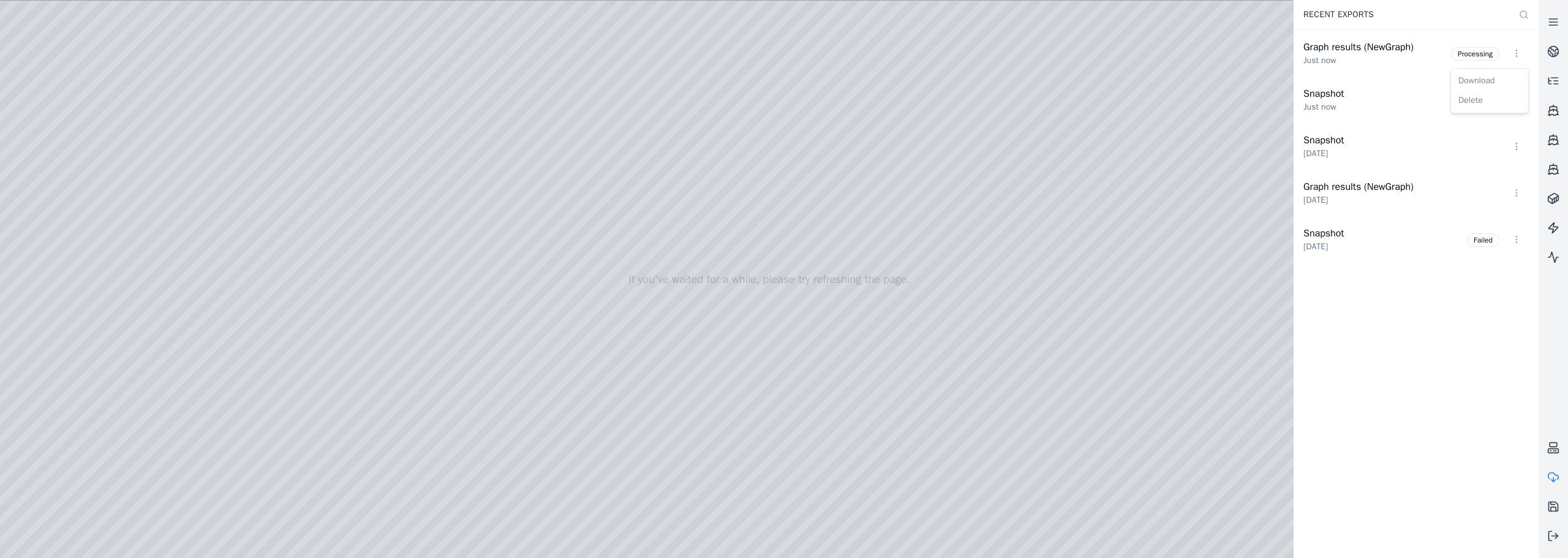 click on "Opt-in to analytics Would you like to help us improve our service by allowing us to collect analytics data about how you use our application? This data helps us understand usage patterns, troubleshoot issues, and make your experience better. For more information about what is collected and how it is used, please refer to our  Privacy Policy . Accept Decline If you've waited for a while, please try refreshing the page. Recent Exports Graph results (NewGraph) Just now Processing Snapshot Just now Processing Snapshot yesterday Graph results (NewGraph) yesterday Snapshot yesterday Failed
Download Delete" at bounding box center (784, 279) 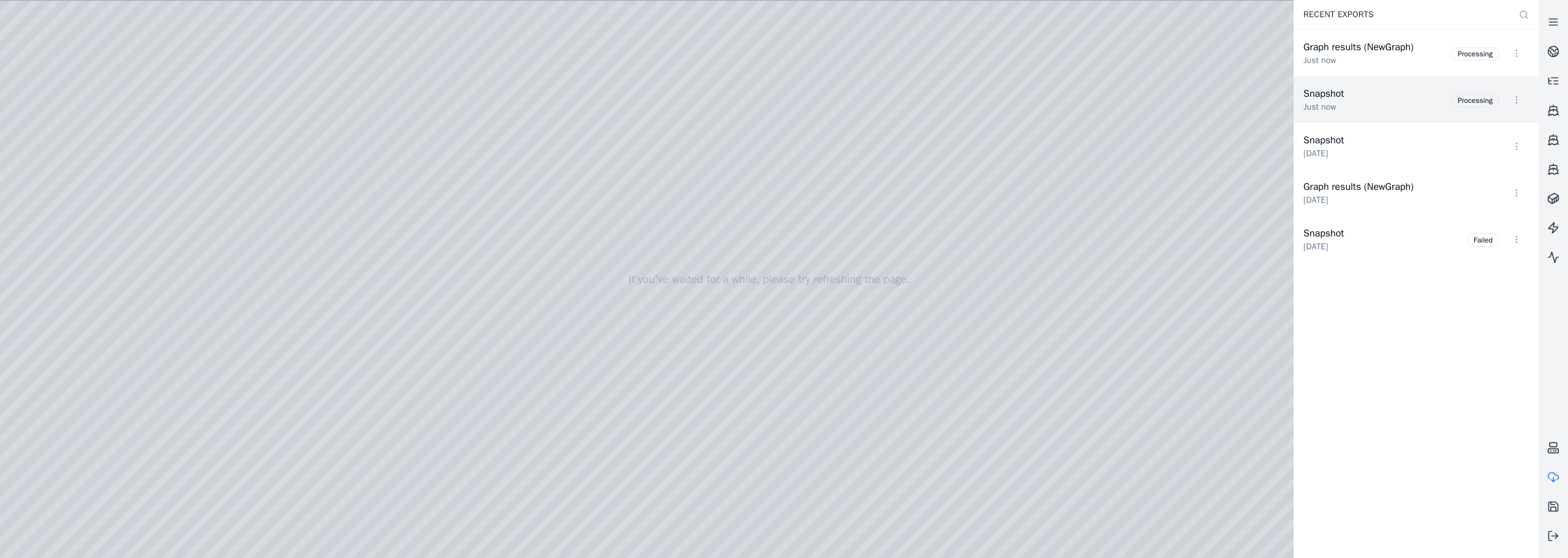 click on "Opt-in to analytics Would you like to help us improve our service by allowing us to collect analytics data about how you use our application? This data helps us understand usage patterns, troubleshoot issues, and make your experience better. For more information about what is collected and how it is used, please refer to our  Privacy Policy . Accept Decline If you've waited for a while, please try refreshing the page. Recent Exports Graph results (NewGraph) Just now Processing Snapshot Just now Processing Snapshot yesterday Graph results (NewGraph) yesterday Snapshot yesterday Failed" at bounding box center [784, 279] 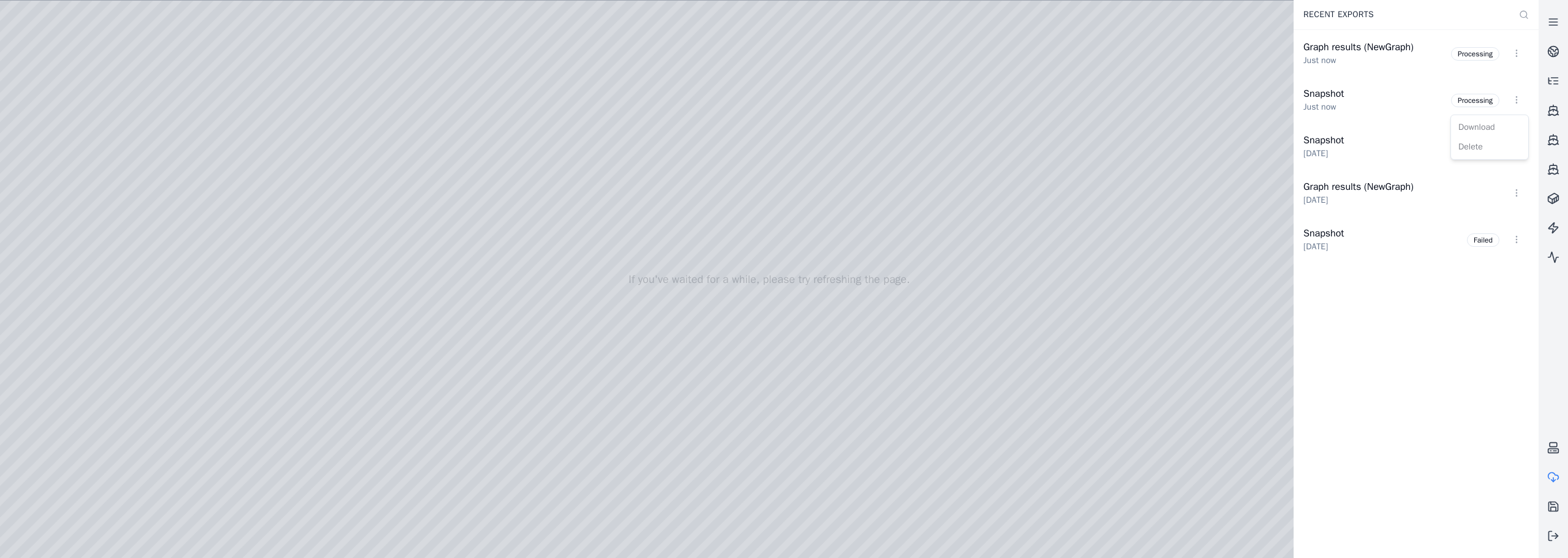 click on "Opt-in to analytics Would you like to help us improve our service by allowing us to collect analytics data about how you use our application? This data helps us understand usage patterns, troubleshoot issues, and make your experience better. For more information about what is collected and how it is used, please refer to our  Privacy Policy . Accept Decline If you've waited for a while, please try refreshing the page. Recent Exports Graph results (NewGraph) Just now Processing Snapshot Just now Processing Snapshot yesterday Graph results (NewGraph) yesterday Snapshot yesterday Failed
Download Delete" at bounding box center (784, 279) 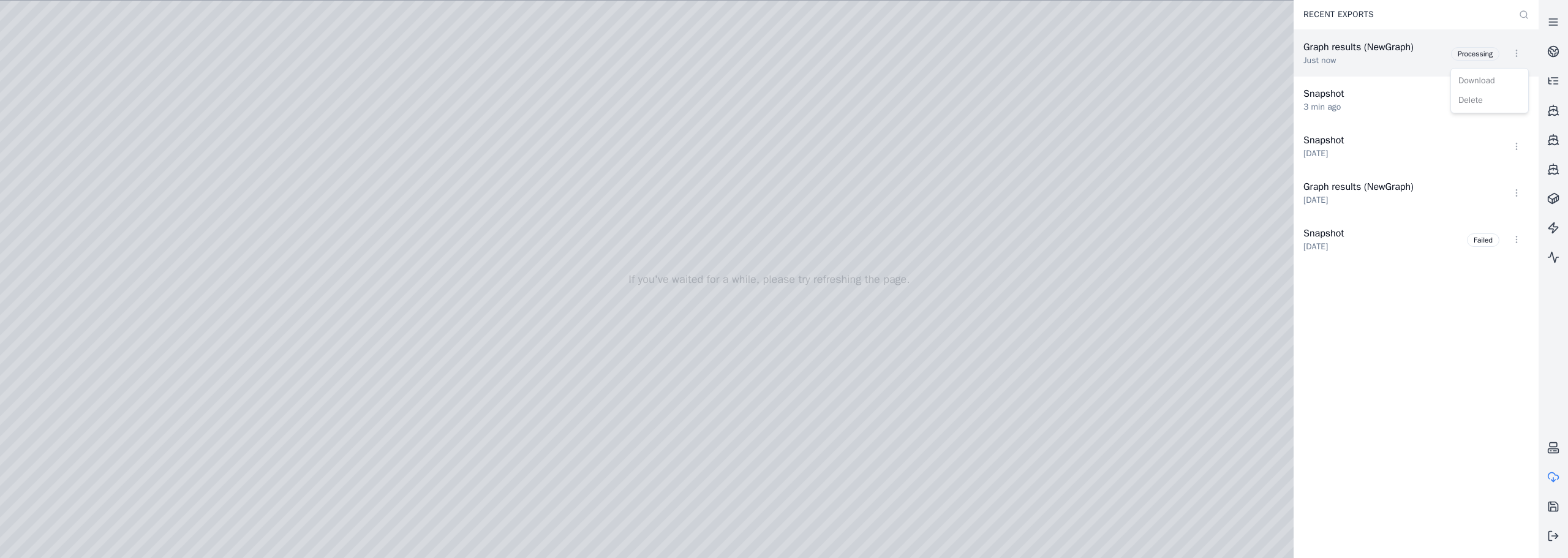 click on "Opt-in to analytics Would you like to help us improve our service by allowing us to collect analytics data about how you use our application? This data helps us understand usage patterns, troubleshoot issues, and make your experience better. For more information about what is collected and how it is used, please refer to our  Privacy Policy . Accept Decline If you've waited for a while, please try refreshing the page. Recent Exports Graph results (NewGraph) Just now Processing Snapshot 3 min ago Processing Snapshot yesterday Graph results (NewGraph) yesterday Snapshot yesterday Failed
Download Delete" at bounding box center [784, 279] 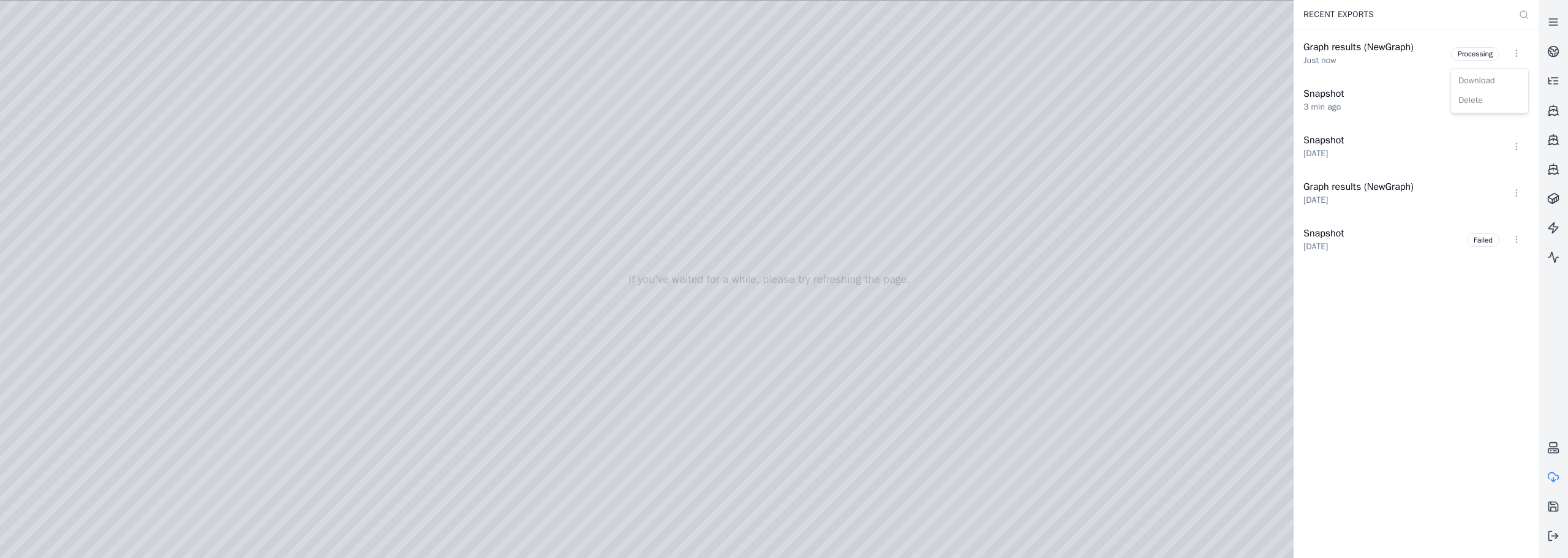 click on "Opt-in to analytics Would you like to help us improve our service by allowing us to collect analytics data about how you use our application? This data helps us understand usage patterns, troubleshoot issues, and make your experience better. For more information about what is collected and how it is used, please refer to our  Privacy Policy . Accept Decline If you've waited for a while, please try refreshing the page. Recent Exports Graph results (NewGraph) Just now Processing Snapshot 3 min ago Processing Snapshot yesterday Graph results (NewGraph) yesterday Snapshot yesterday Failed
Download Delete" at bounding box center [784, 279] 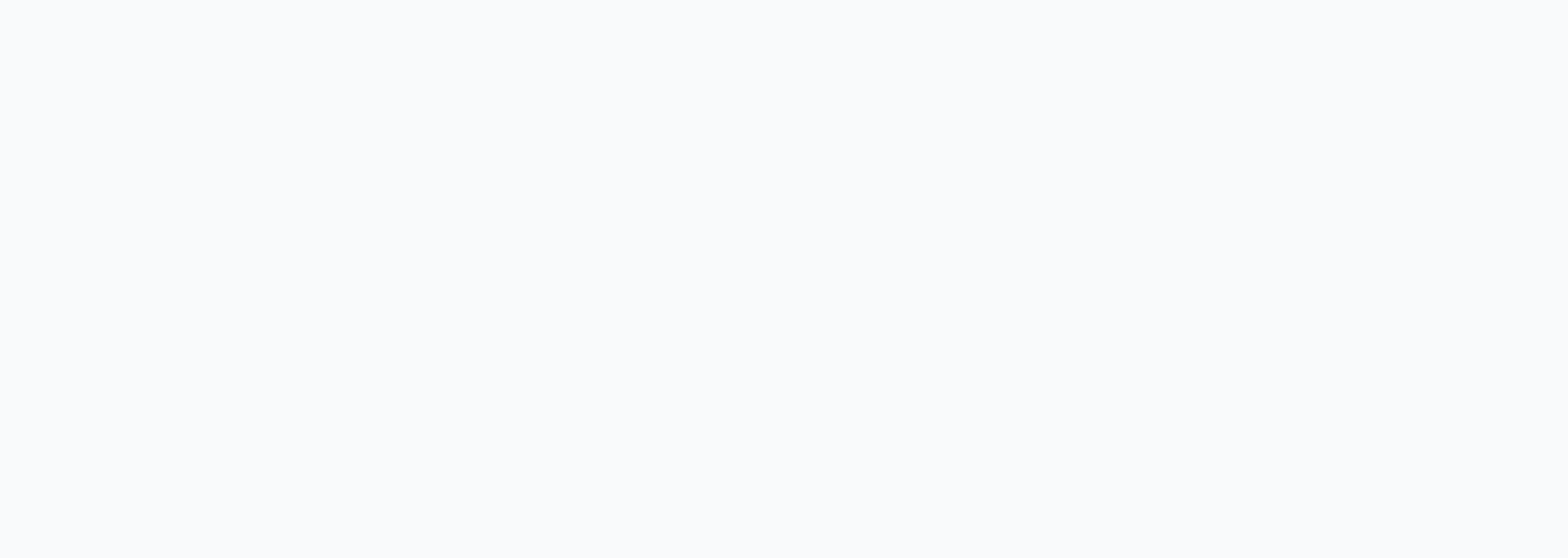 scroll, scrollTop: 0, scrollLeft: 0, axis: both 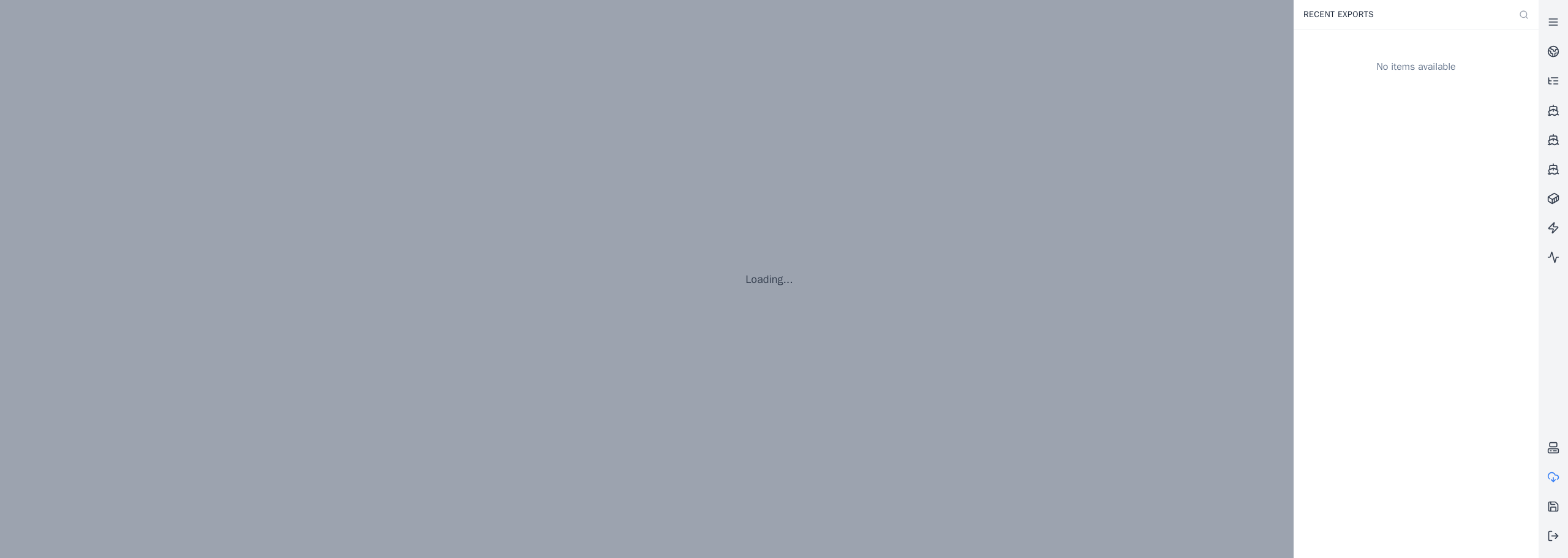 click 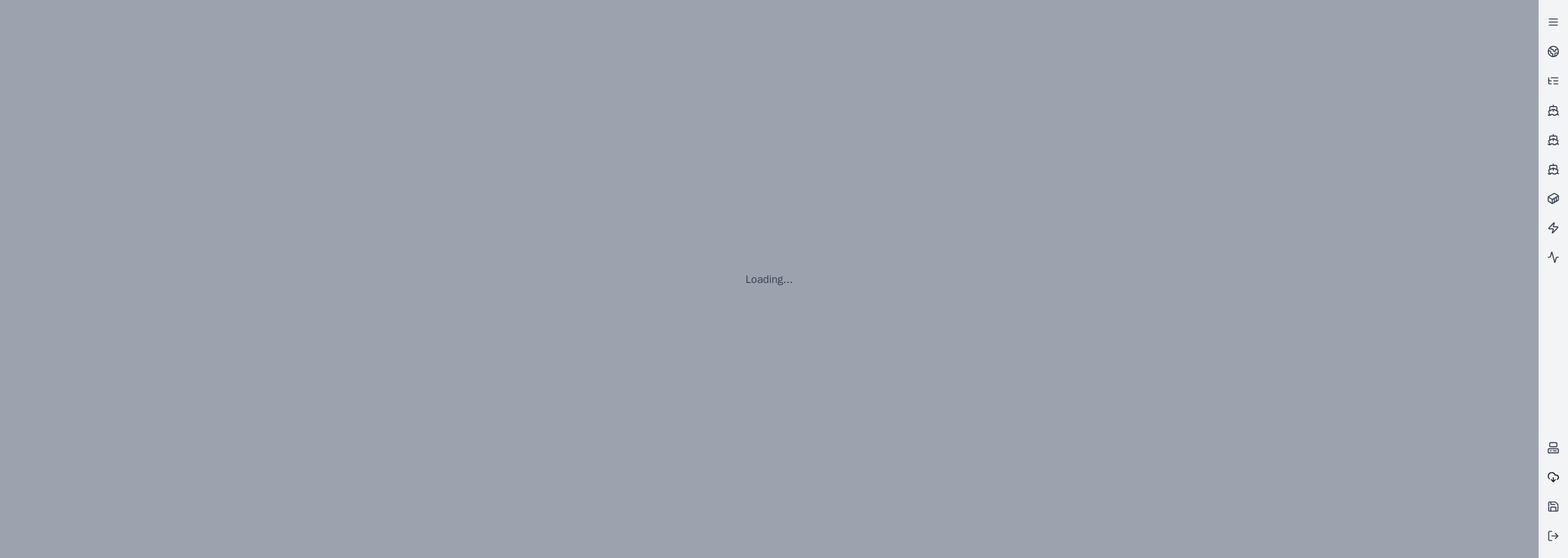 click 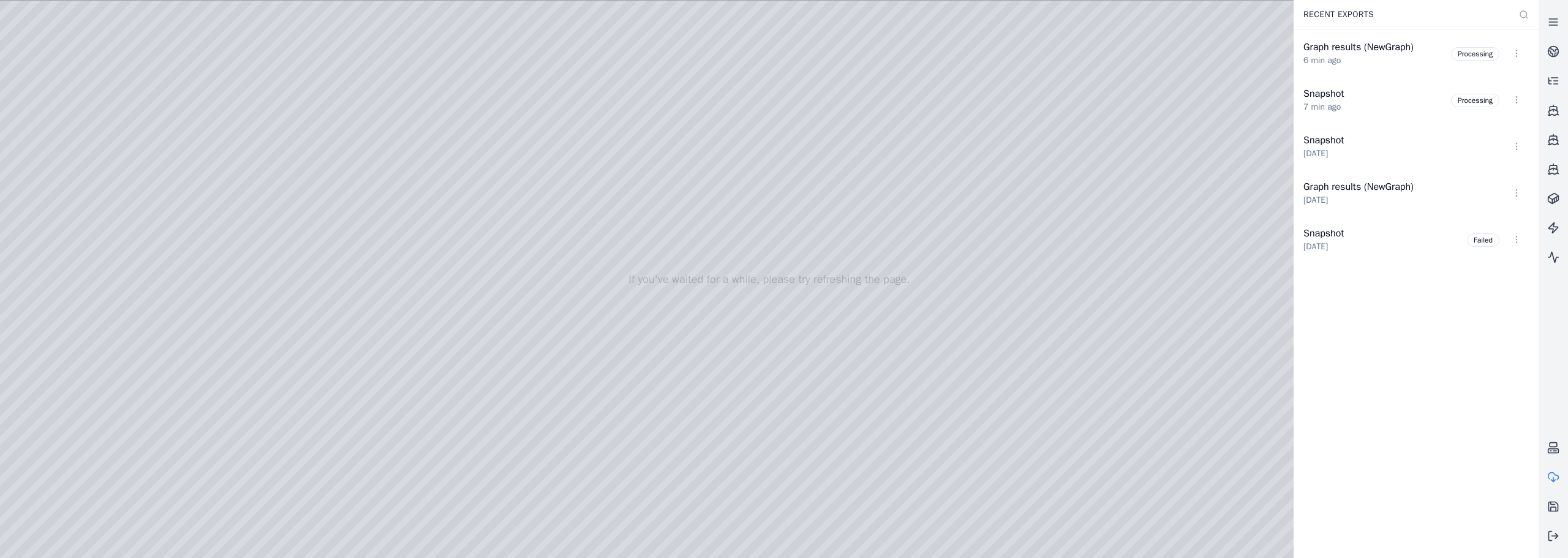 drag, startPoint x: 981, startPoint y: 92, endPoint x: 947, endPoint y: 96, distance: 34.234486 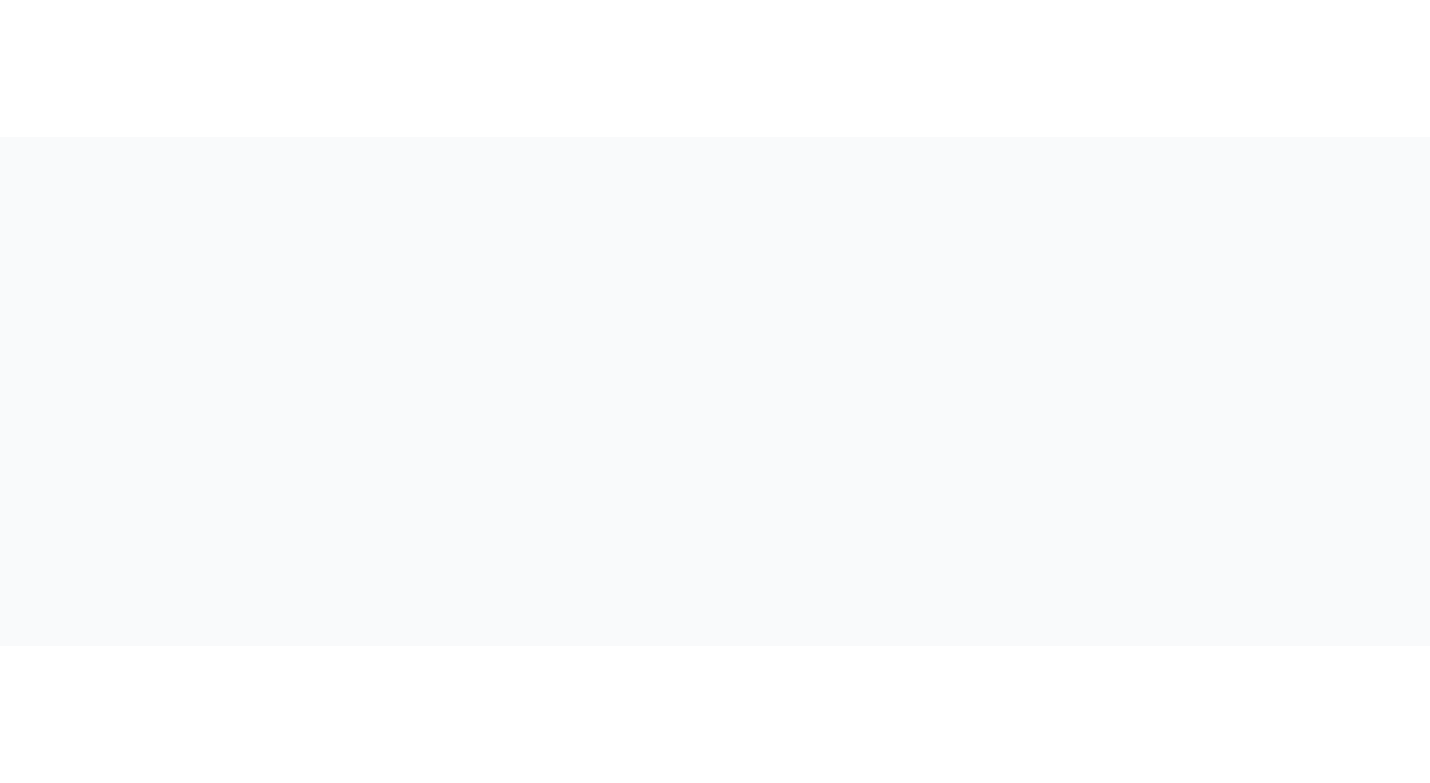 scroll, scrollTop: 0, scrollLeft: 0, axis: both 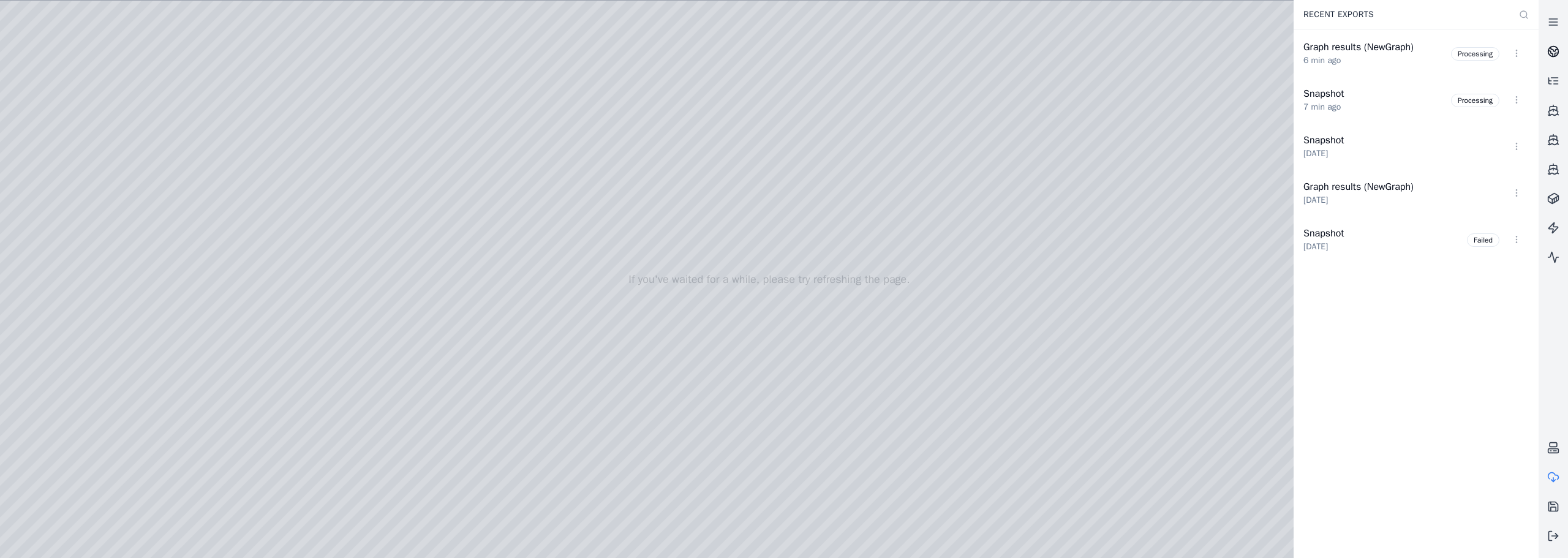 click 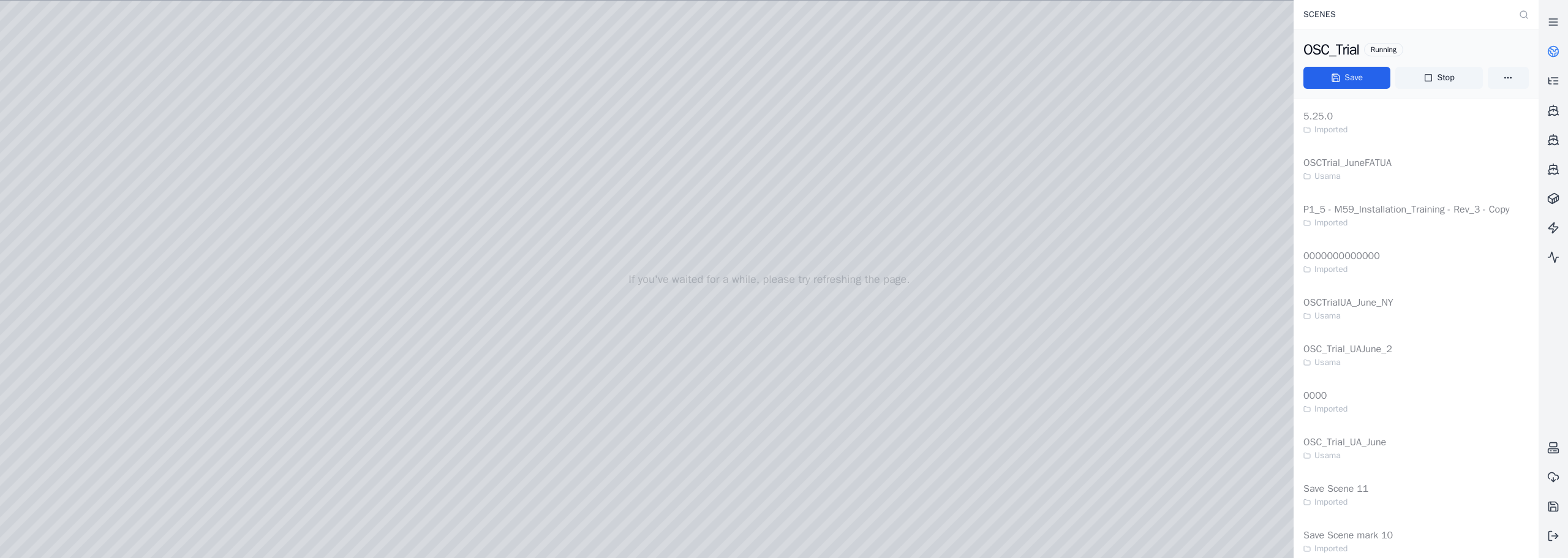 drag, startPoint x: 578, startPoint y: 173, endPoint x: 584, endPoint y: 172, distance: 6.082763 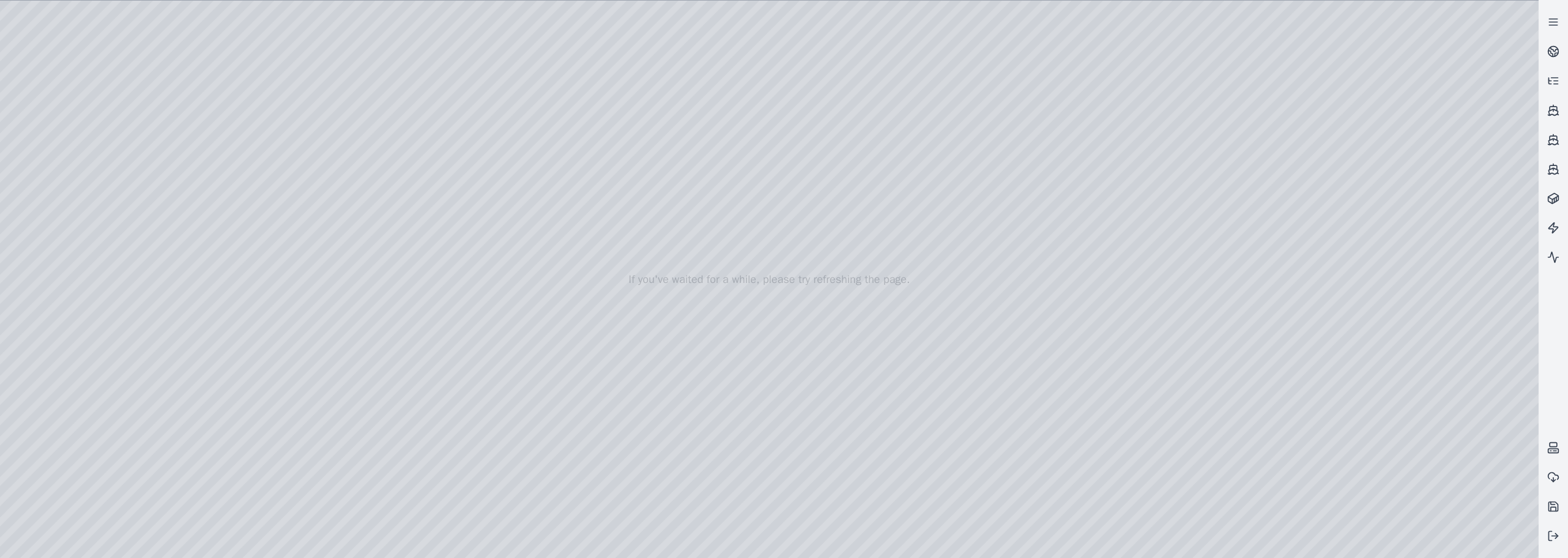 click at bounding box center [769, 279] 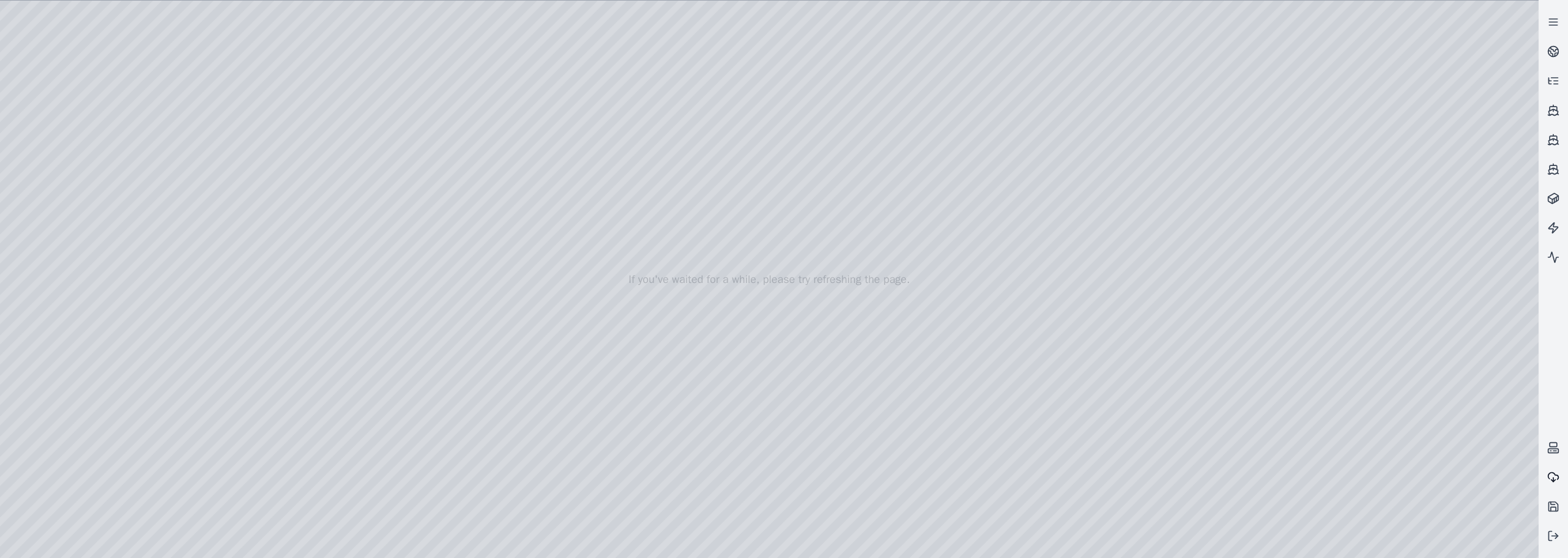 click 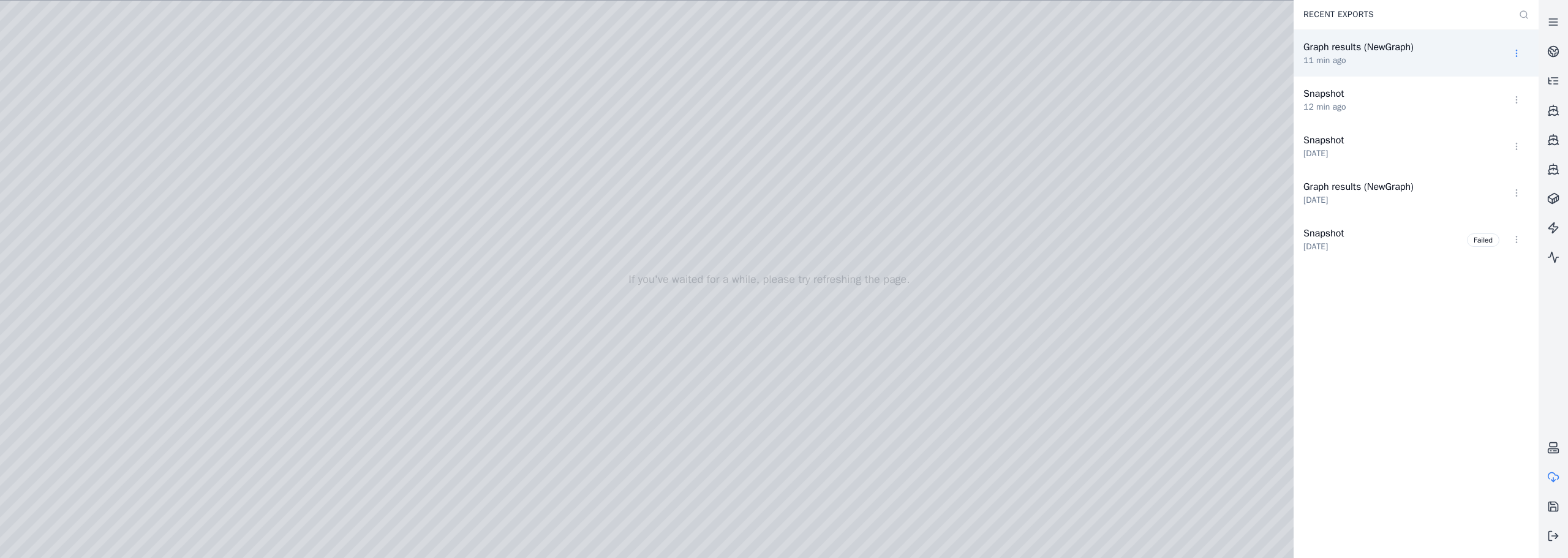 click on "Opt-in to analytics Would you like to help us improve our service by allowing us to collect analytics data about how you use our application? This data helps us understand usage patterns, troubleshoot issues, and make your experience better. For more information about what is collected and how it is used, please refer to our  Privacy Policy . Accept Decline If you've waited for a while, please try refreshing the page. Recent Exports Graph results (NewGraph) 11 min ago Snapshot 12 min ago Snapshot [DATE] Graph results (NewGraph) [DATE] Snapshot [DATE] Failed" at bounding box center (784, 279) 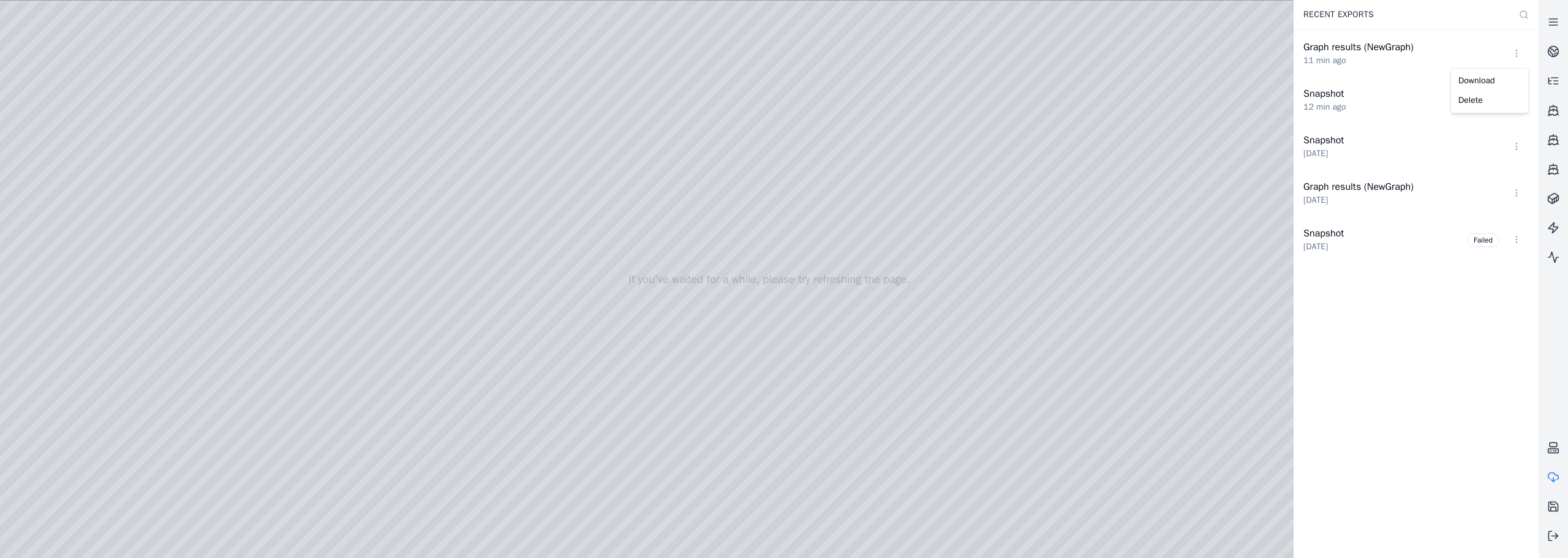 click on "Opt-in to analytics Would you like to help us improve our service by allowing us to collect analytics data about how you use our application? This data helps us understand usage patterns, troubleshoot issues, and make your experience better. For more information about what is collected and how it is used, please refer to our  Privacy Policy . Accept Decline If you've waited for a while, please try refreshing the page. Recent Exports Graph results (NewGraph) 11 min ago Snapshot 12 min ago Snapshot [DATE] Graph results (NewGraph) [DATE] Snapshot [DATE] Failed
Download Delete" at bounding box center [784, 279] 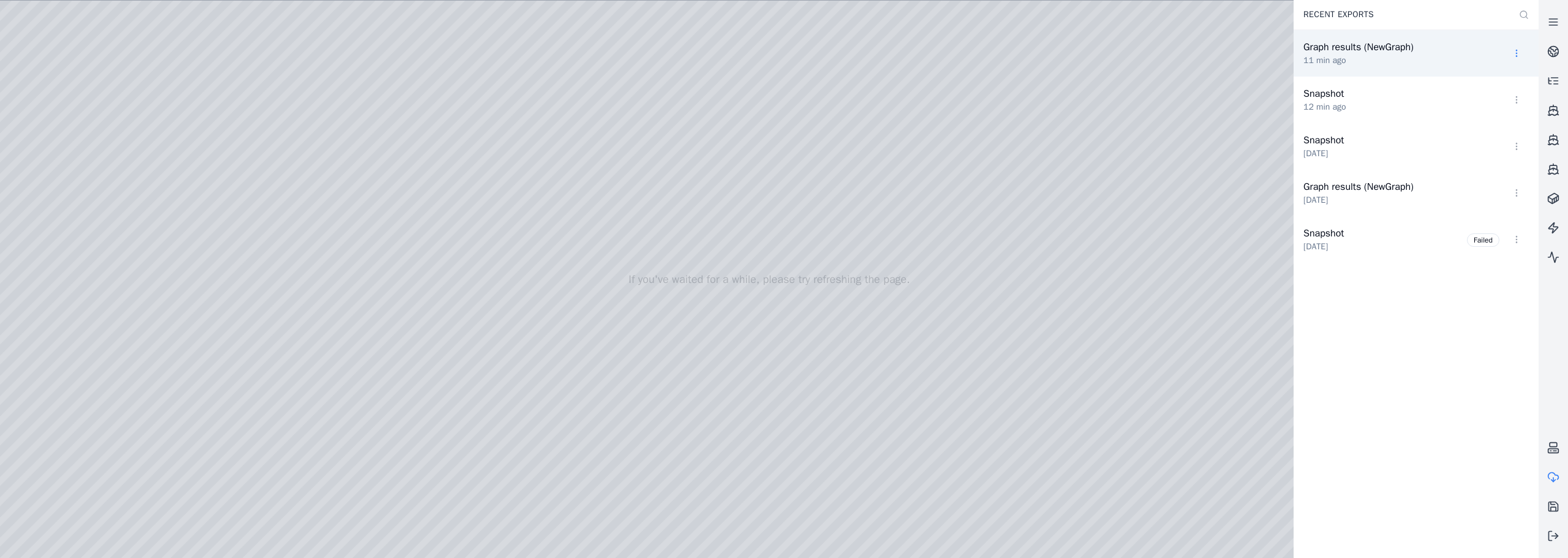 click on "Opt-in to analytics Would you like to help us improve our service by allowing us to collect analytics data about how you use our application? This data helps us understand usage patterns, troubleshoot issues, and make your experience better. For more information about what is collected and how it is used, please refer to our  Privacy Policy . Accept Decline If you've waited for a while, please try refreshing the page. Recent Exports Graph results (NewGraph) 11 min ago Snapshot 12 min ago Snapshot [DATE] Graph results (NewGraph) [DATE] Snapshot [DATE] Failed" at bounding box center [784, 279] 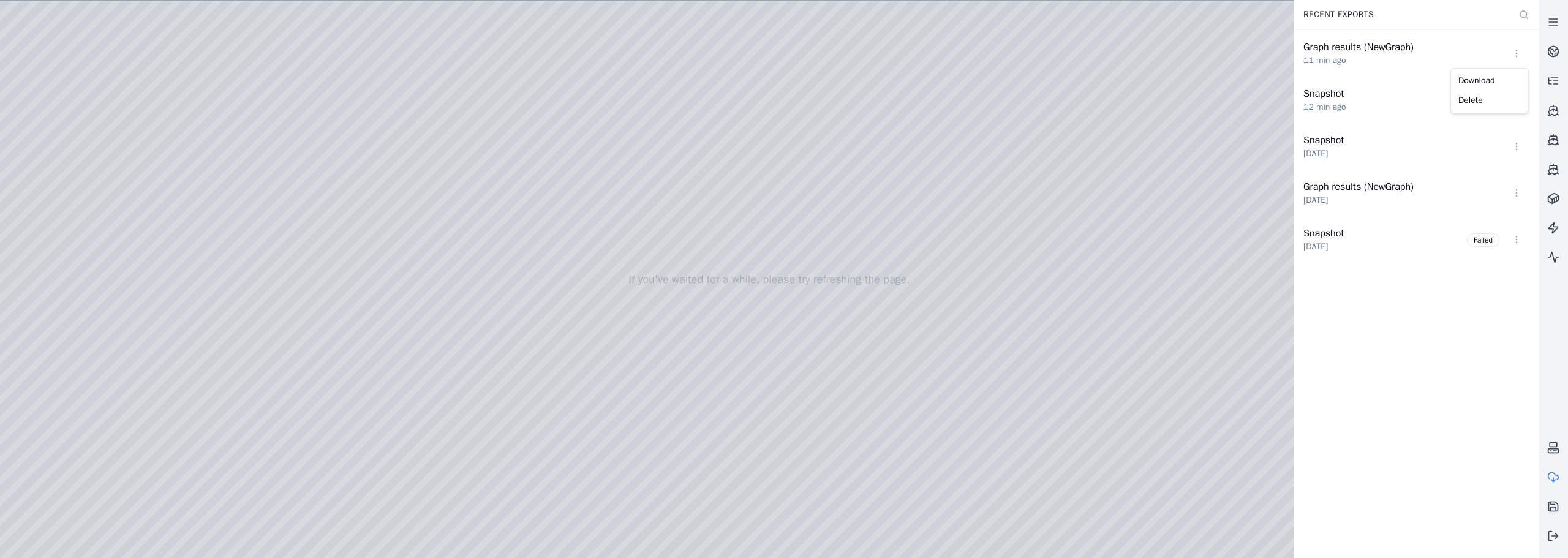 click on "Opt-in to analytics Would you like to help us improve our service by allowing us to collect analytics data about how you use our application? This data helps us understand usage patterns, troubleshoot issues, and make your experience better. For more information about what is collected and how it is used, please refer to our  Privacy Policy . Accept Decline If you've waited for a while, please try refreshing the page. Recent Exports Graph results (NewGraph) 11 min ago Snapshot 12 min ago Snapshot [DATE] Graph results (NewGraph) [DATE] Snapshot [DATE] Failed
Download Delete" at bounding box center [784, 279] 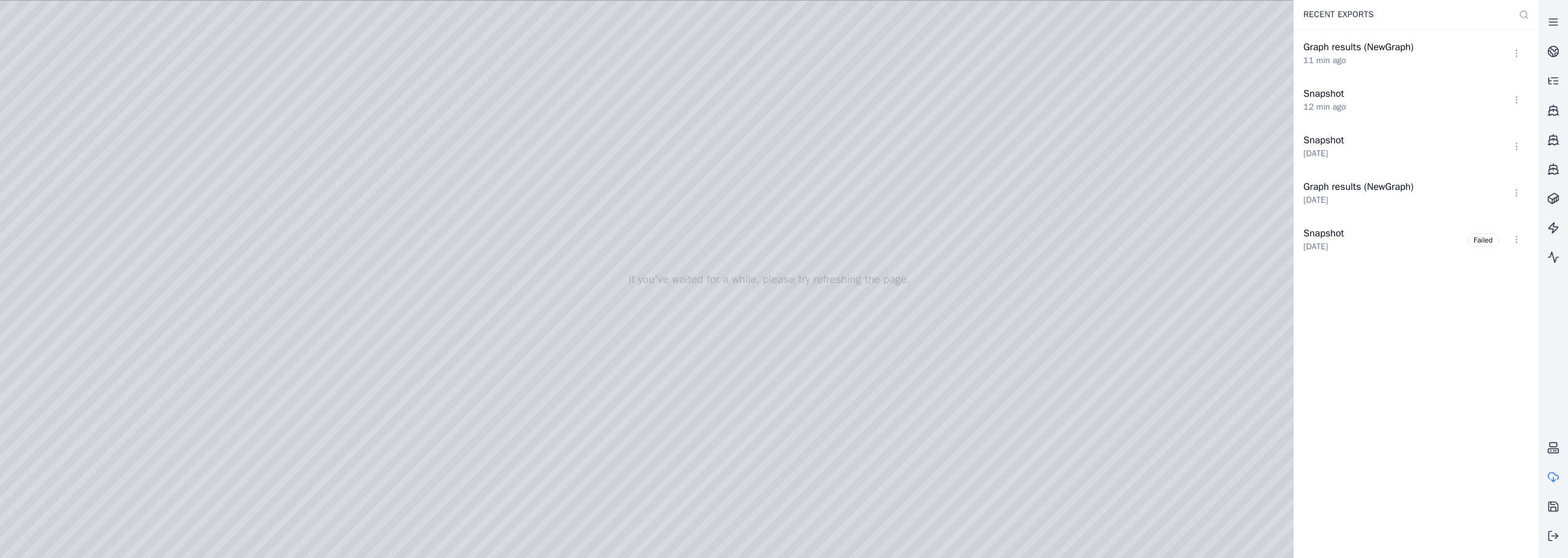click at bounding box center [769, 279] 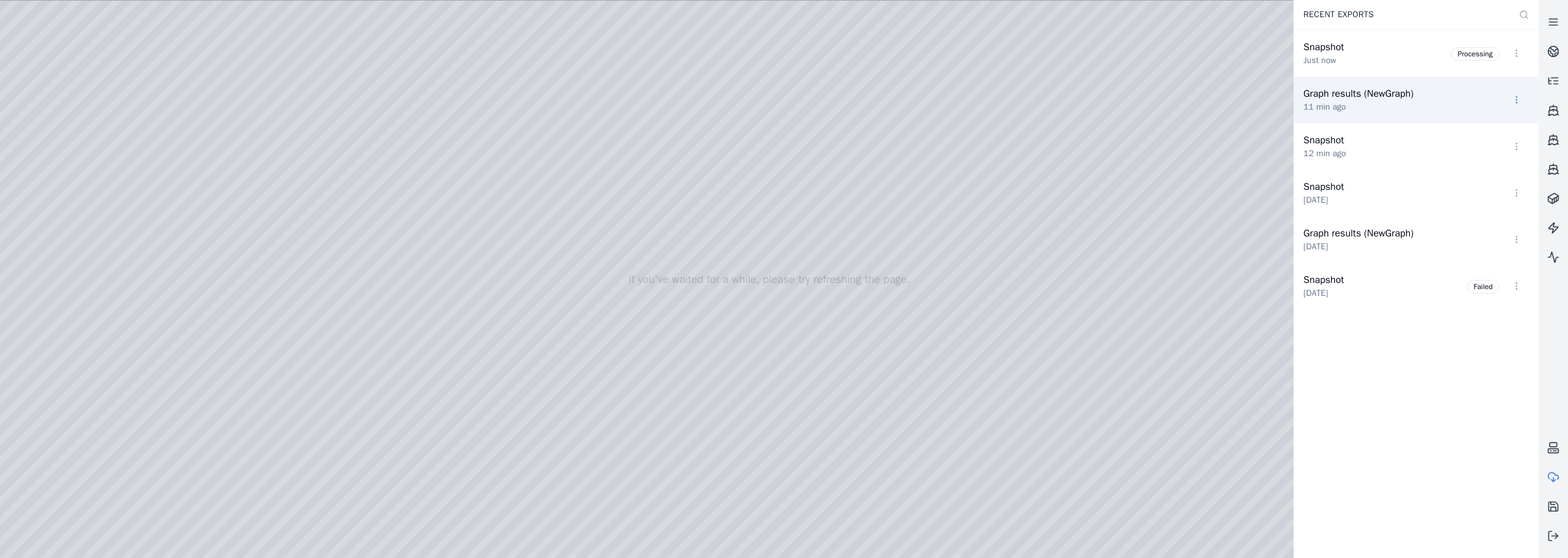 click on "Opt-in to analytics Would you like to help us improve our service by allowing us to collect analytics data about how you use our application? This data helps us understand usage patterns, troubleshoot issues, and make your experience better. For more information about what is collected and how it is used, please refer to our  Privacy Policy . Accept Decline If you've waited for a while, please try refreshing the page. Recent Exports Snapshot Just now Processing Graph results (NewGraph) 11 min ago Snapshot 12 min ago Snapshot [DATE] Graph results (NewGraph) [DATE] Snapshot [DATE] Failed" at bounding box center [784, 279] 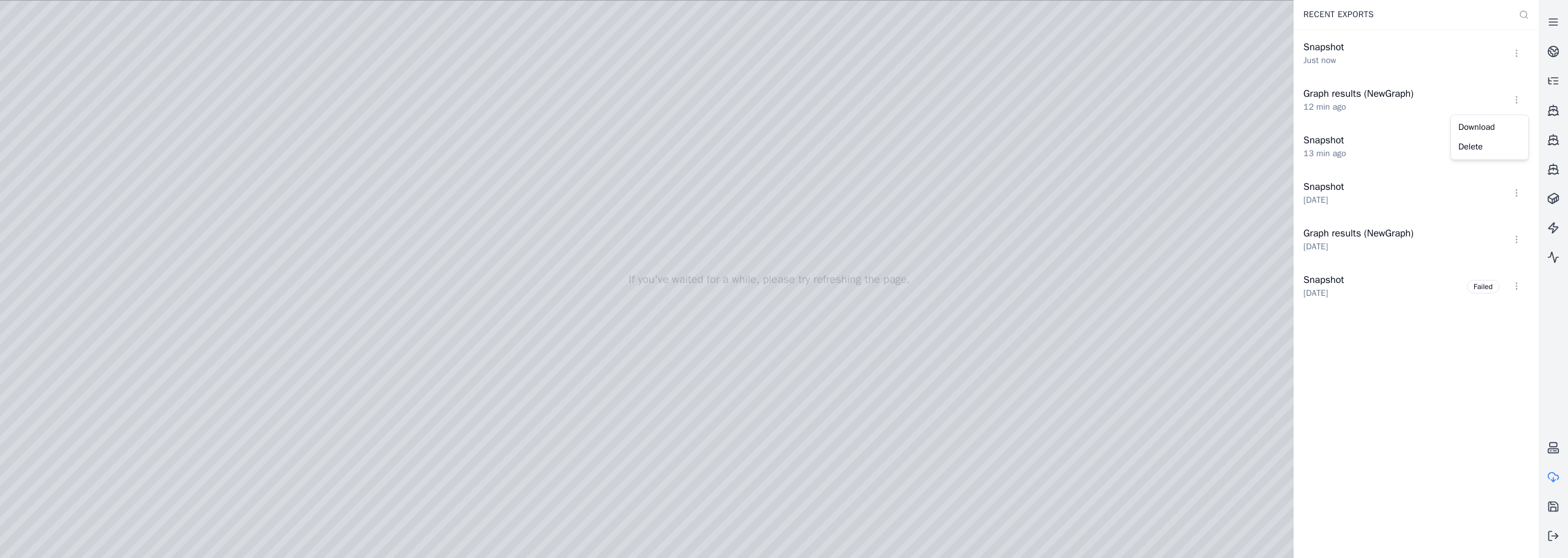 click on "Opt-in to analytics Would you like to help us improve our service by allowing us to collect analytics data about how you use our application? This data helps us understand usage patterns, troubleshoot issues, and make your experience better. For more information about what is collected and how it is used, please refer to our  Privacy Policy . Accept Decline If you've waited for a while, please try refreshing the page. Recent Exports Snapshot Just now Graph results (NewGraph) 12 min ago Snapshot 13 min ago Snapshot [DATE] Graph results (NewGraph) [DATE] Snapshot [DATE] Failed
Download Delete" at bounding box center (784, 279) 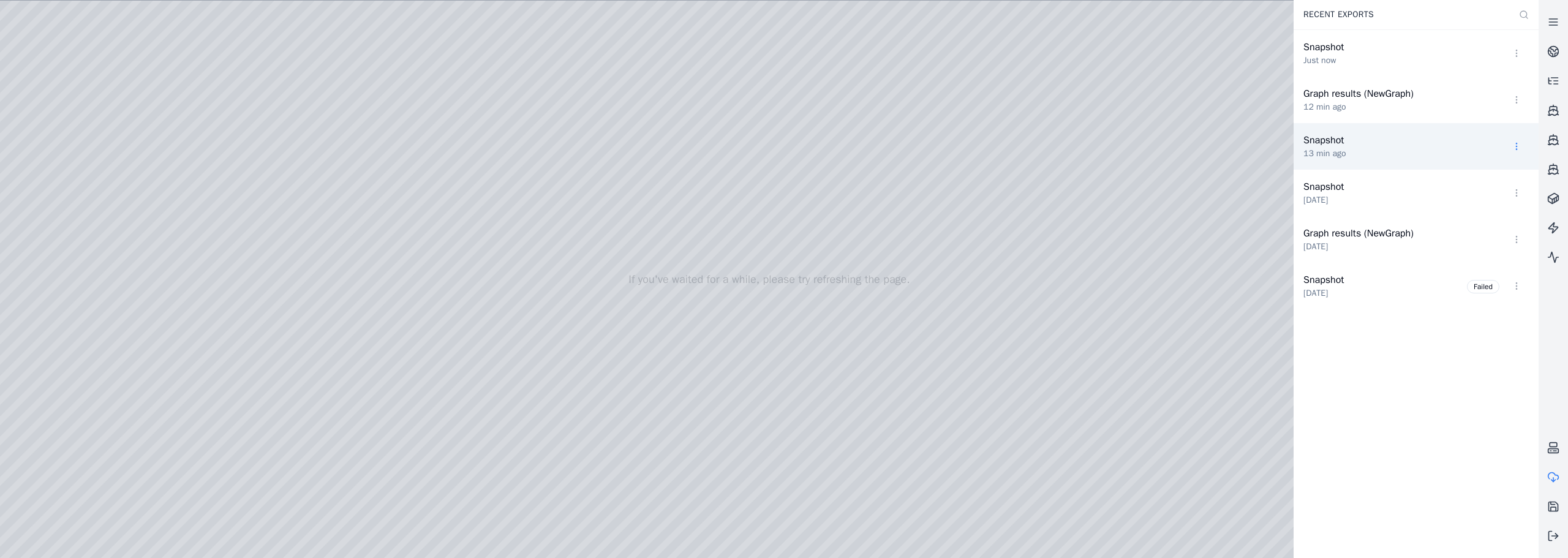 click on "Opt-in to analytics Would you like to help us improve our service by allowing us to collect analytics data about how you use our application? This data helps us understand usage patterns, troubleshoot issues, and make your experience better. For more information about what is collected and how it is used, please refer to our  Privacy Policy . Accept Decline If you've waited for a while, please try refreshing the page. Recent Exports Snapshot Just now Graph results (NewGraph) 12 min ago Snapshot 13 min ago Snapshot [DATE] Graph results (NewGraph) [DATE] Snapshot [DATE] Failed" at bounding box center (784, 279) 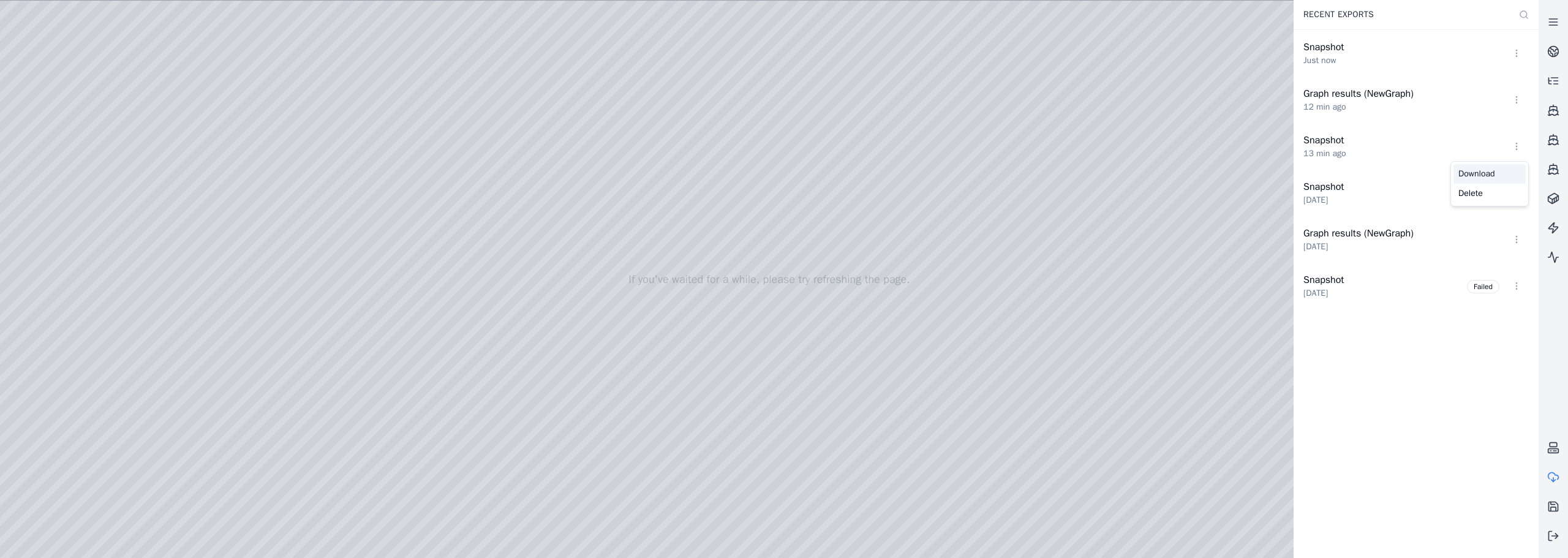click on "Download" at bounding box center [1490, 174] 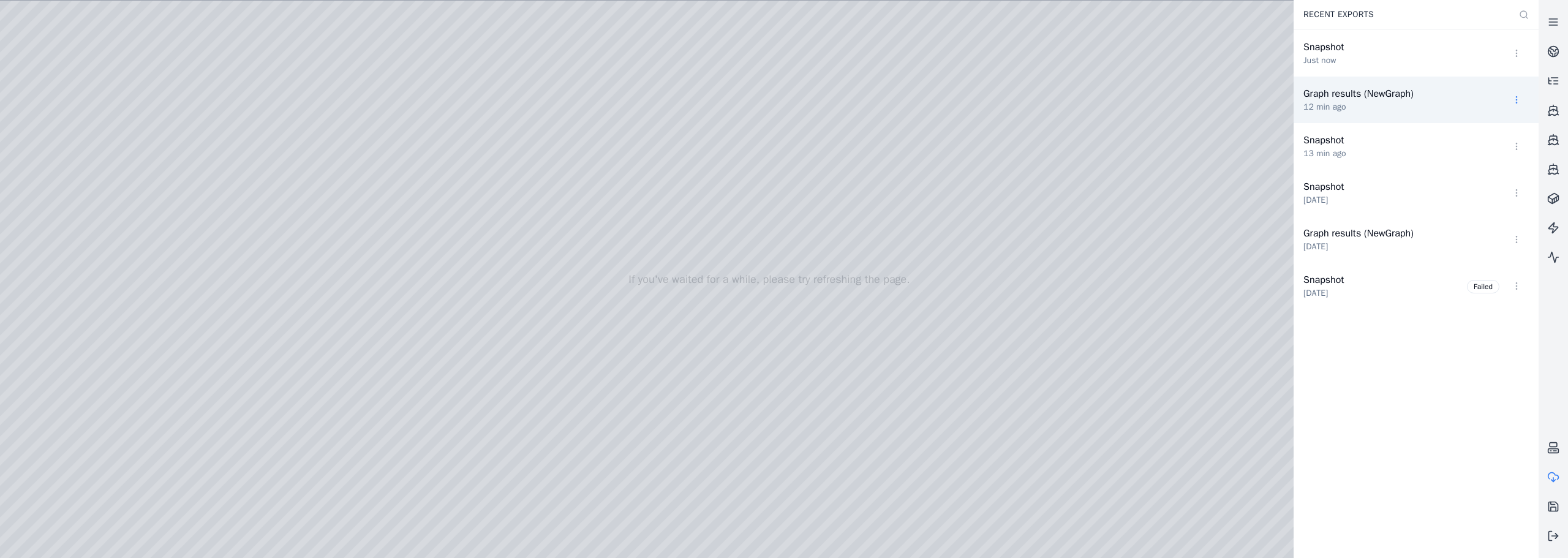 click on "Opt-in to analytics Would you like to help us improve our service by allowing us to collect analytics data about how you use our application? This data helps us understand usage patterns, troubleshoot issues, and make your experience better. For more information about what is collected and how it is used, please refer to our  Privacy Policy . Accept Decline If you've waited for a while, please try refreshing the page. Recent Exports Snapshot Just now Graph results (NewGraph) 12 min ago Snapshot 13 min ago Snapshot [DATE] Graph results (NewGraph) [DATE] Snapshot [DATE] Failed" at bounding box center [784, 279] 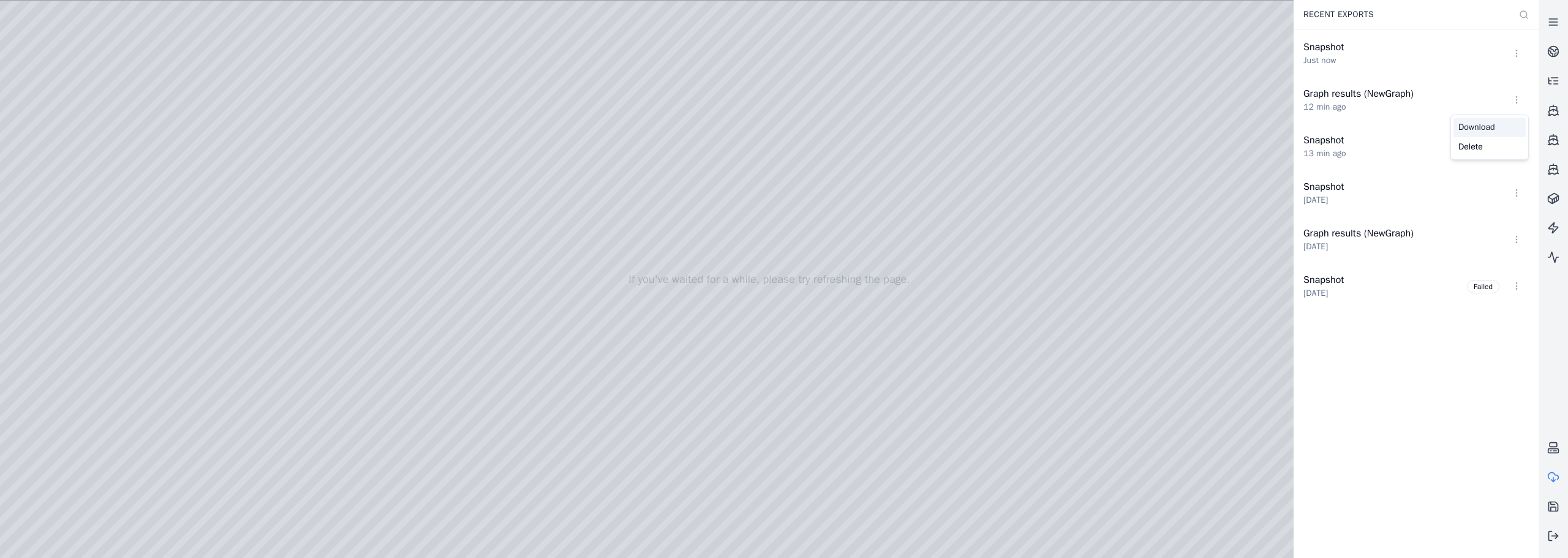click on "Download" at bounding box center (1490, 127) 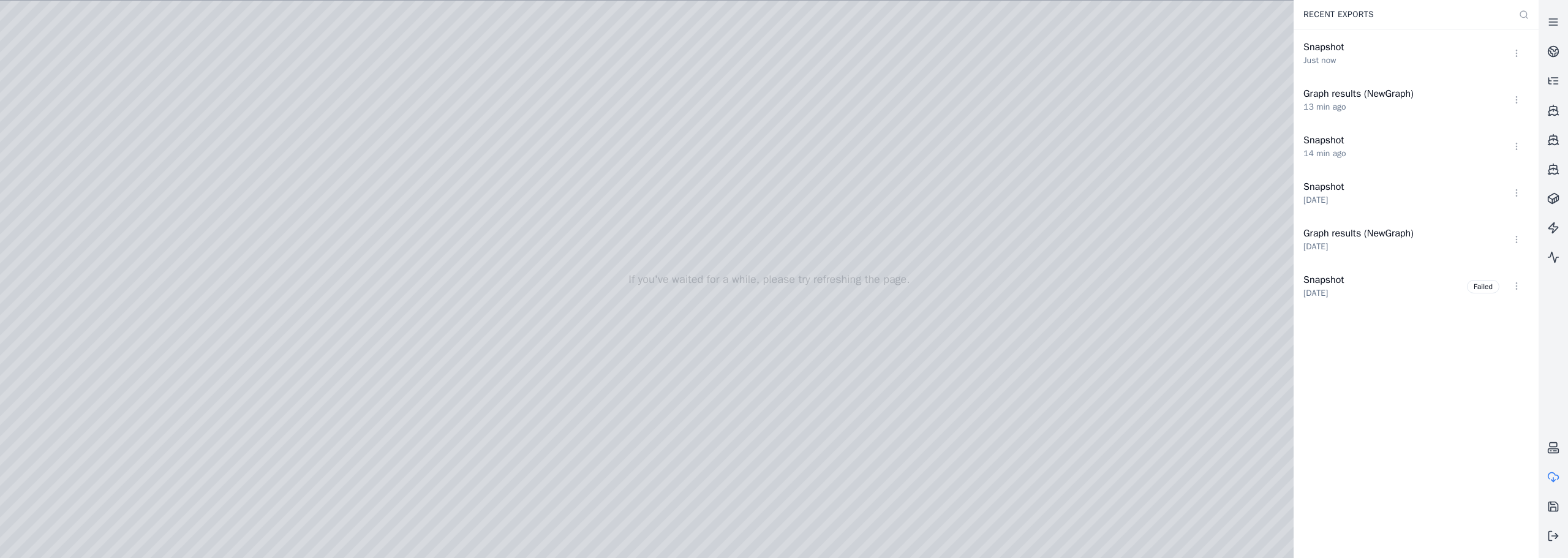 click on "Snapshot Just now Graph results (NewGraph) 13 min ago Snapshot 14 min ago Snapshot [DATE] Graph results (NewGraph) [DATE] Snapshot [DATE] Failed" at bounding box center (1416, 293) 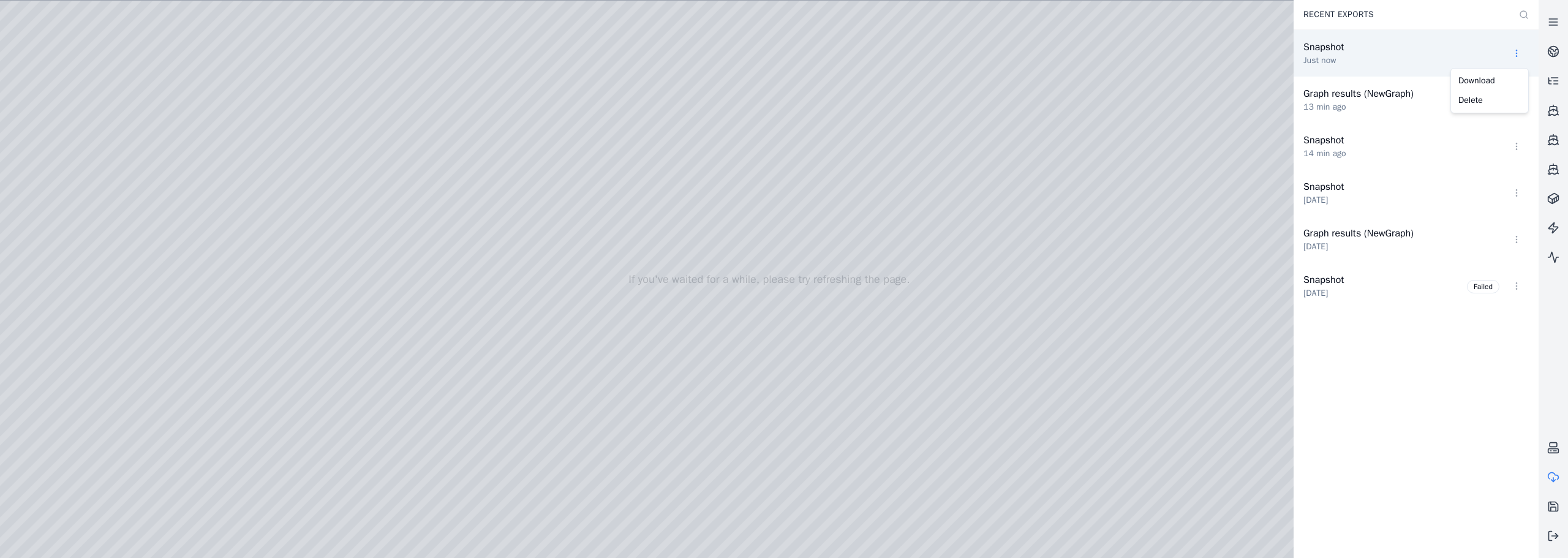 click on "Opt-in to analytics Would you like to help us improve our service by allowing us to collect analytics data about how you use our application? This data helps us understand usage patterns, troubleshoot issues, and make your experience better. For more information about what is collected and how it is used, please refer to our  Privacy Policy . Accept Decline If you've waited for a while, please try refreshing the page. Recent Exports Snapshot Just now Graph results (NewGraph) 13 min ago Snapshot 14 min ago Snapshot [DATE] Graph results (NewGraph) [DATE] Snapshot [DATE] Failed
Download Delete" at bounding box center (784, 279) 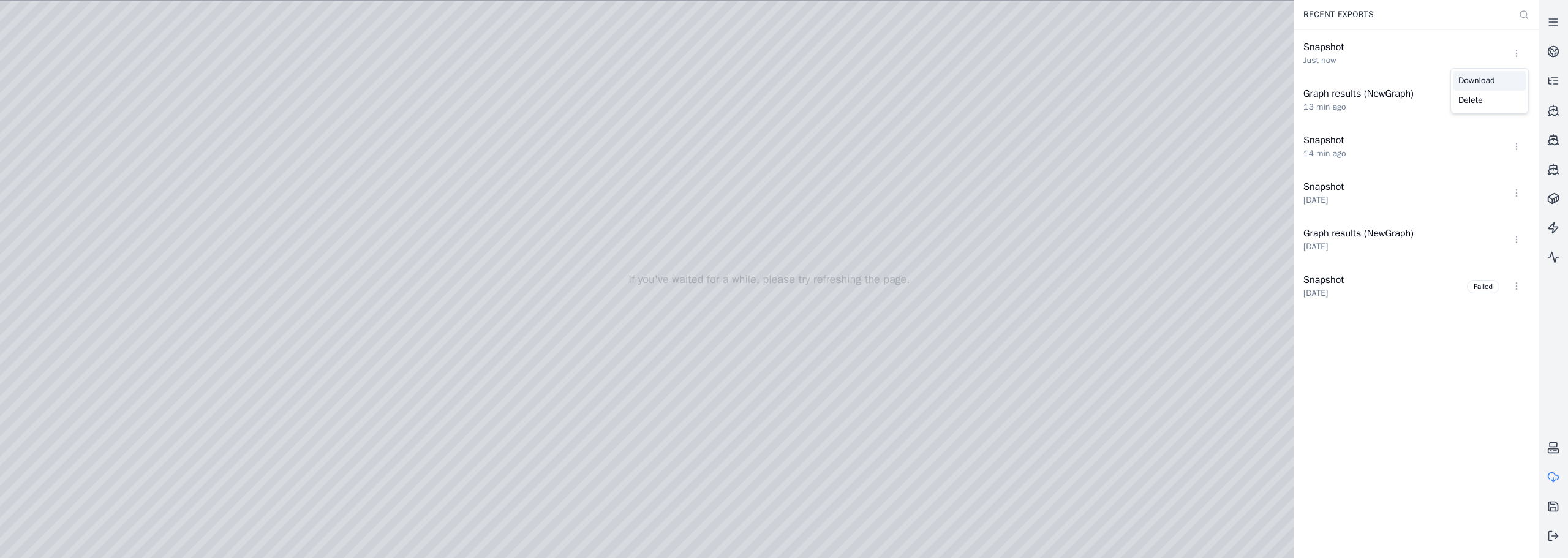 click on "Download" at bounding box center (1490, 81) 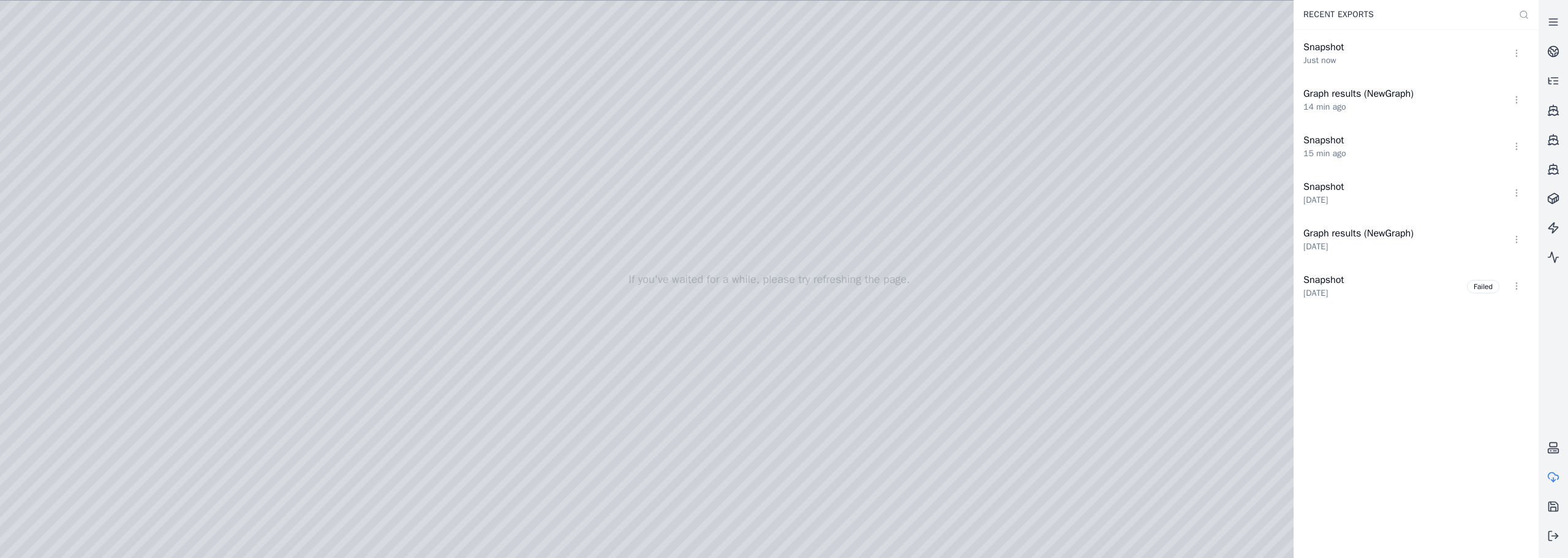 click at bounding box center [769, 279] 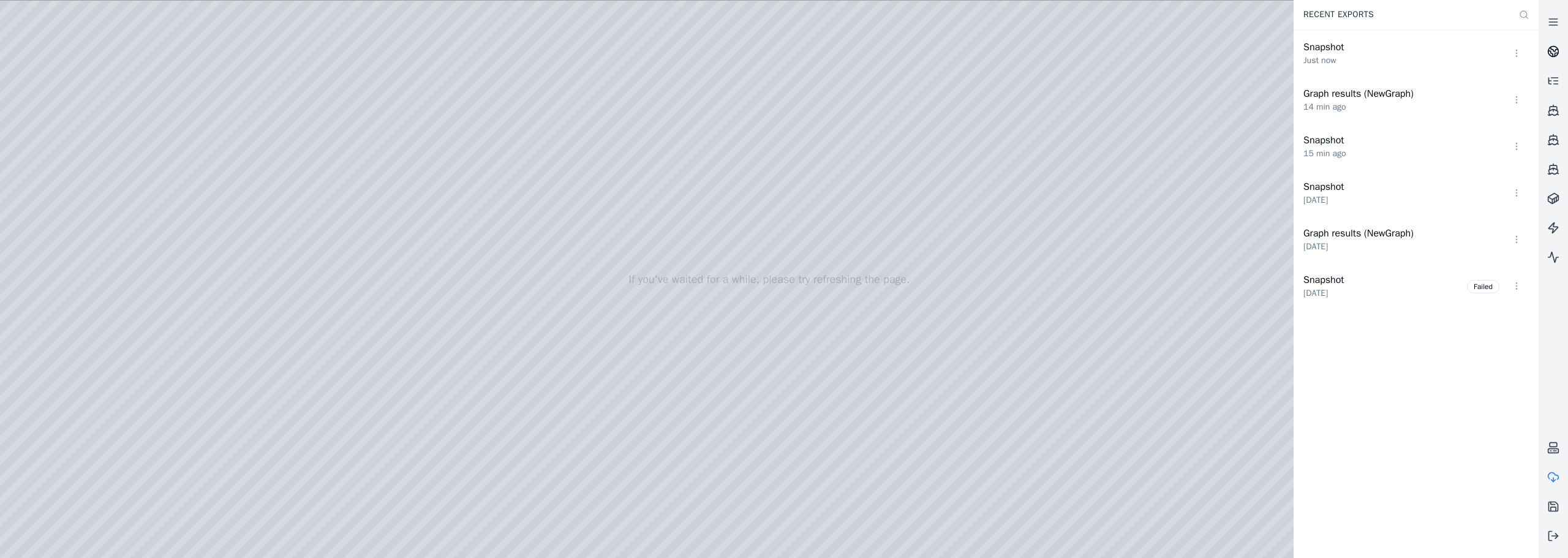 click 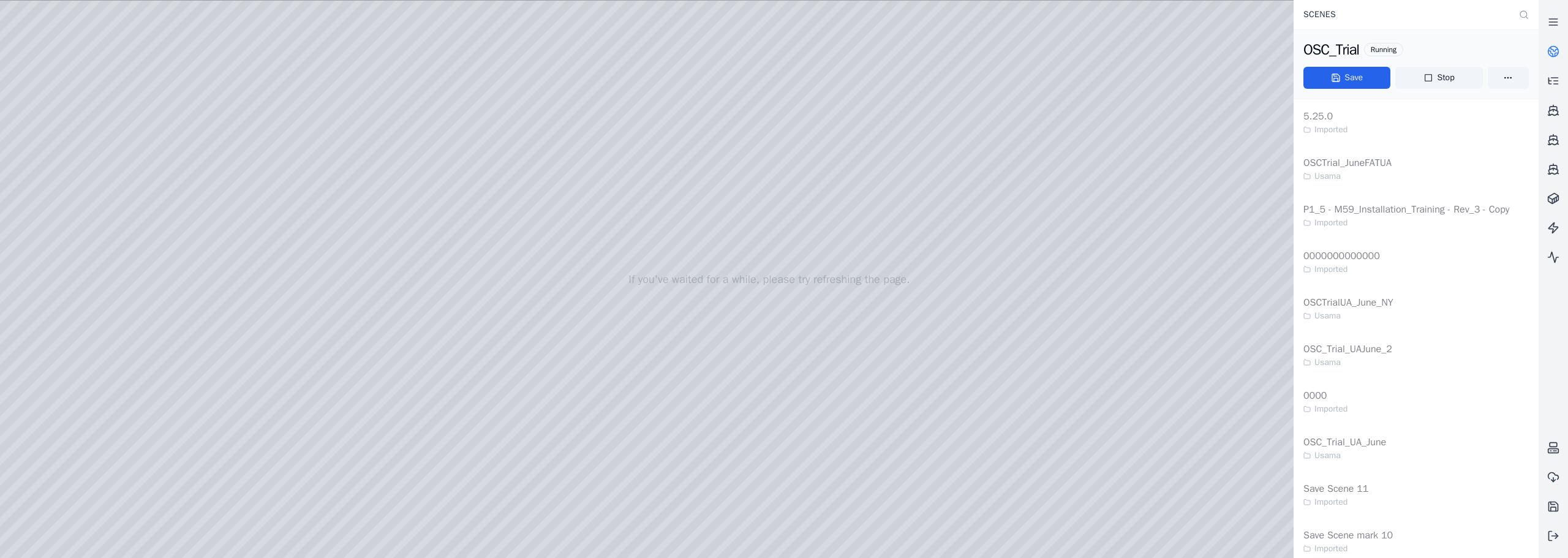 click 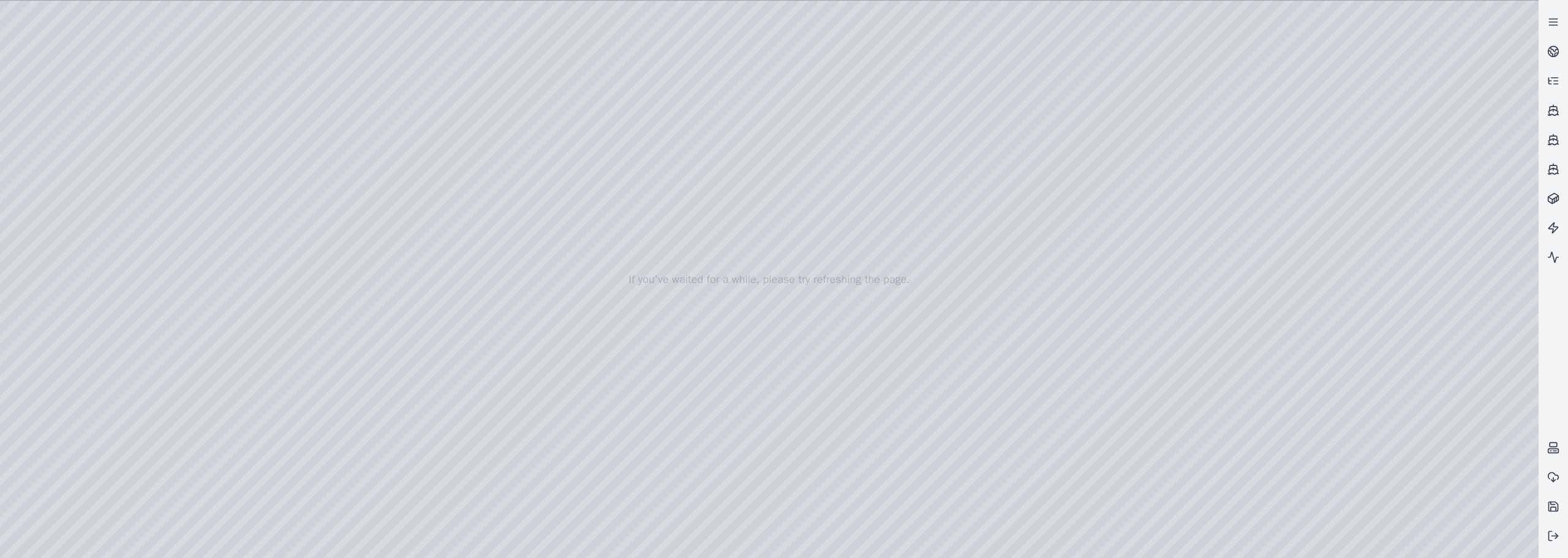click at bounding box center [769, 279] 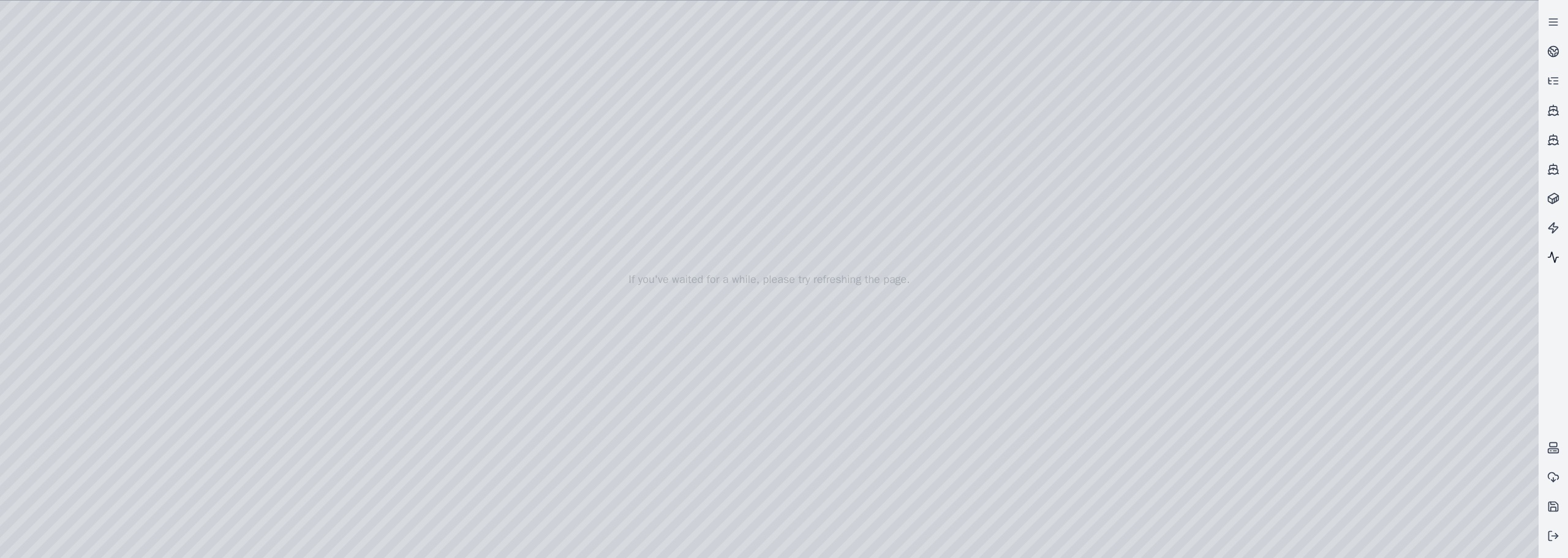 click 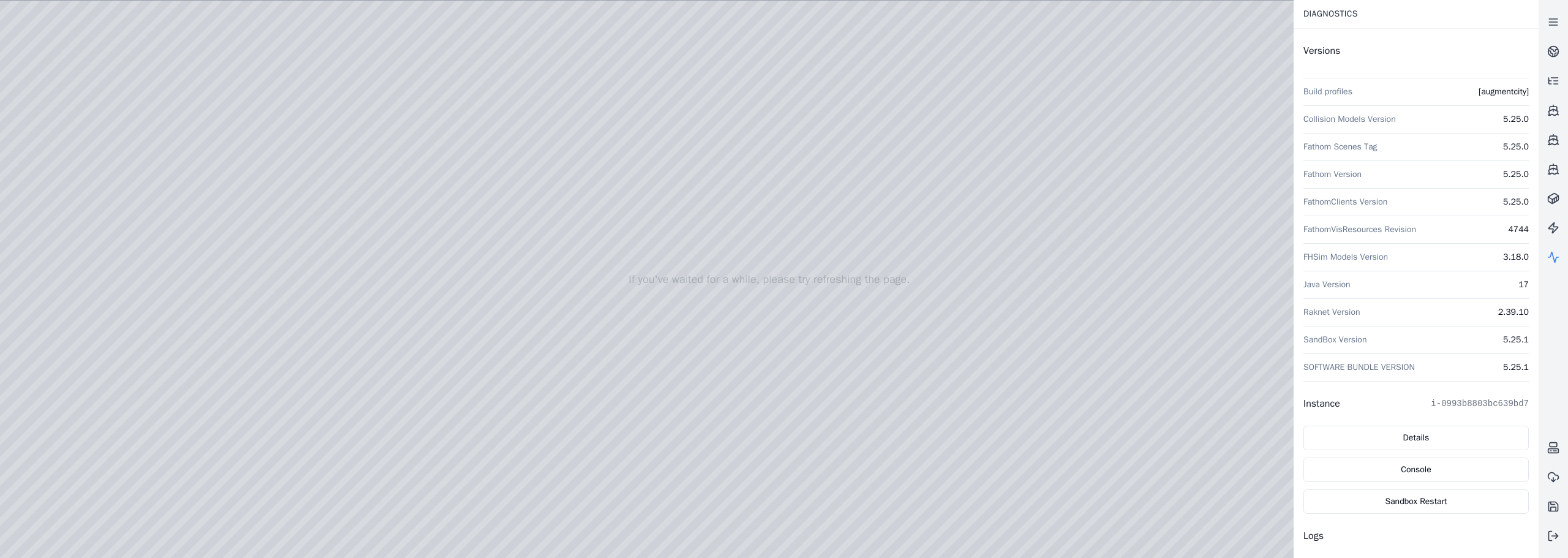 click 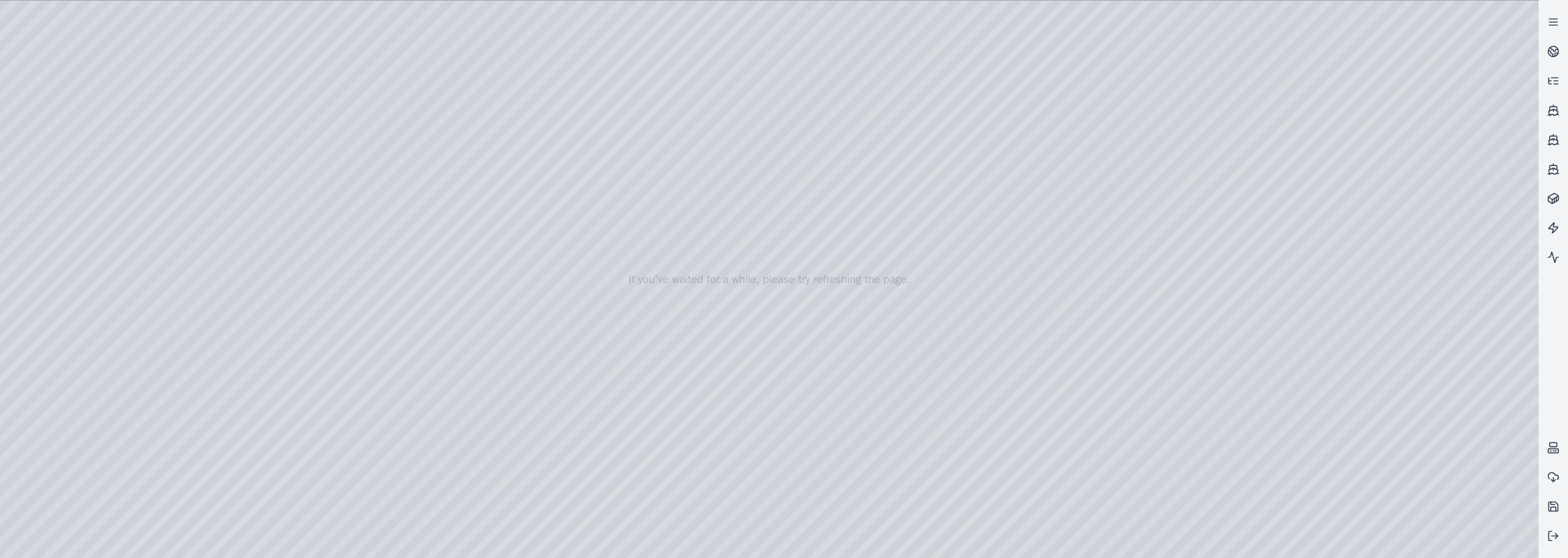 click at bounding box center (769, 279) 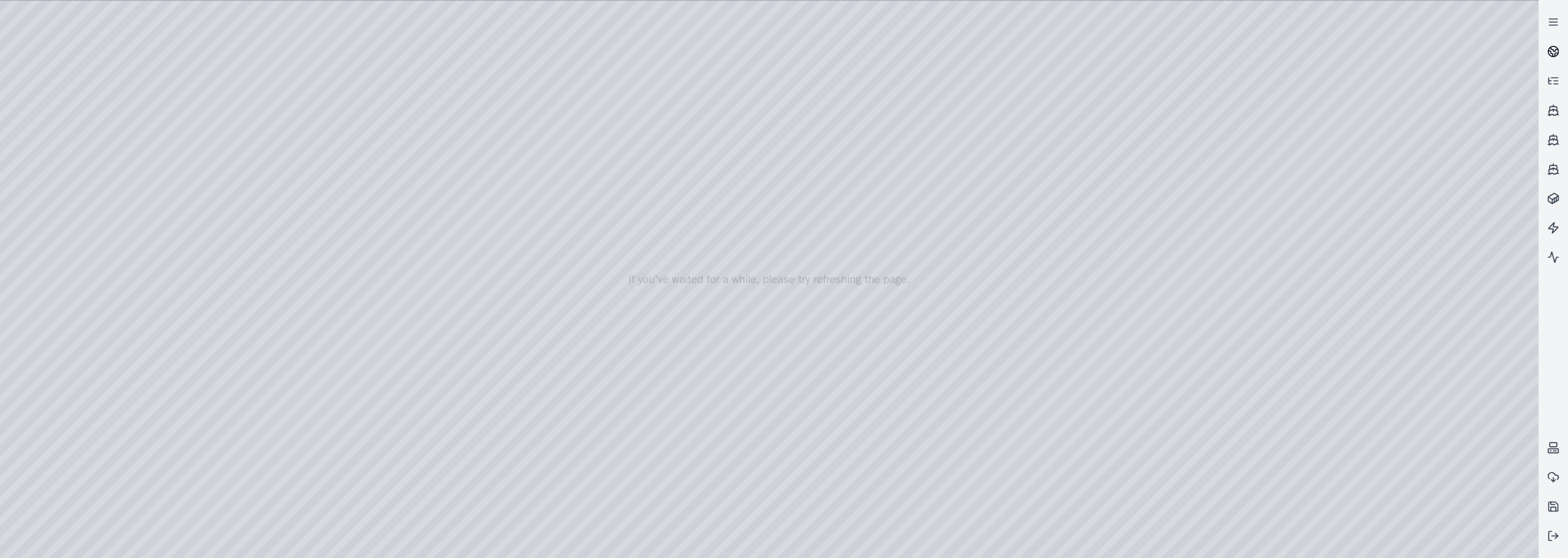 click 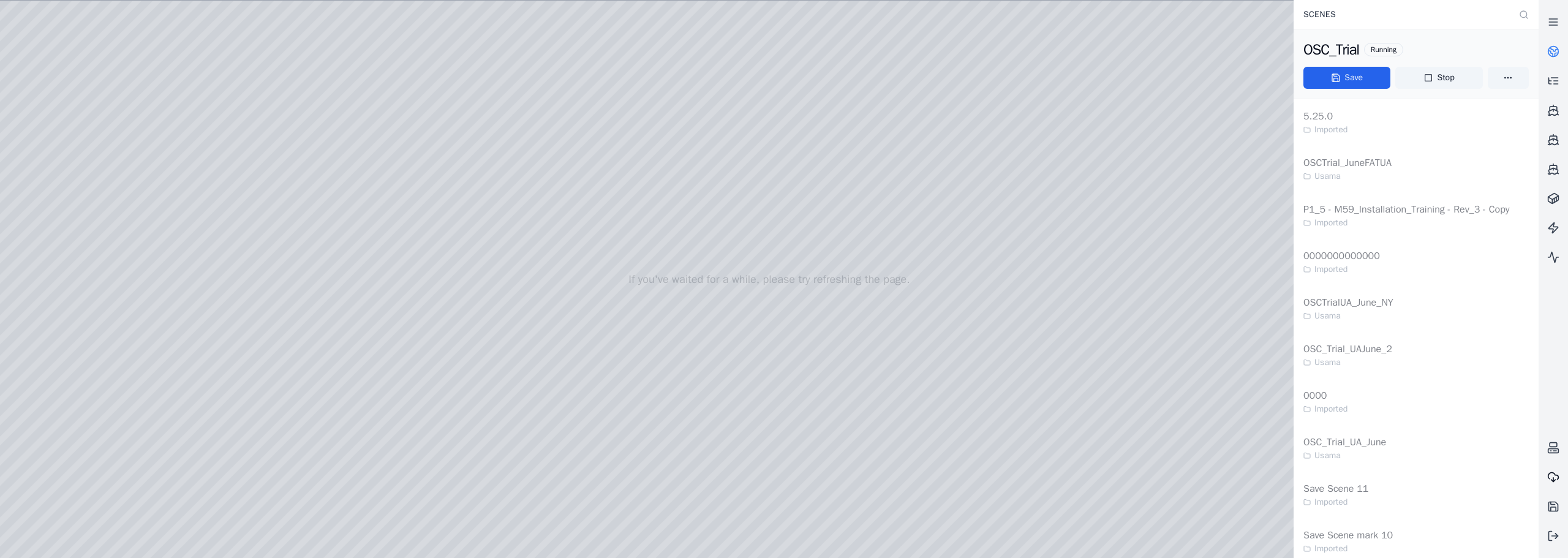 click 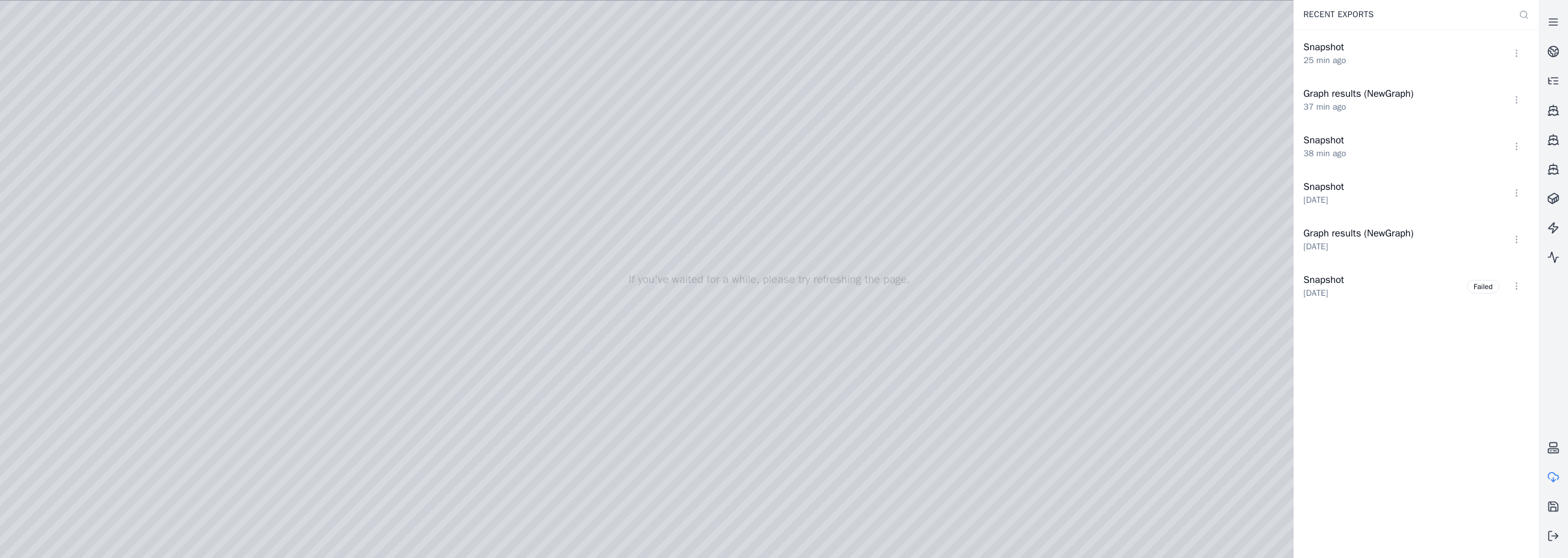 click at bounding box center (769, 279) 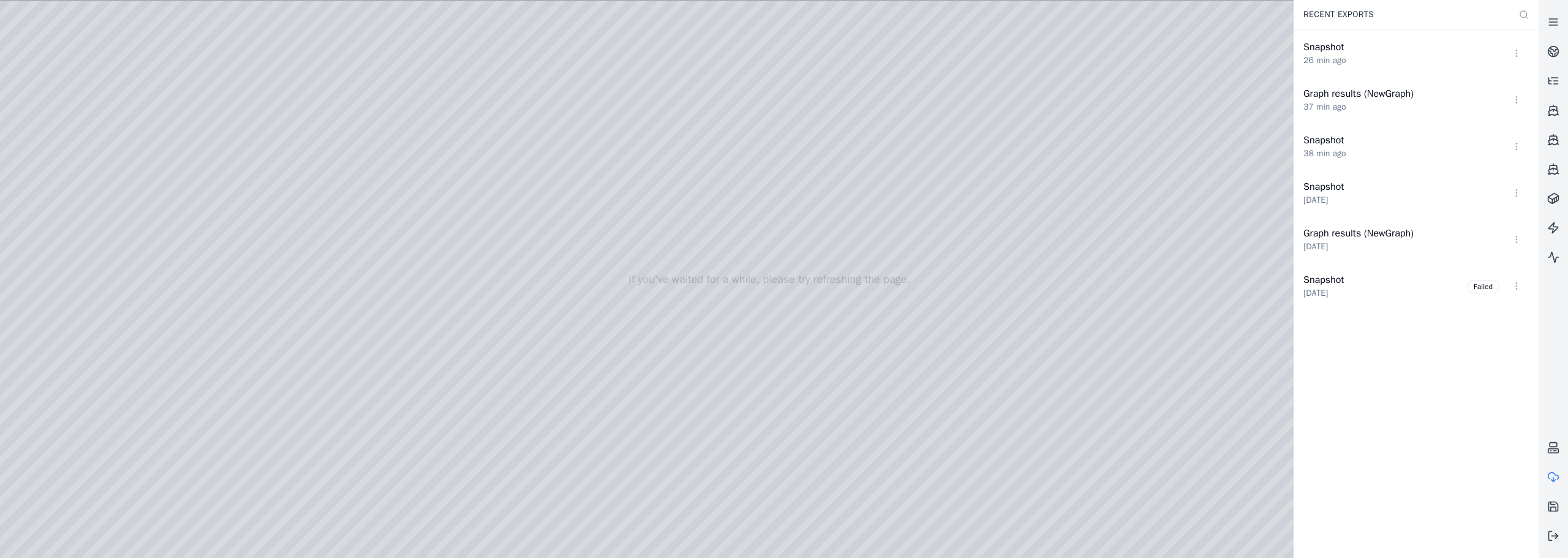 drag, startPoint x: 216, startPoint y: 83, endPoint x: 249, endPoint y: 130, distance: 57.42822 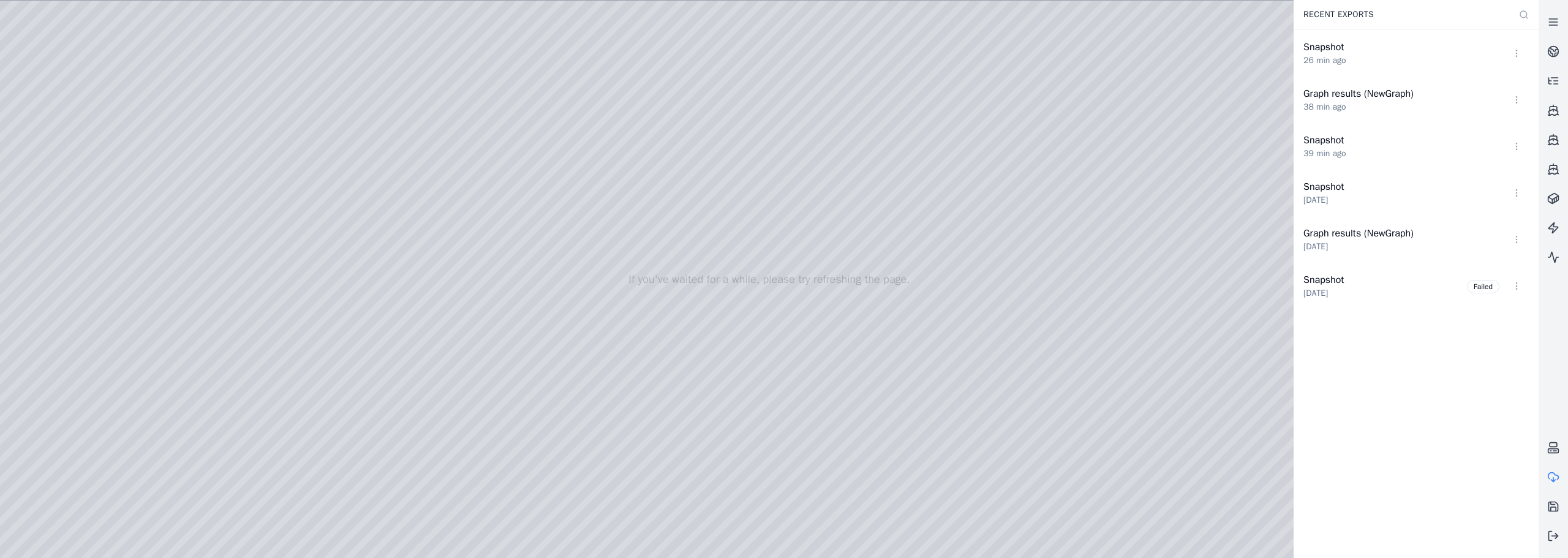 drag, startPoint x: 130, startPoint y: 77, endPoint x: 416, endPoint y: 239, distance: 328.694 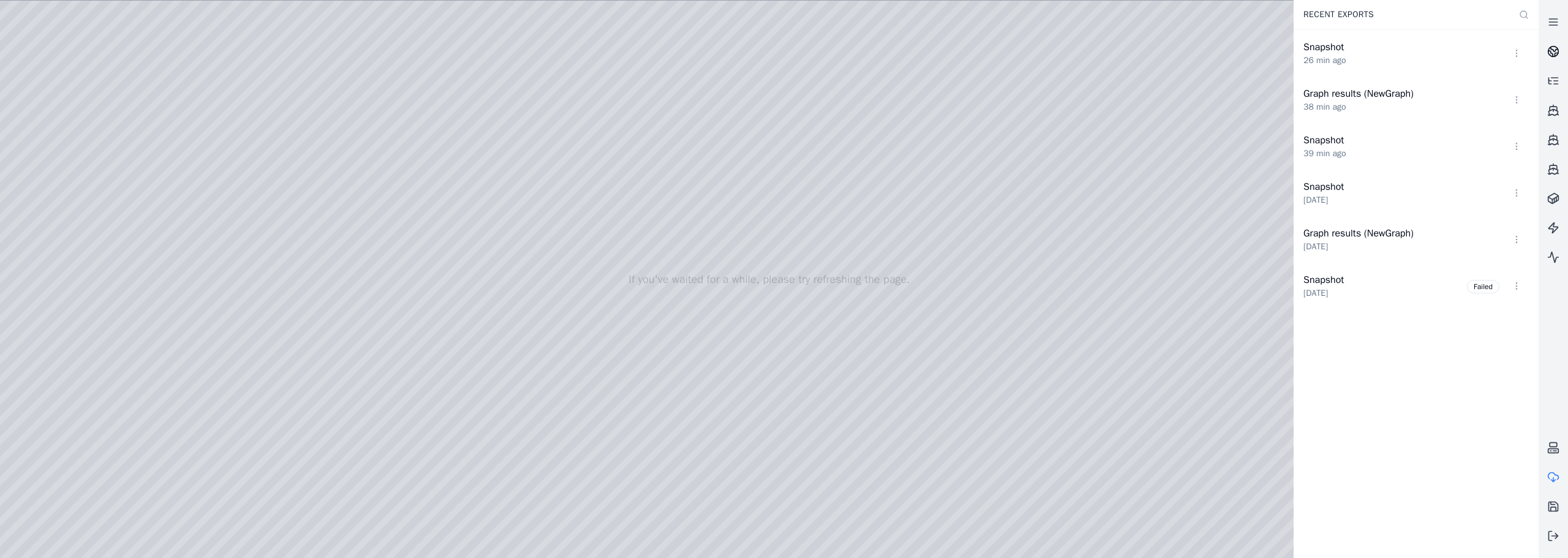 click at bounding box center (1553, 51) 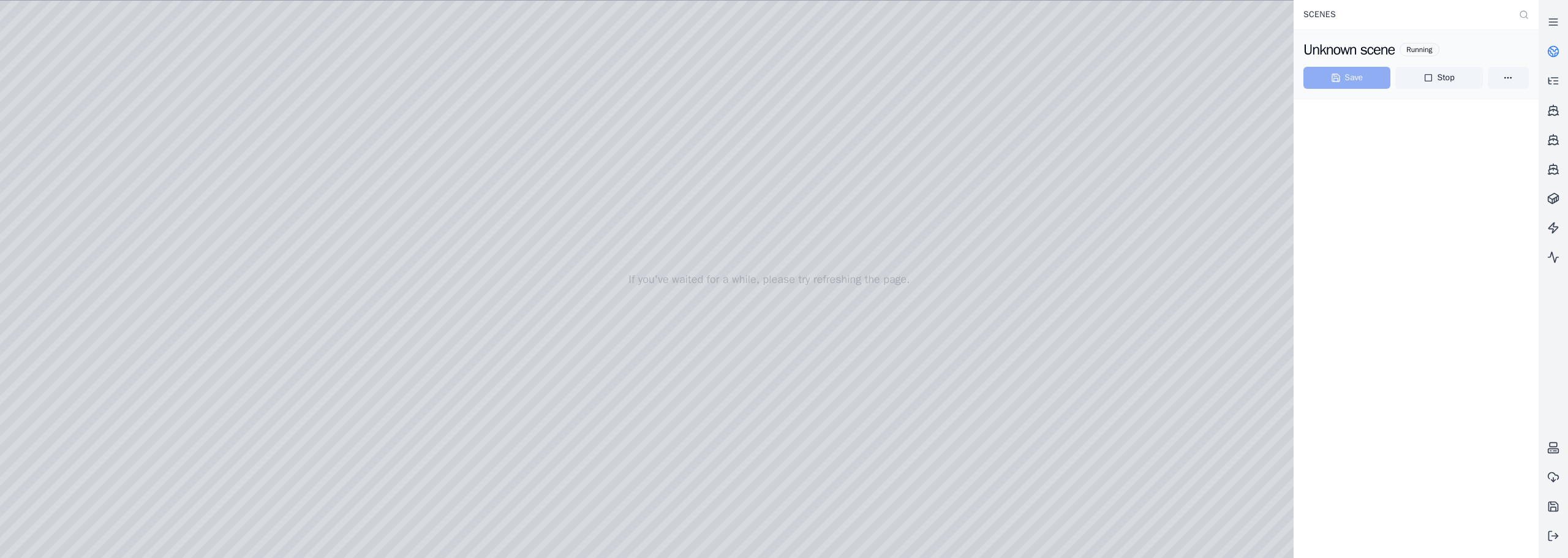 click at bounding box center [1553, 51] 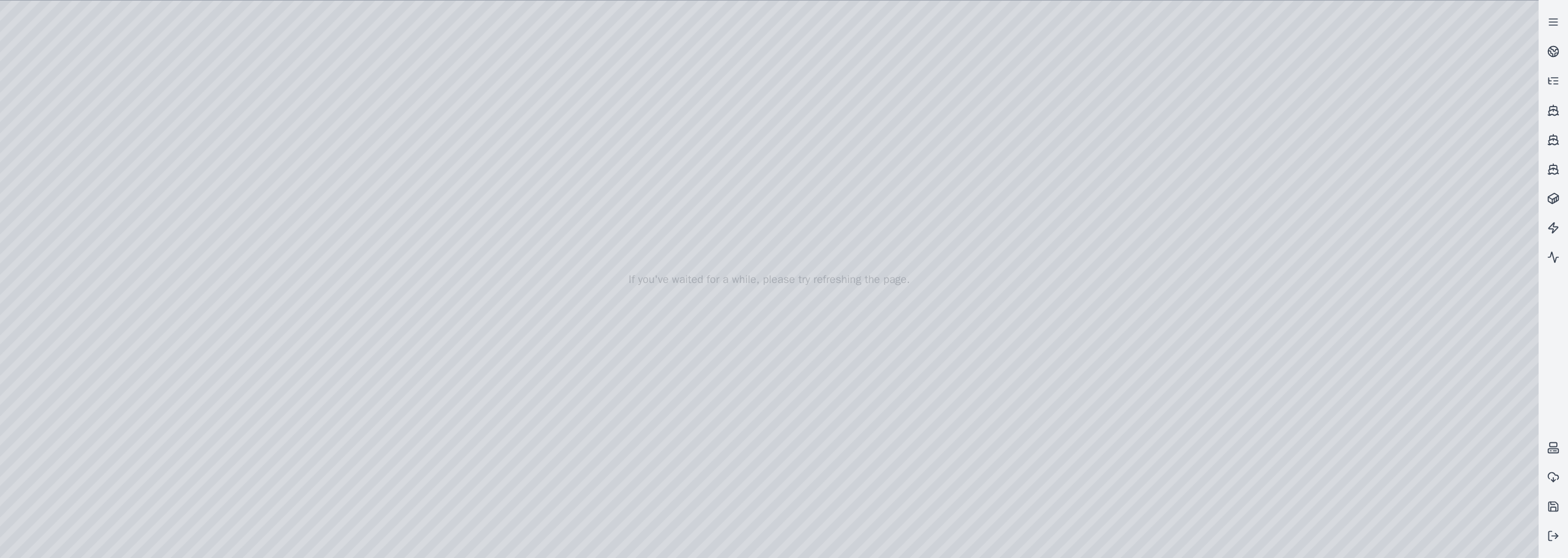click at bounding box center [769, 279] 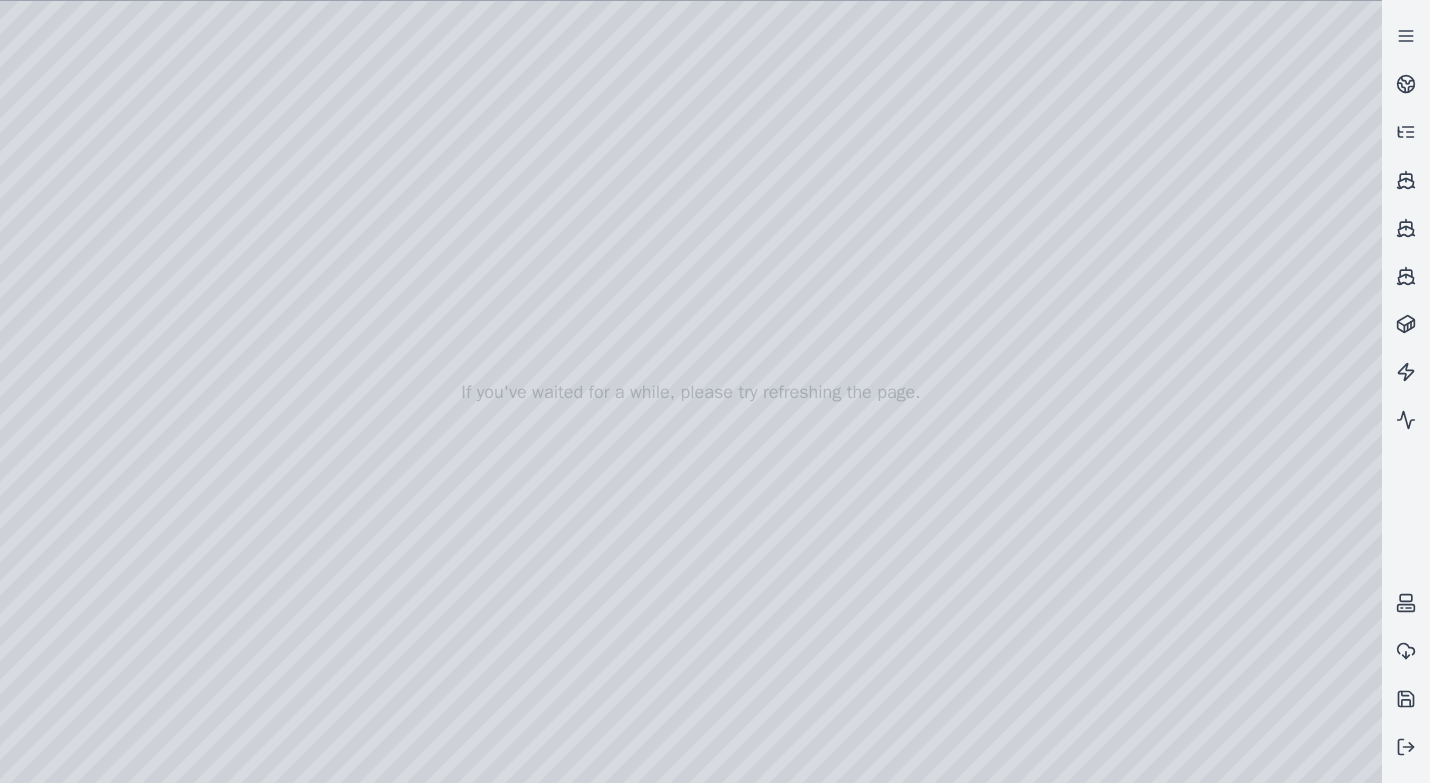 click at bounding box center [691, 392] 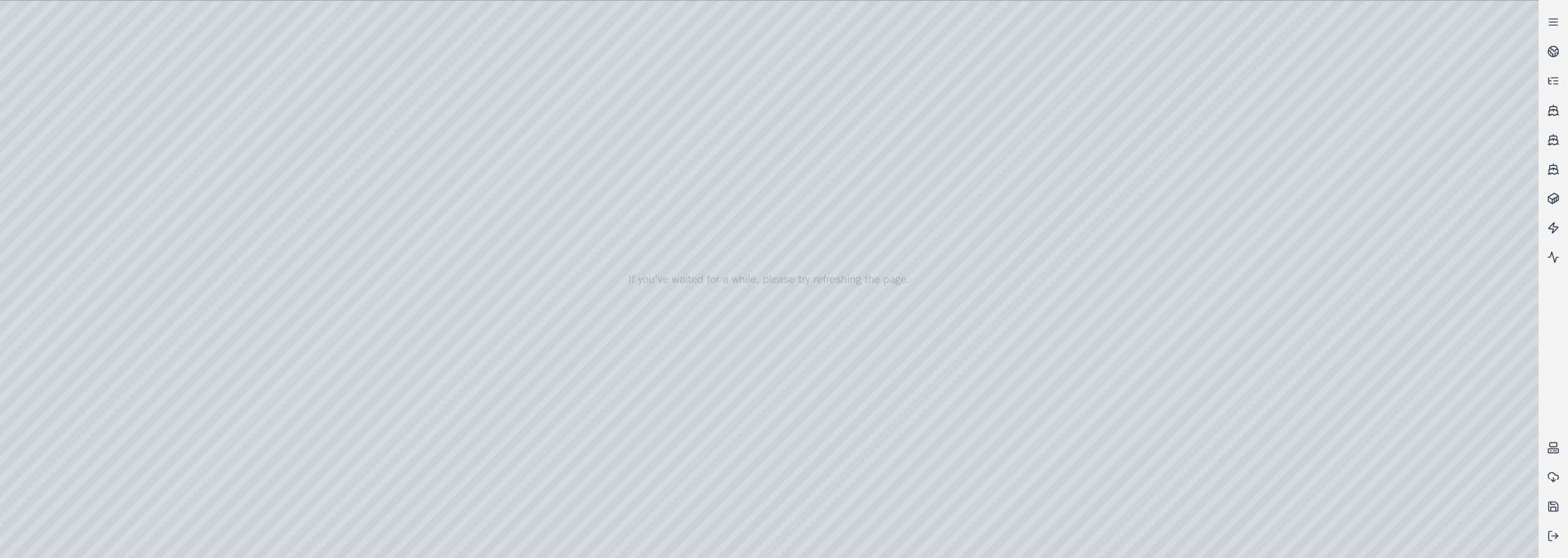 drag, startPoint x: 920, startPoint y: 333, endPoint x: 928, endPoint y: 307, distance: 27.202941 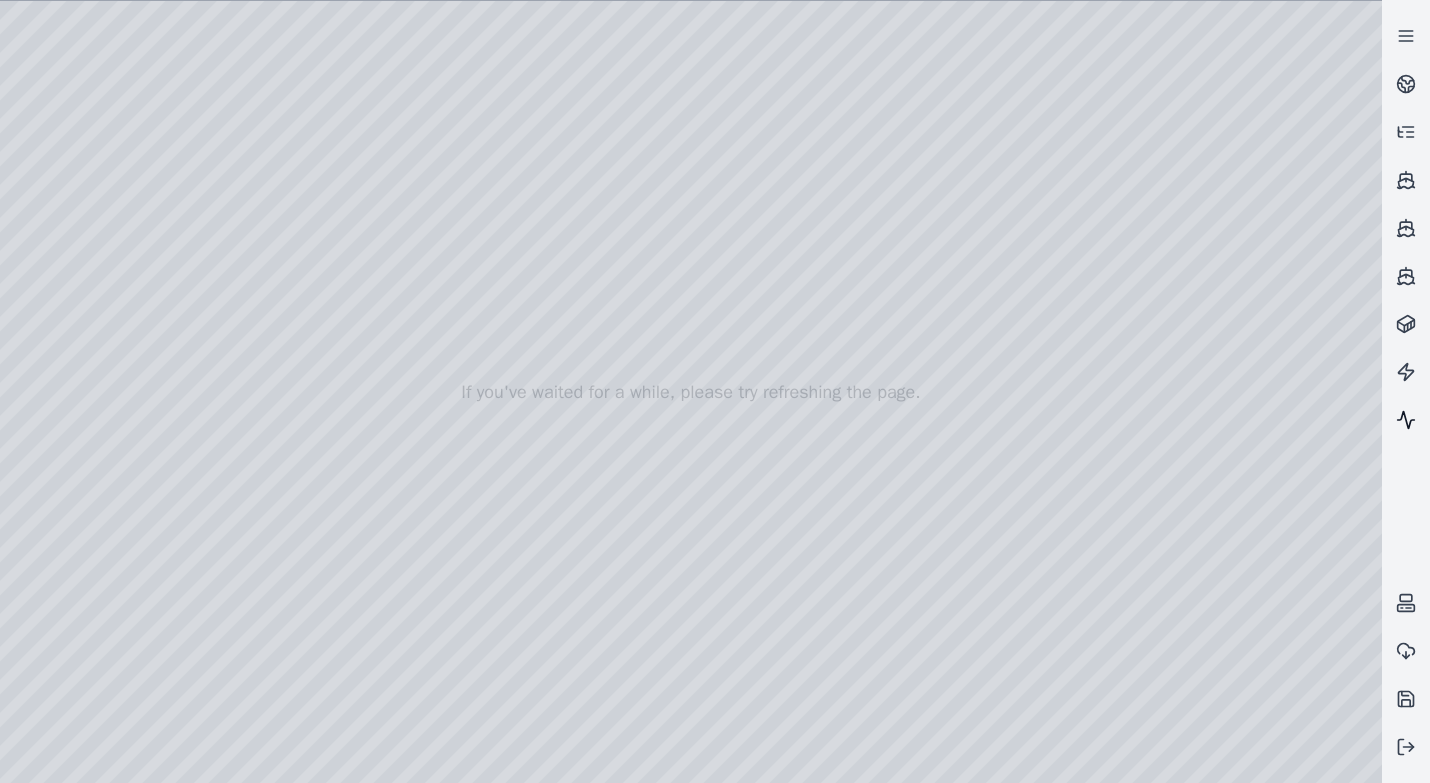 click 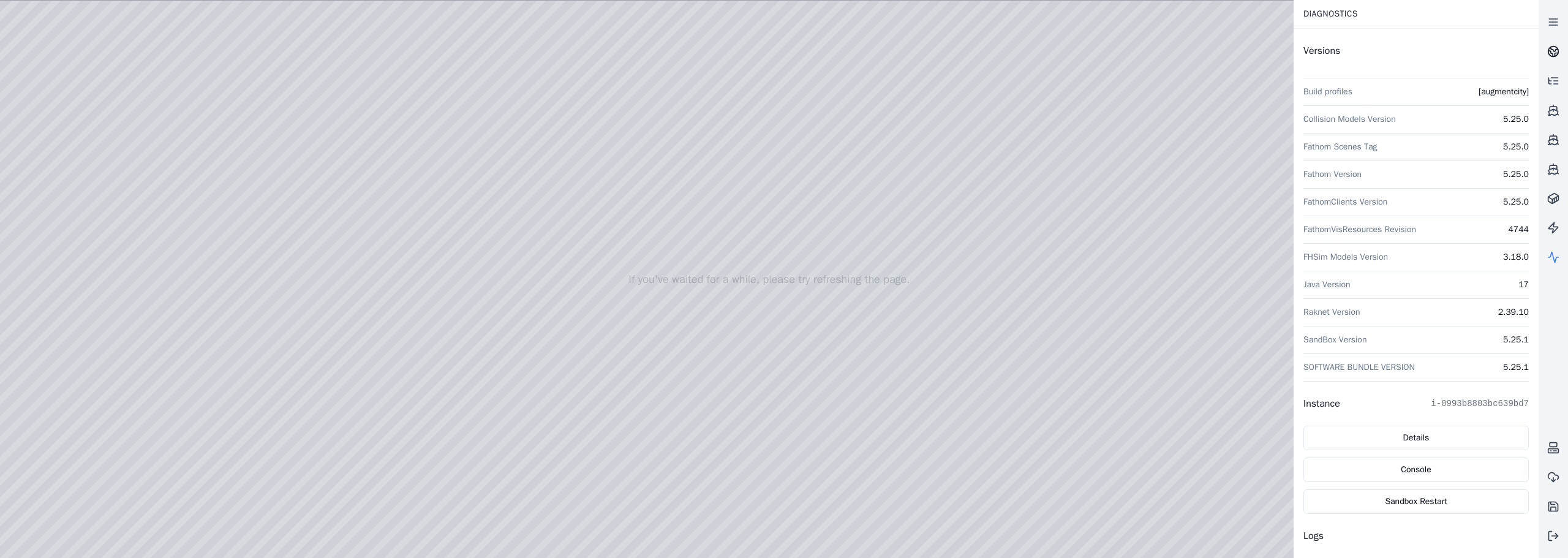 click at bounding box center [1553, 51] 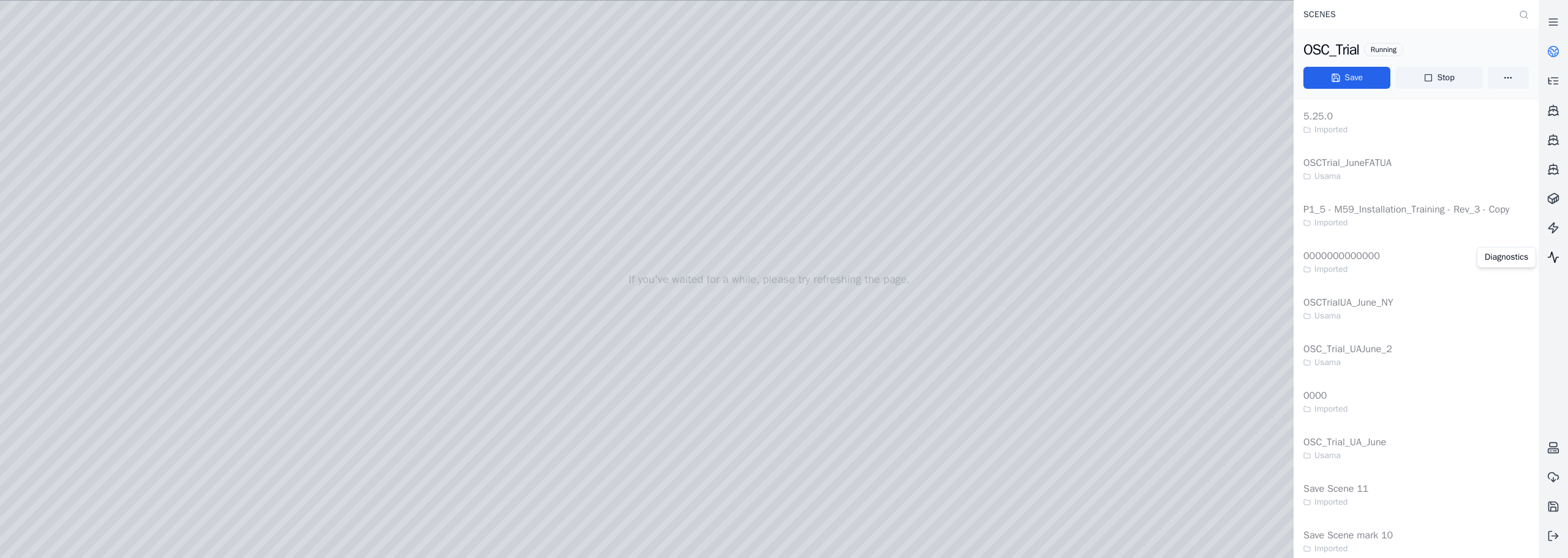 click 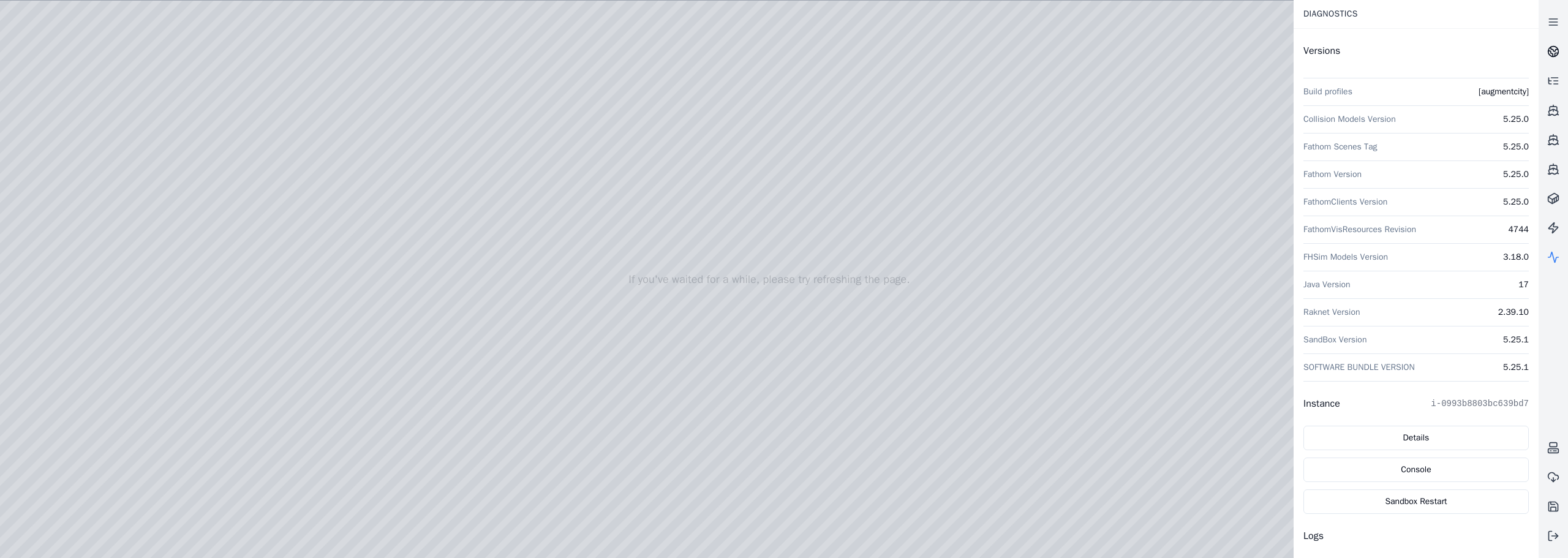 click at bounding box center (1553, 51) 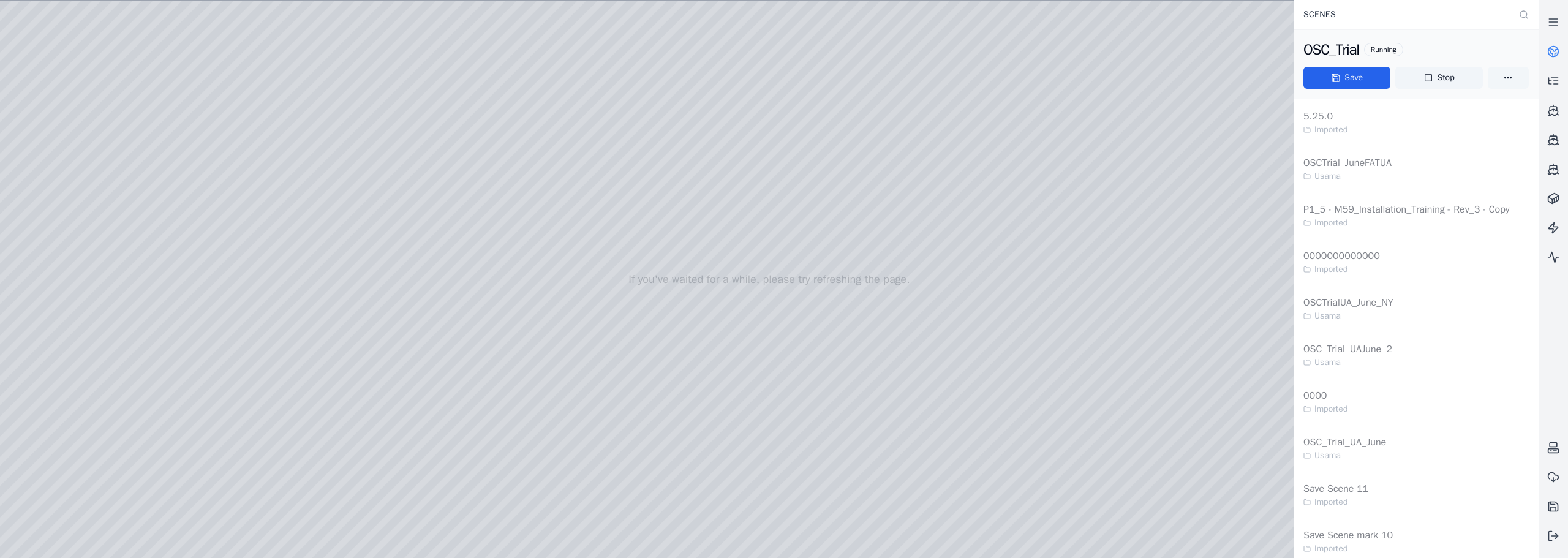 click on "Opt-in to analytics Would you like to help us improve our service by allowing us to collect analytics data about how you use our application? This data helps us understand usage patterns, troubleshoot issues, and make your experience better. For more information about what is collected and how it is used, please refer to our  Privacy Policy . Accept Decline If you've waited for a while, please try refreshing the page. Scenes OSC_Trial Running Save Stop 5.25.0 Imported OSCTrial_JuneFATUA Usama P1_5 - M59_Installation_Training - Rev_3 - Copy Imported 0000000000000 Imported OSCTrialUA_June_NY Usama OSC_Trial_UAJune_2 Usama 0000 Imported OSC_Trial_UA_June Usama Save Scene 11 Imported Save Scene mark 10 Imported Molde_BetaJune6th SubFolder 5.20.0 Imported Save Scene mark 9 Imported Save Scene mark 8 Imported Save Scene mark 7 Imported Save Scene mark 6 Imported Scarborough_MainScene Imported Save Scene mark 5 Imported Save Scene mark 4 Imported Save Scene mark 3 Imported Save Scene mark 2 Imported CC_TestUA" at bounding box center [784, 279] 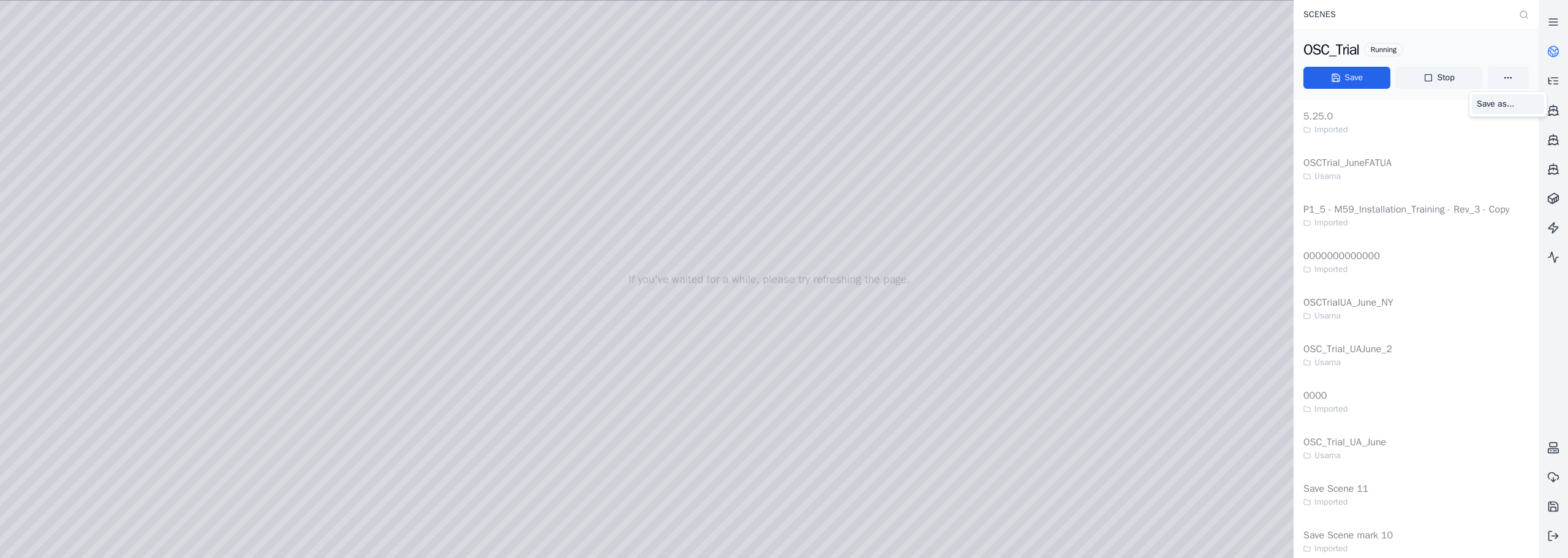 click on "Save as..." at bounding box center [1508, 104] 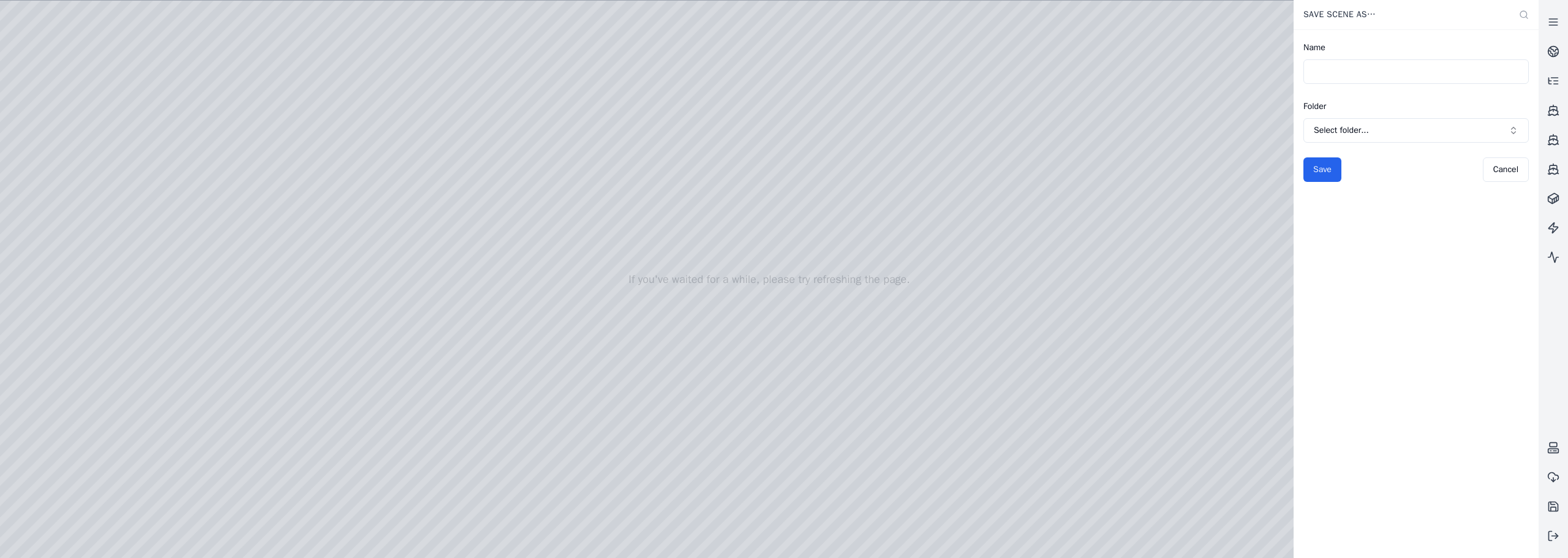 click on "Name" at bounding box center (1416, 72) 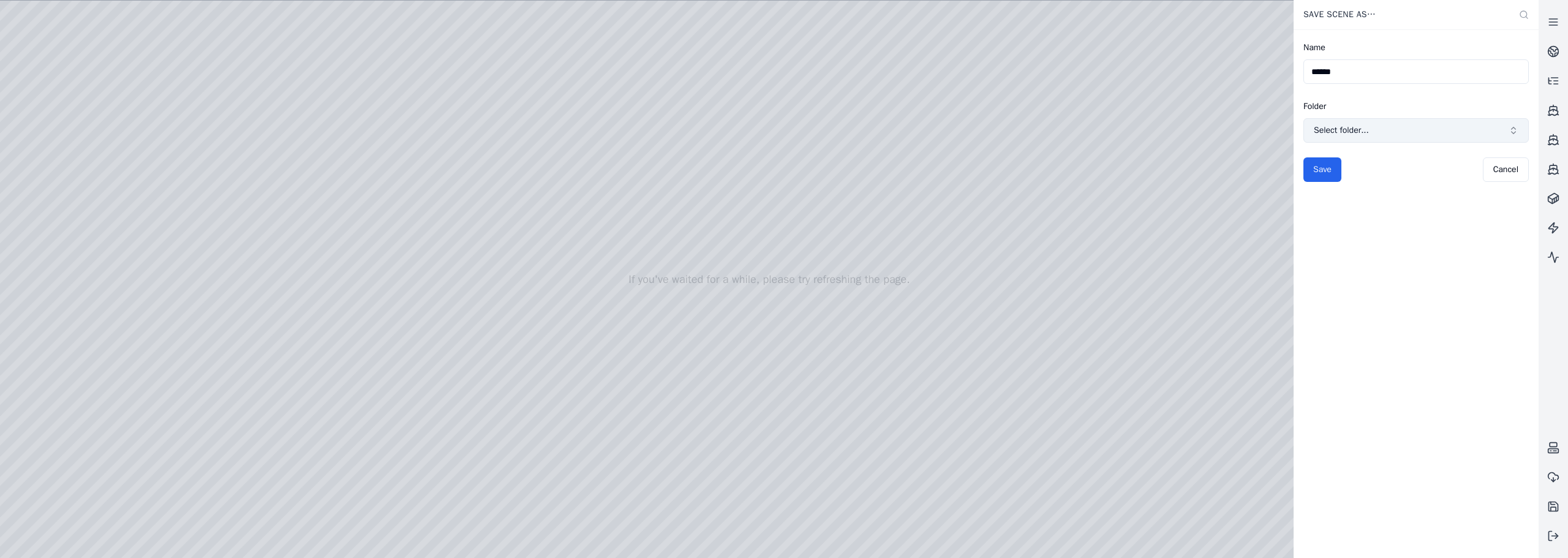 type on "******" 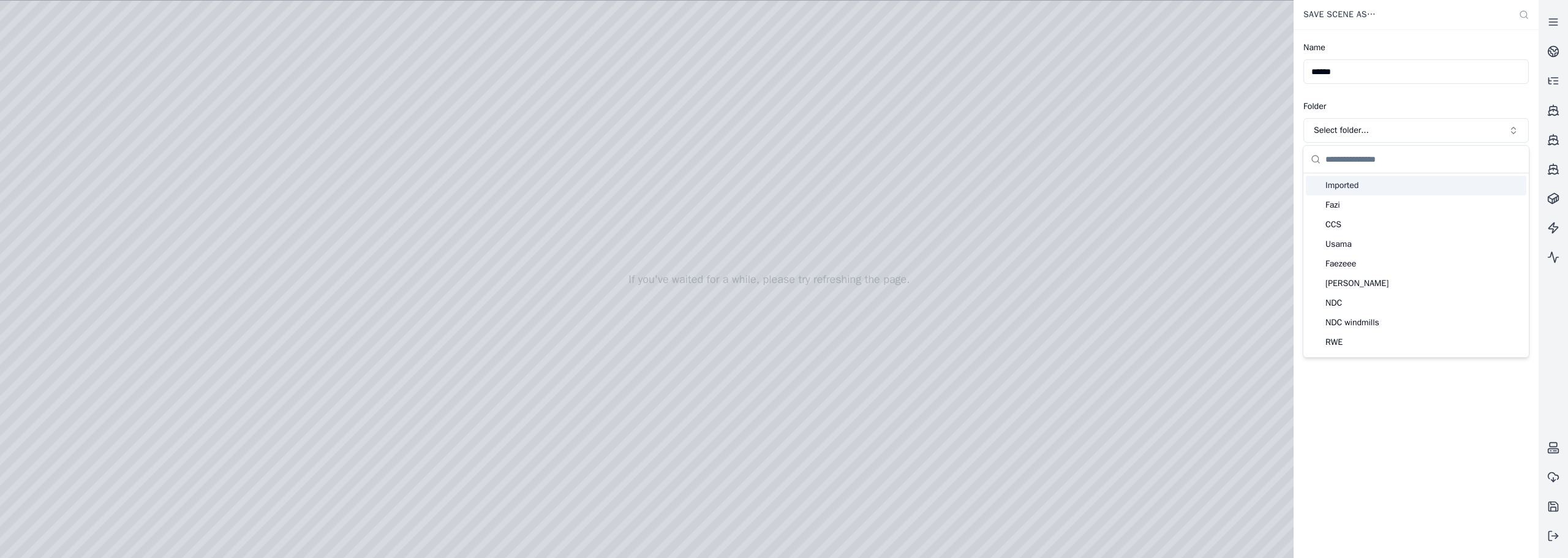 click on "Imported" at bounding box center (1423, 186) 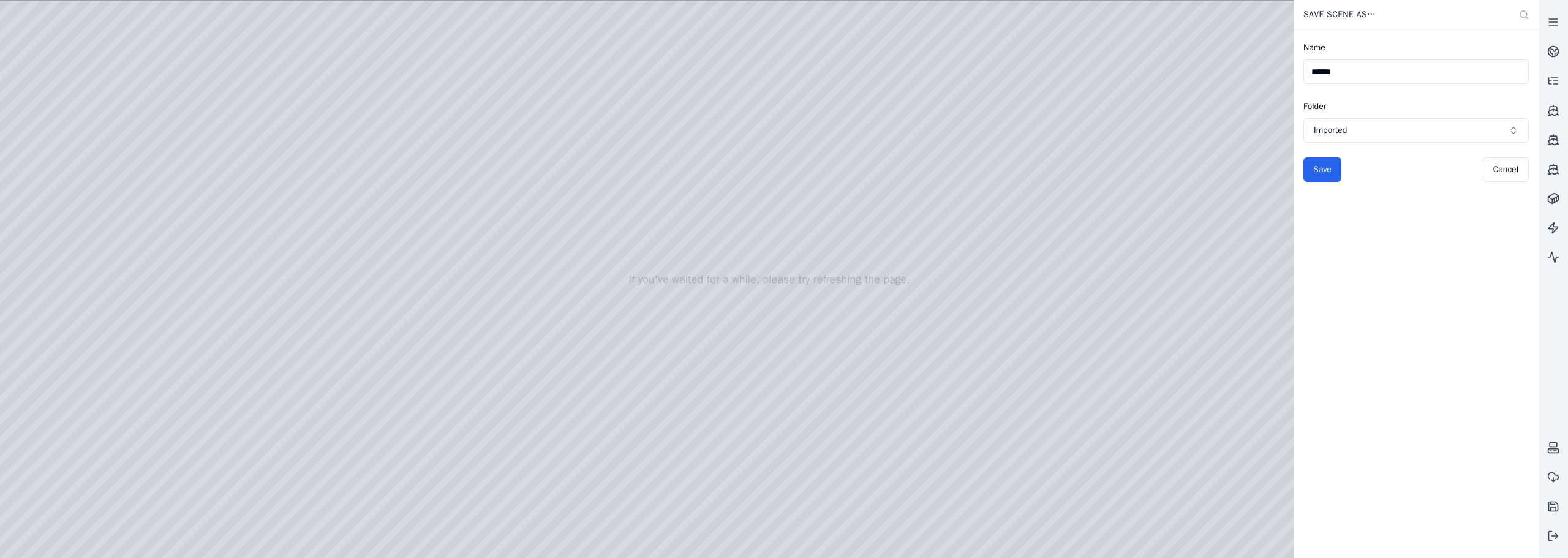 click on "Save" at bounding box center (1322, 170) 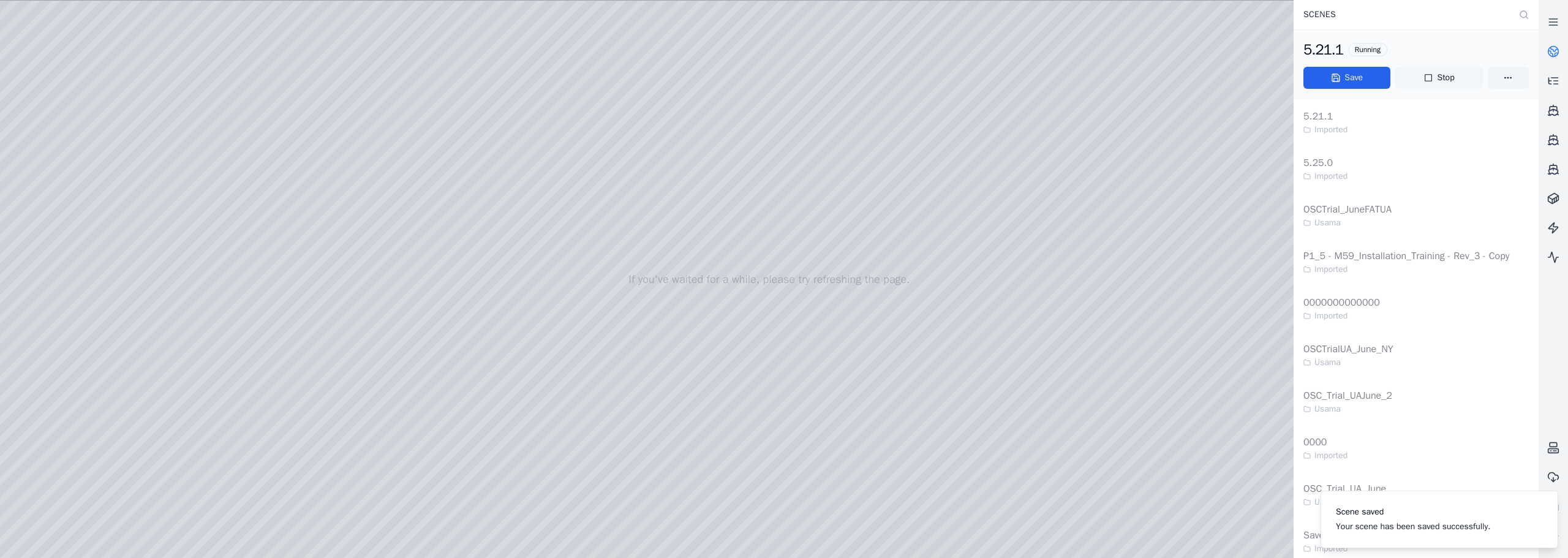 click on "Stop" at bounding box center [1439, 78] 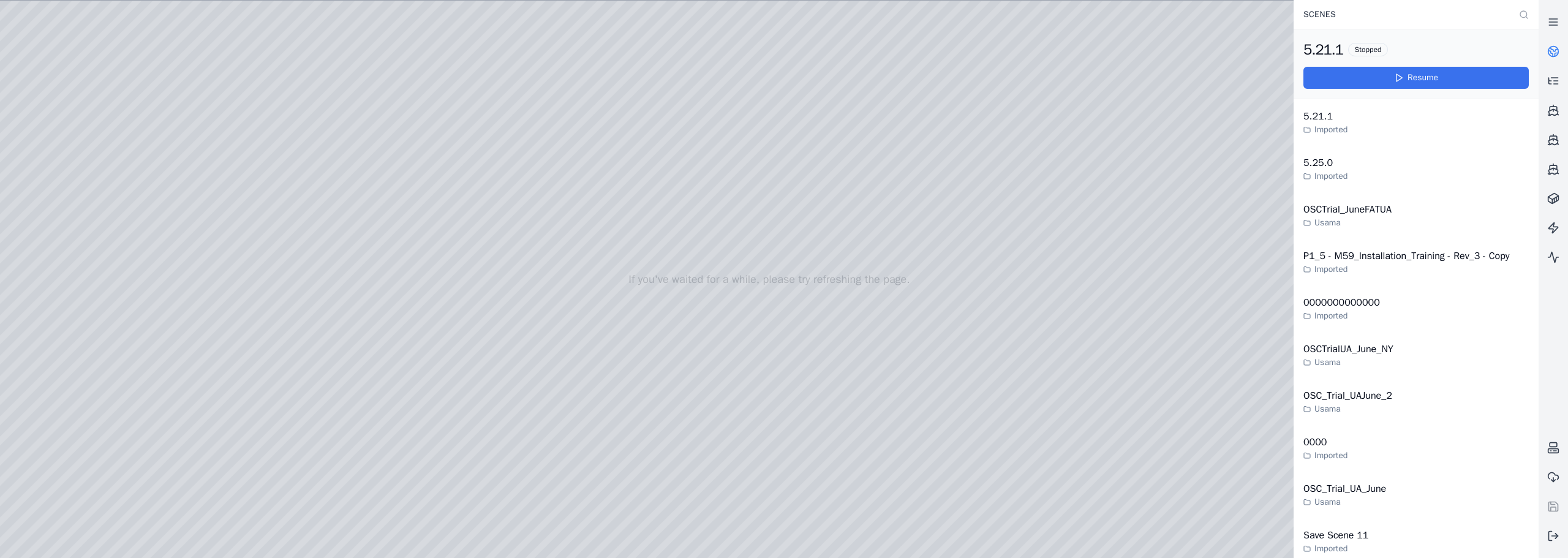 click on "Resume" at bounding box center (1416, 78) 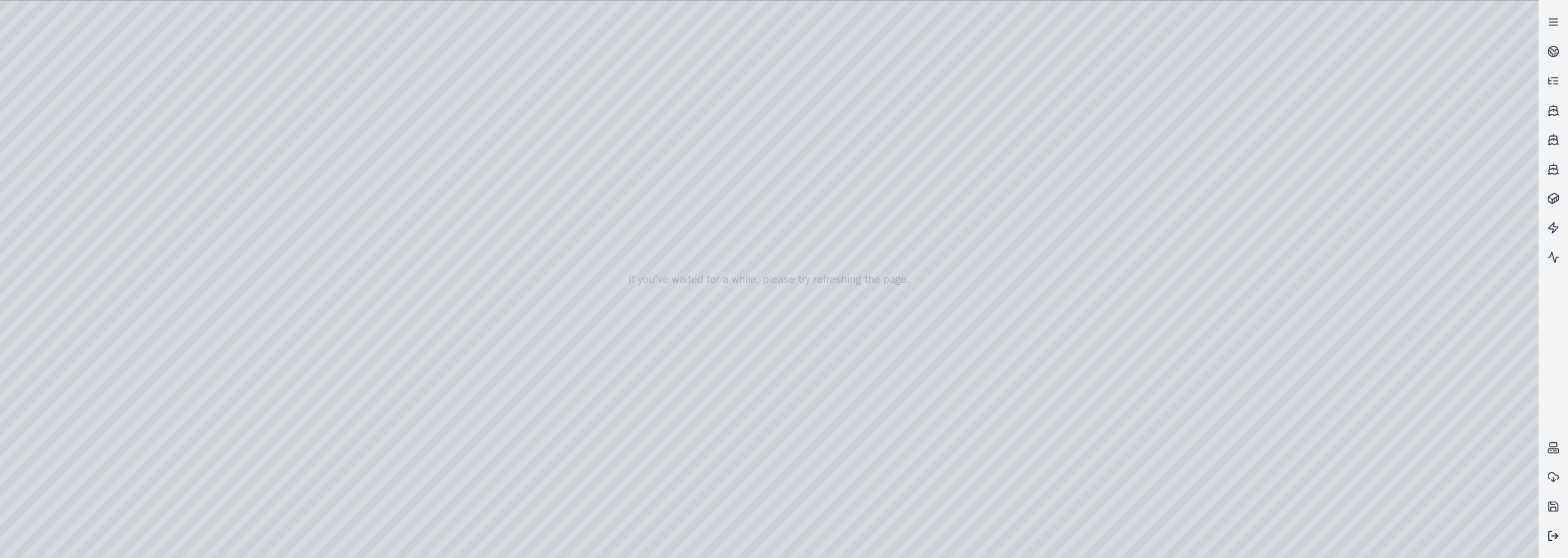 click 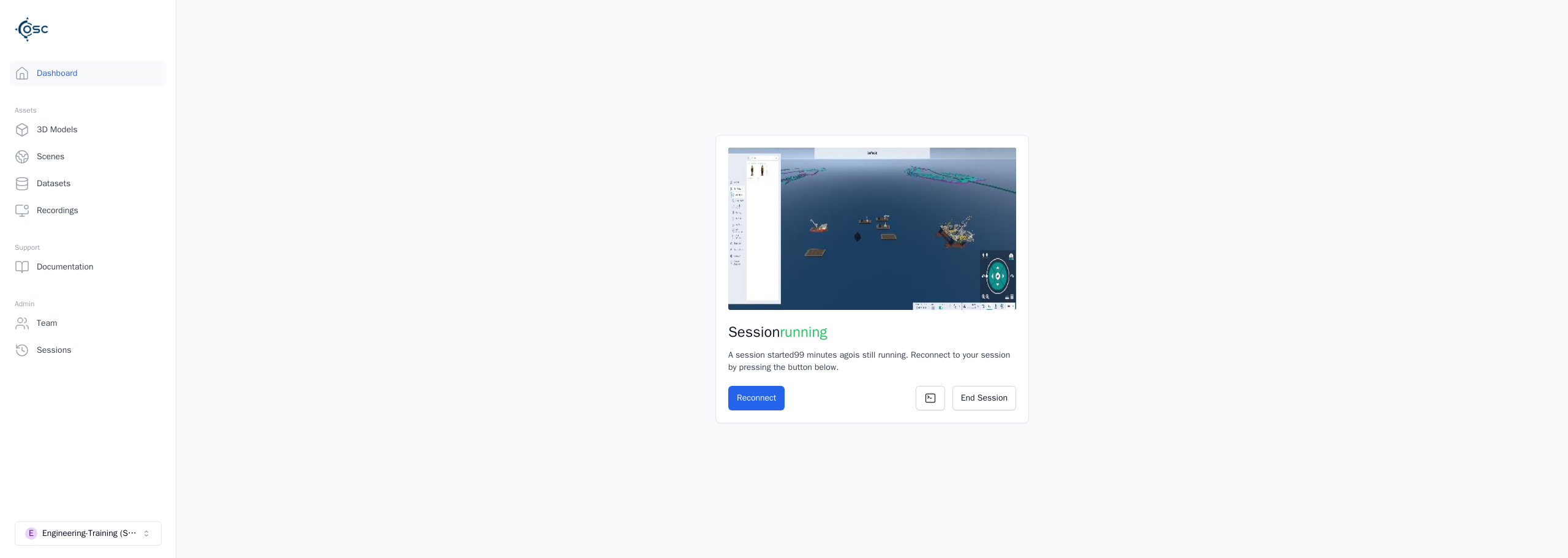 click on "Session  running A session started  99 minutes ago  is still running. Reconnect to your session by pressing the button below. Reconnect End Session" at bounding box center (872, 279) 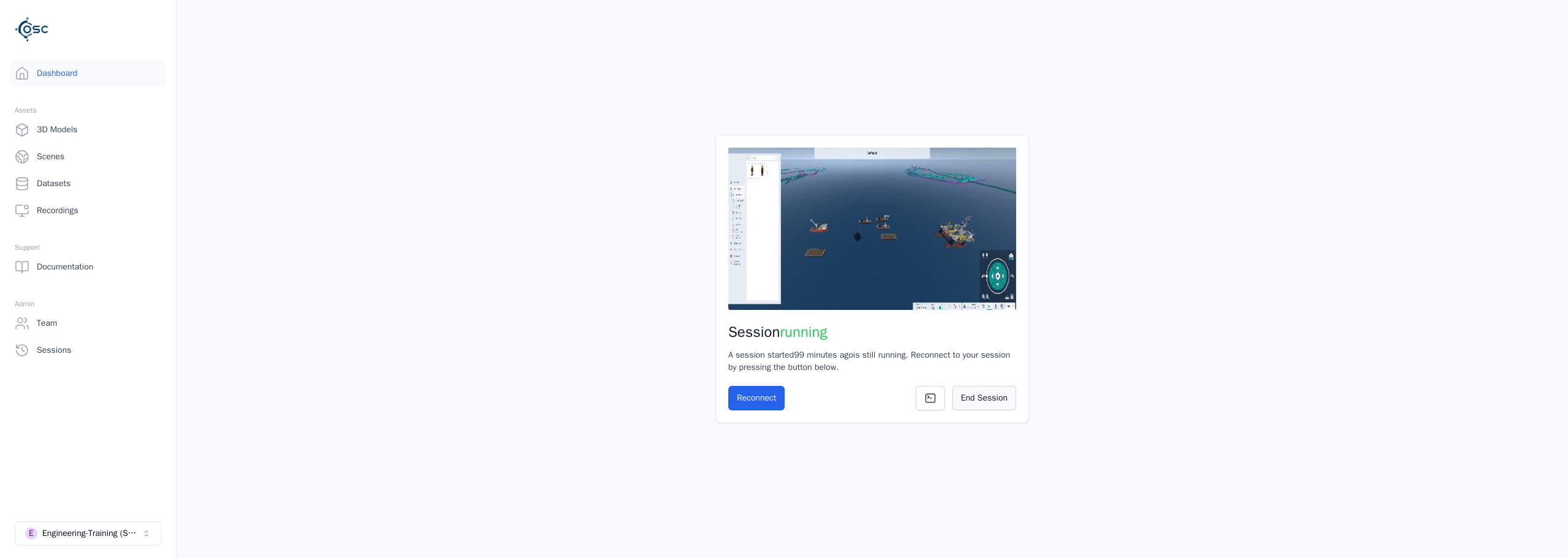 click on "End Session" at bounding box center (984, 398) 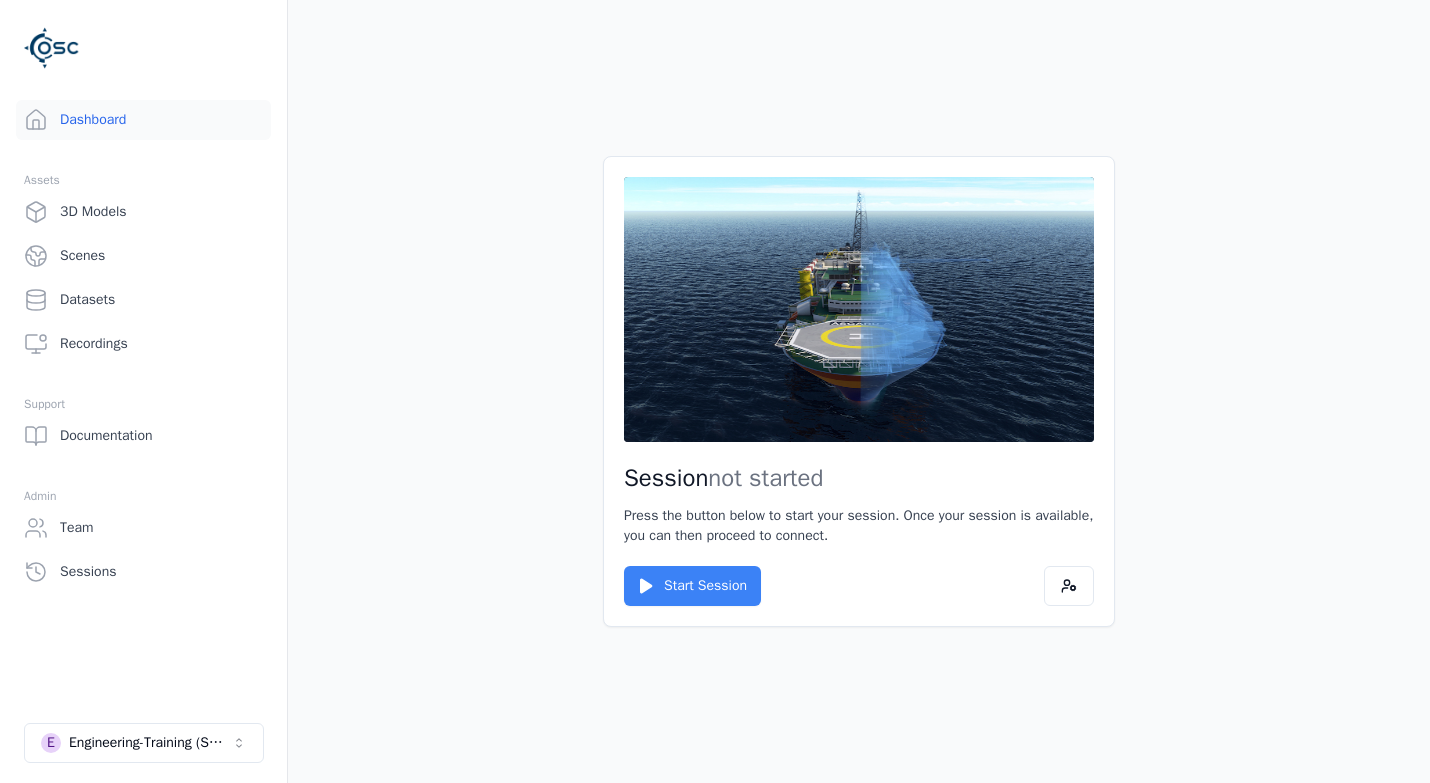click on "Start Session" at bounding box center (692, 586) 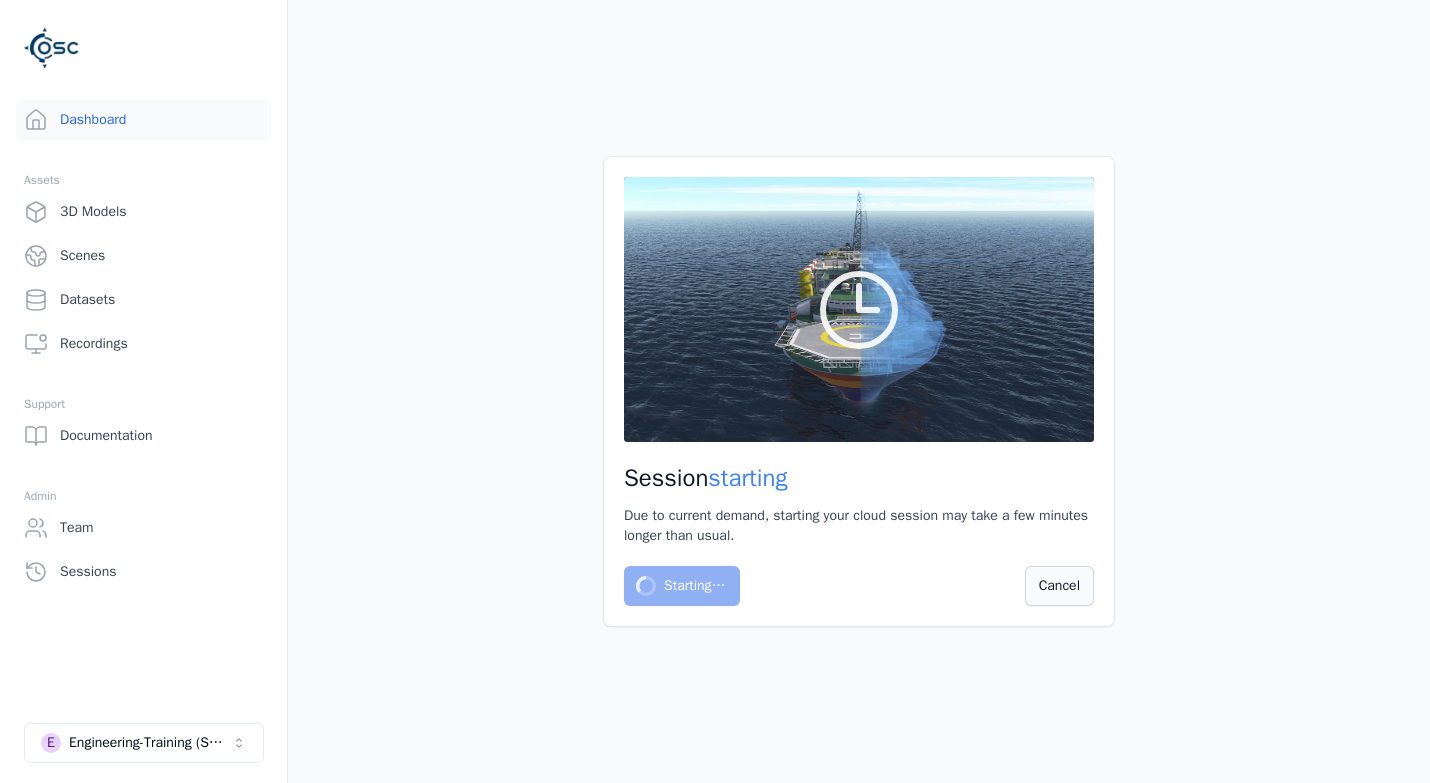 click on "Cancel" at bounding box center [1059, 586] 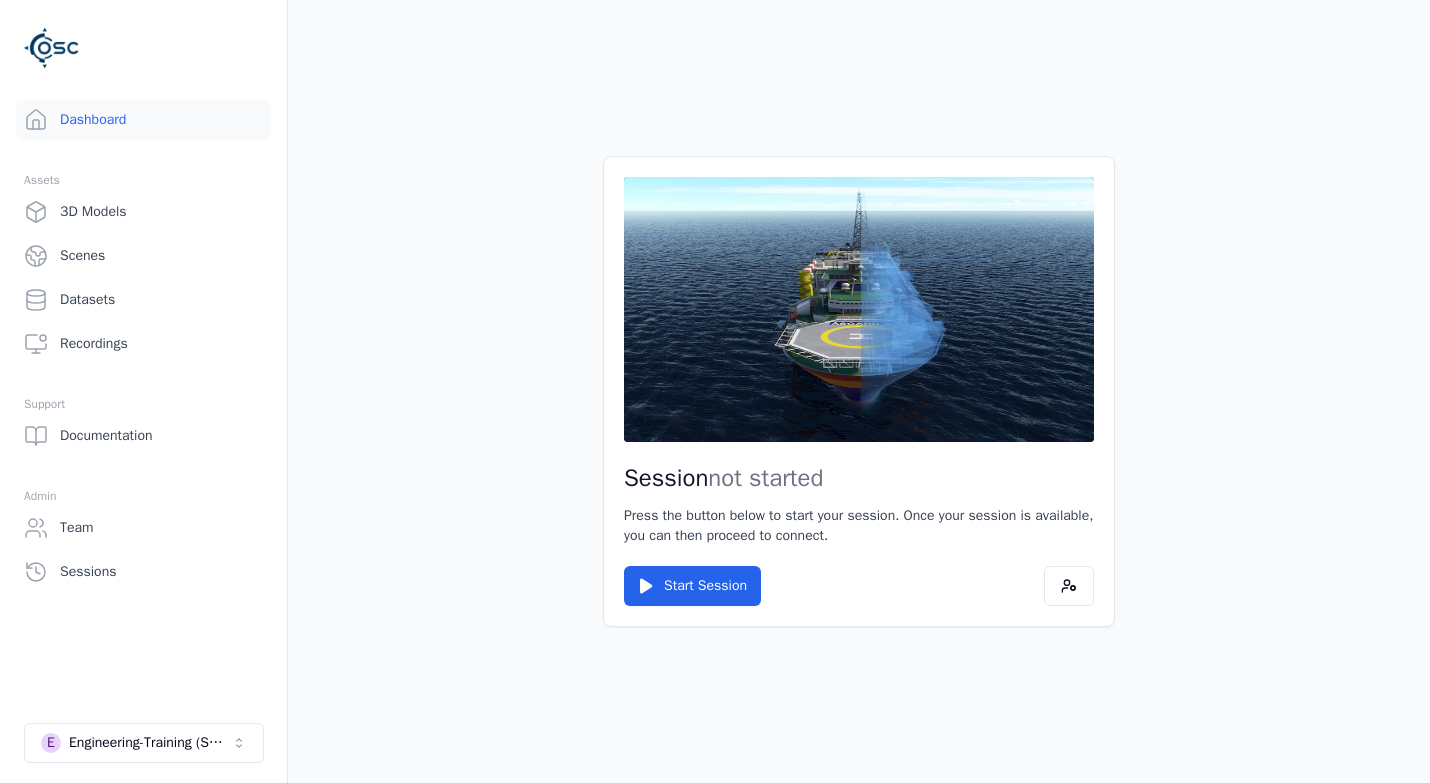 click on "Session  not started Press the button below to start your session. Once your session is available, you can then proceed to connect. Start Session" at bounding box center [859, 391] 